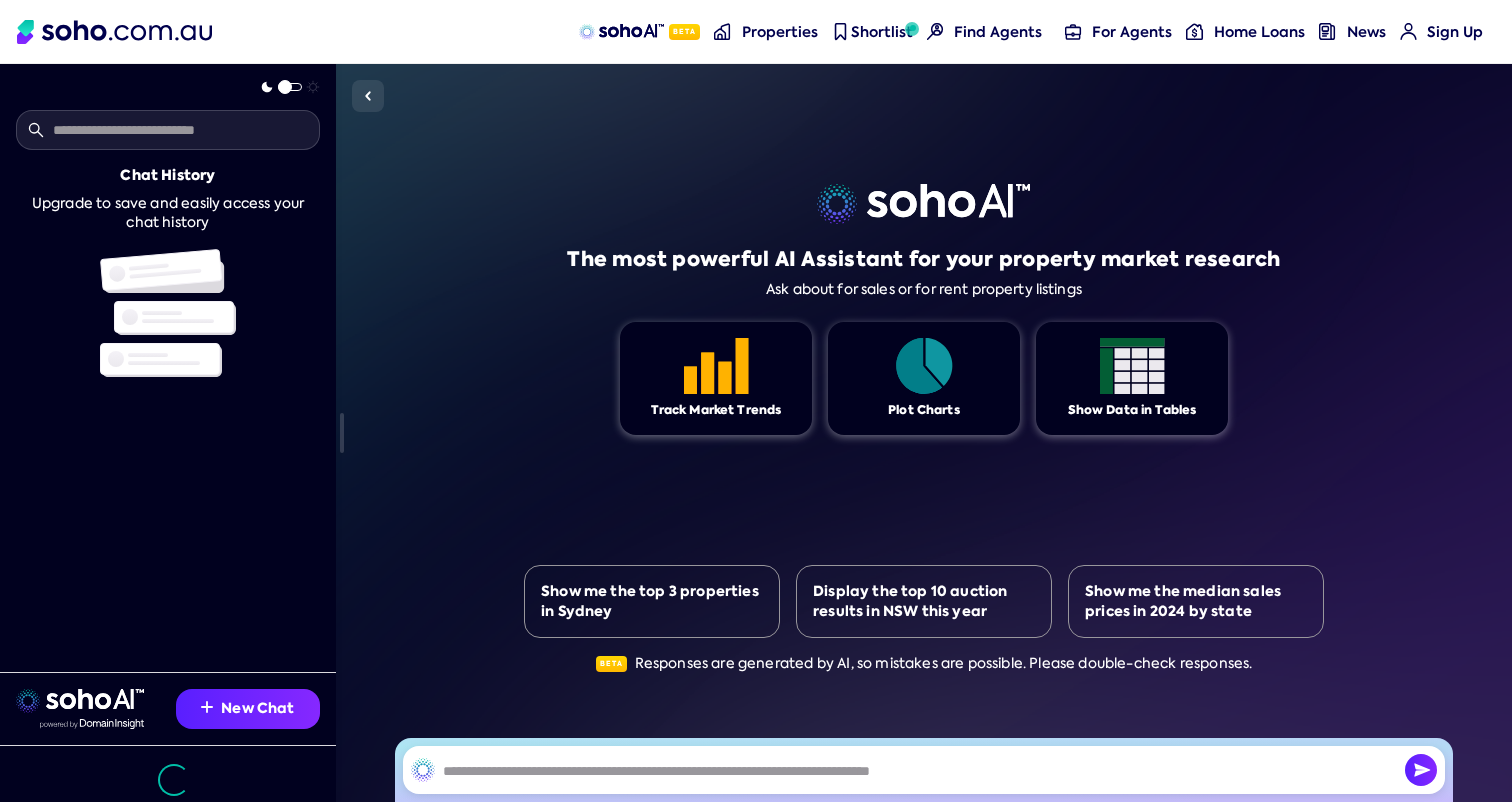 scroll, scrollTop: 0, scrollLeft: 0, axis: both 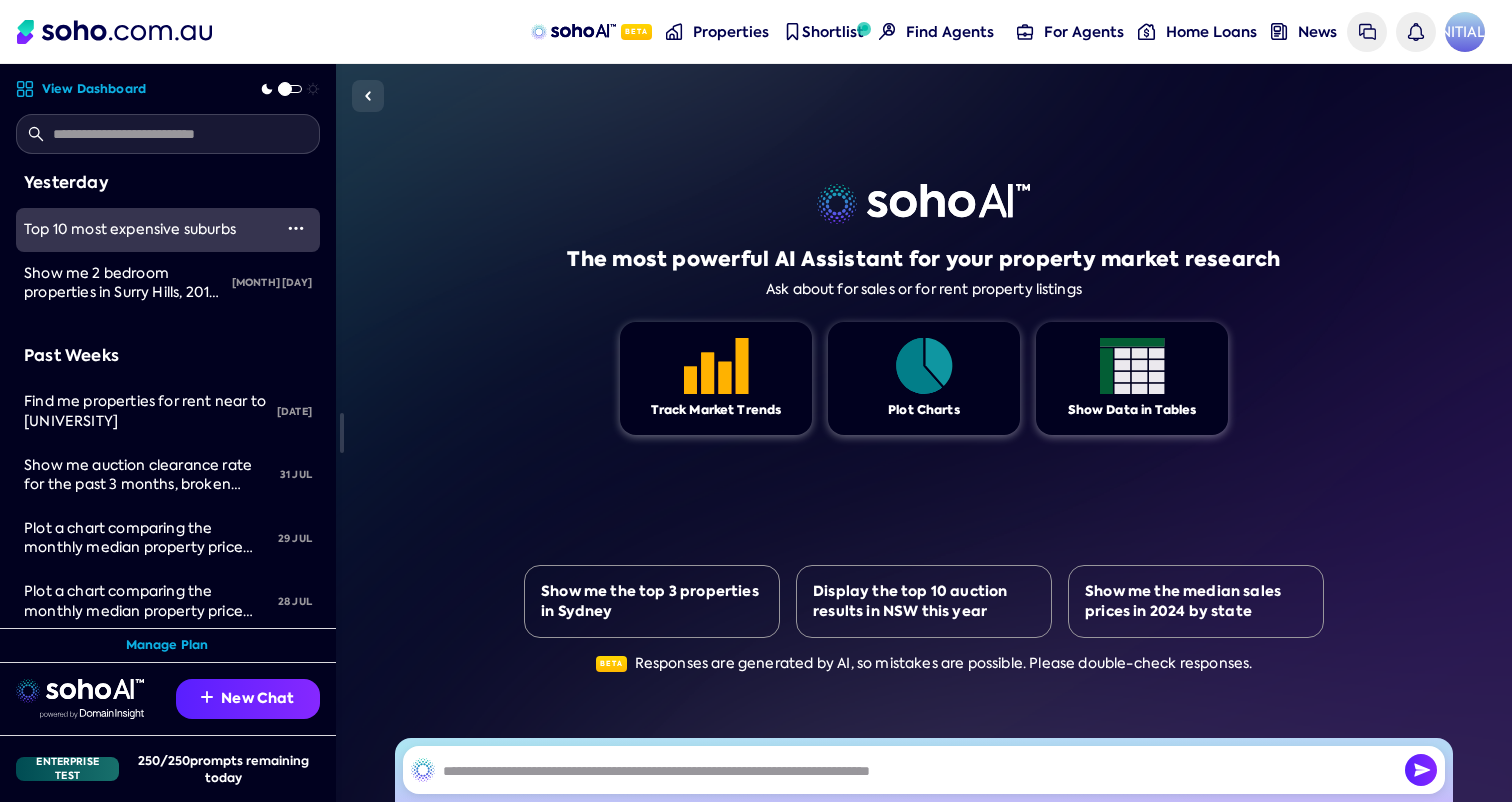 click on "Top 10 most expensive suburbs" at bounding box center (130, 229) 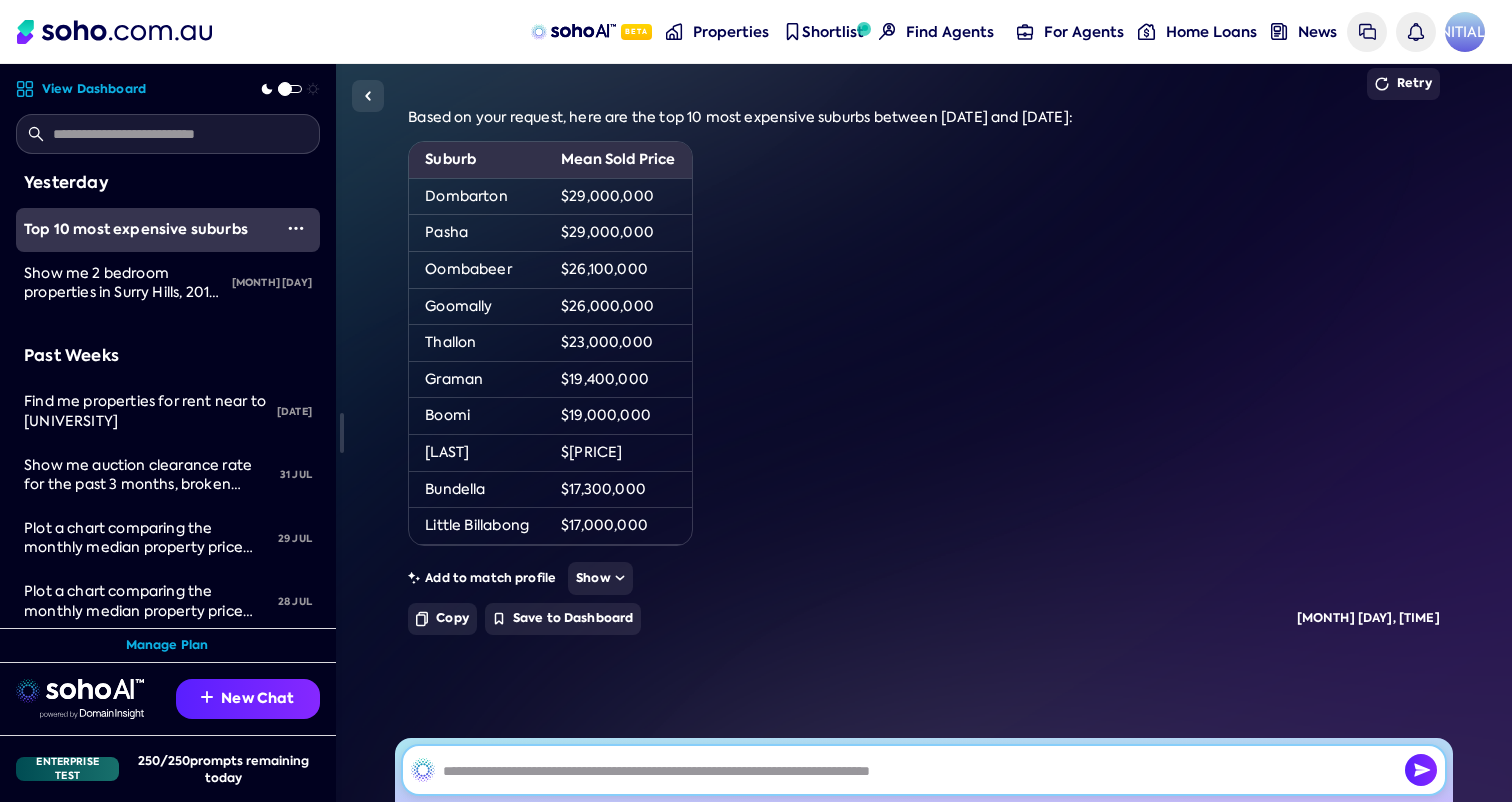 scroll, scrollTop: 0, scrollLeft: 0, axis: both 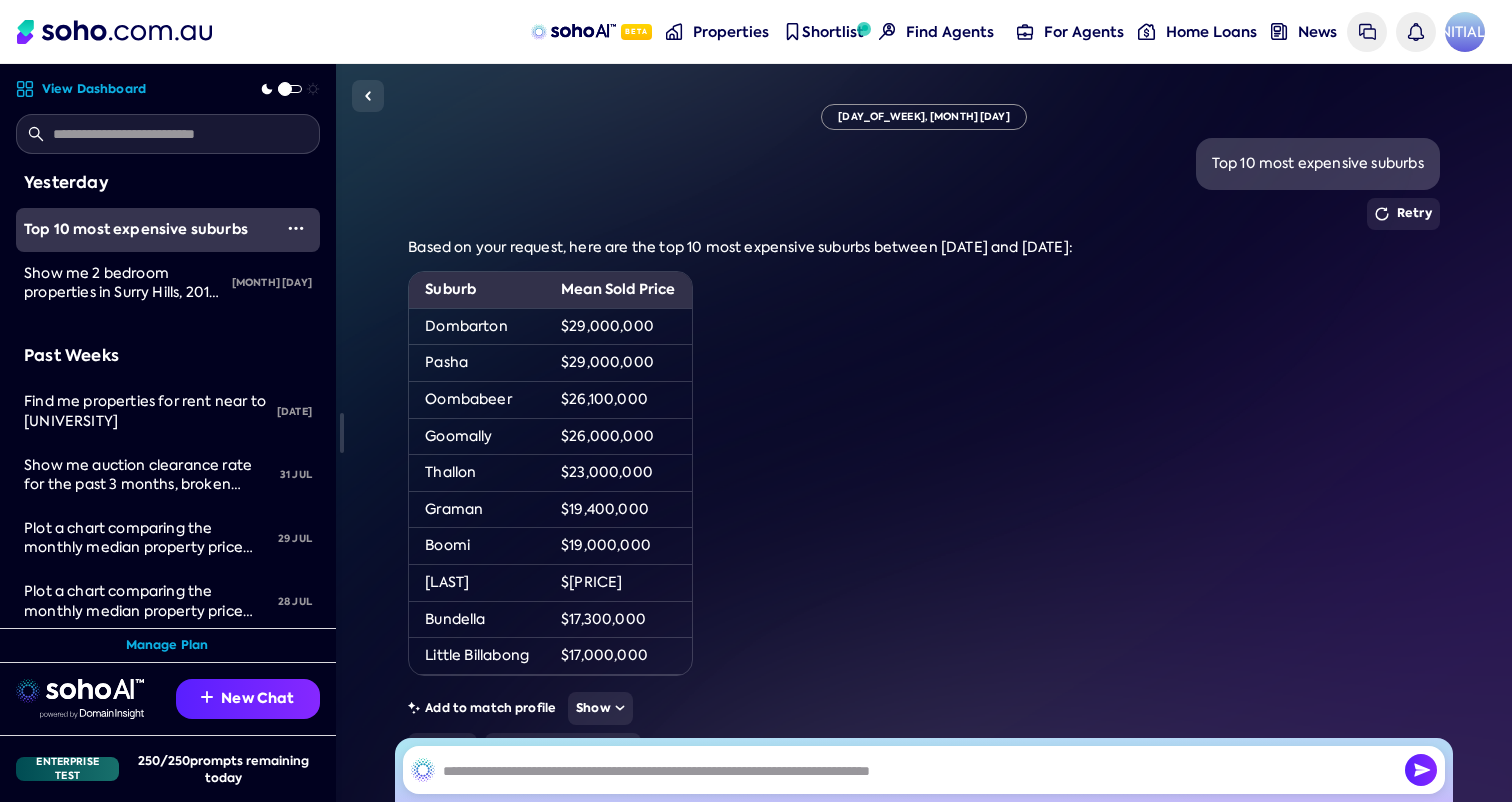 click at bounding box center [296, 228] 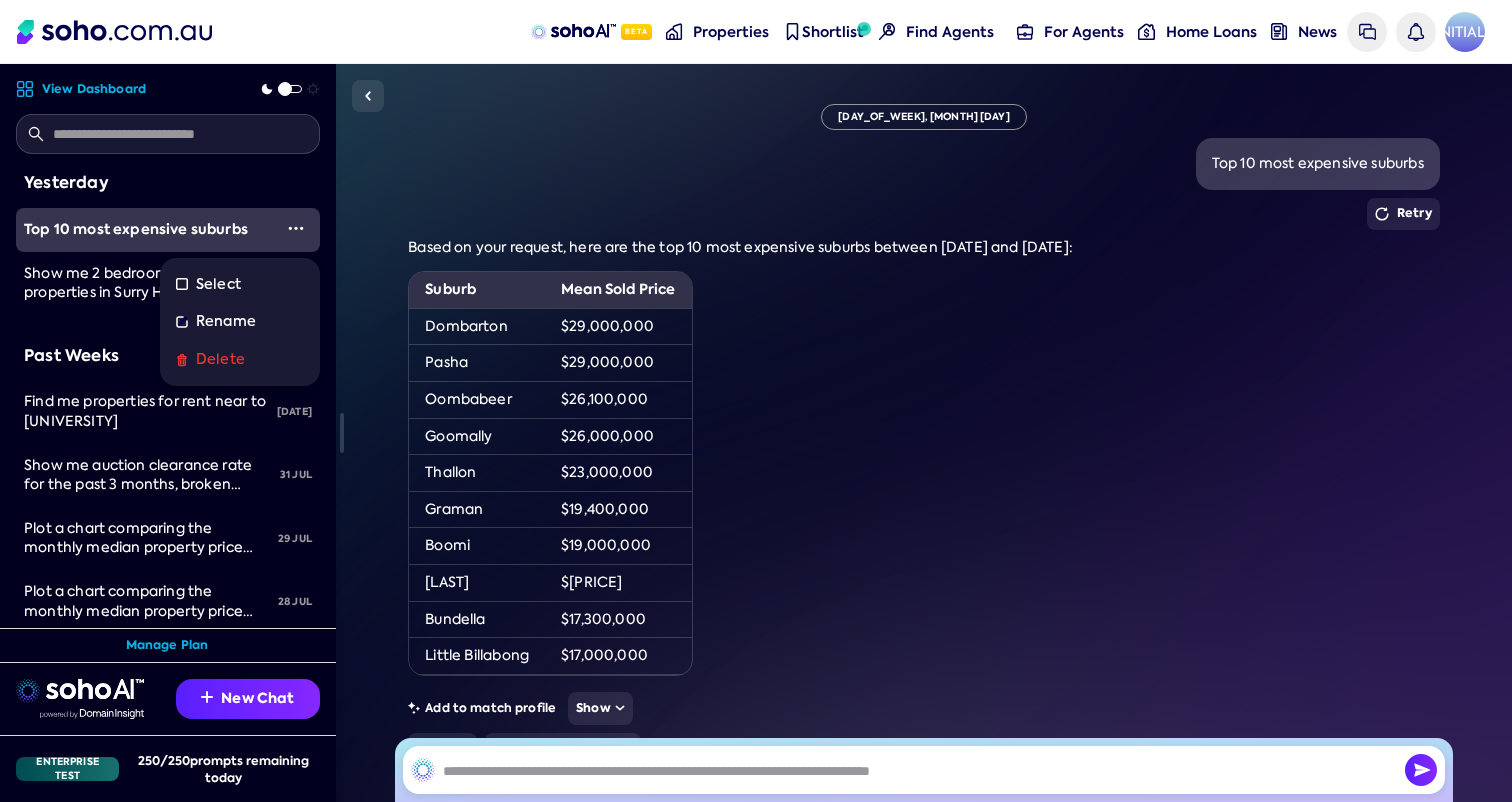 click on "Pasha" at bounding box center [477, 363] 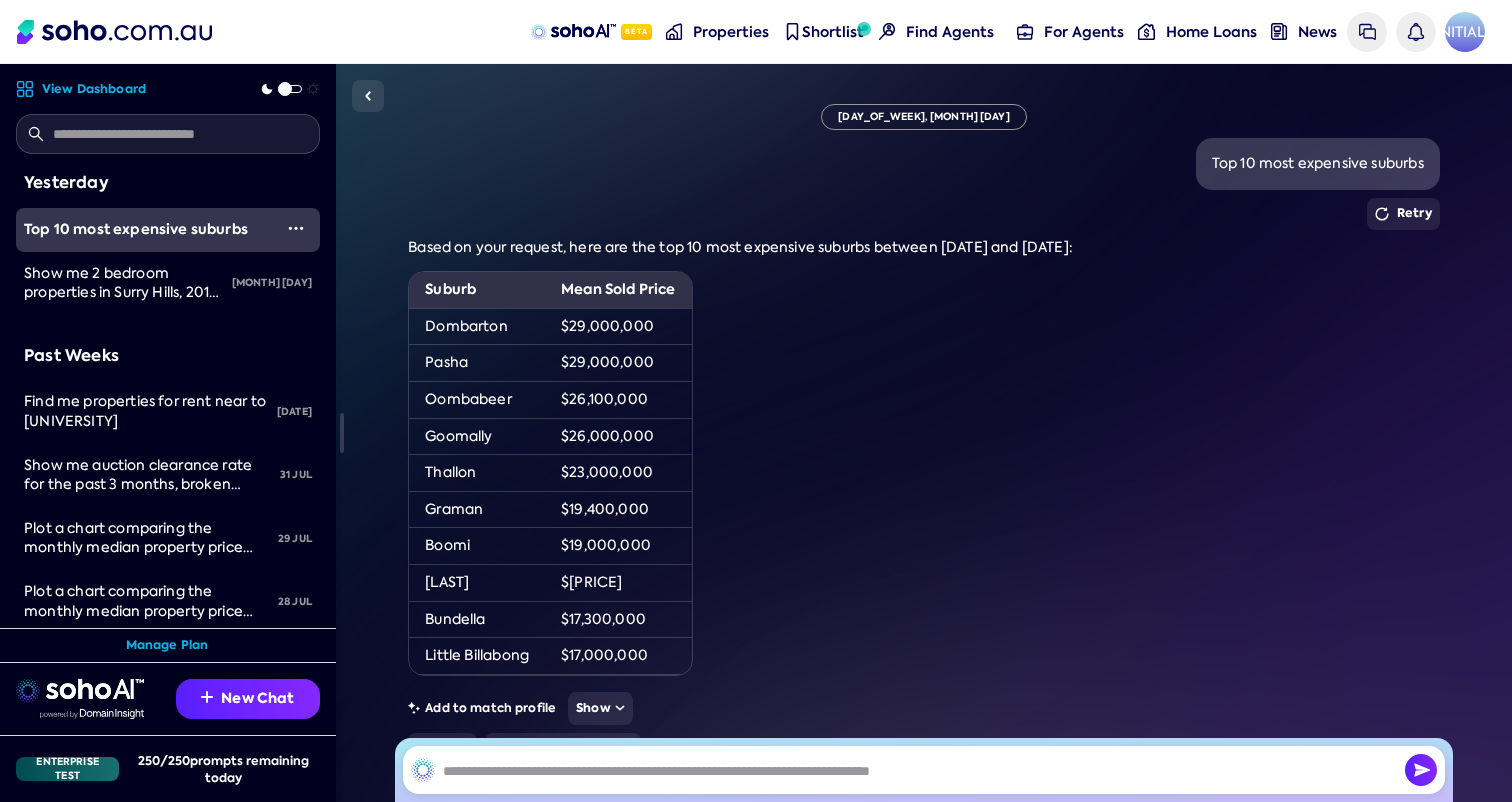click at bounding box center (296, 228) 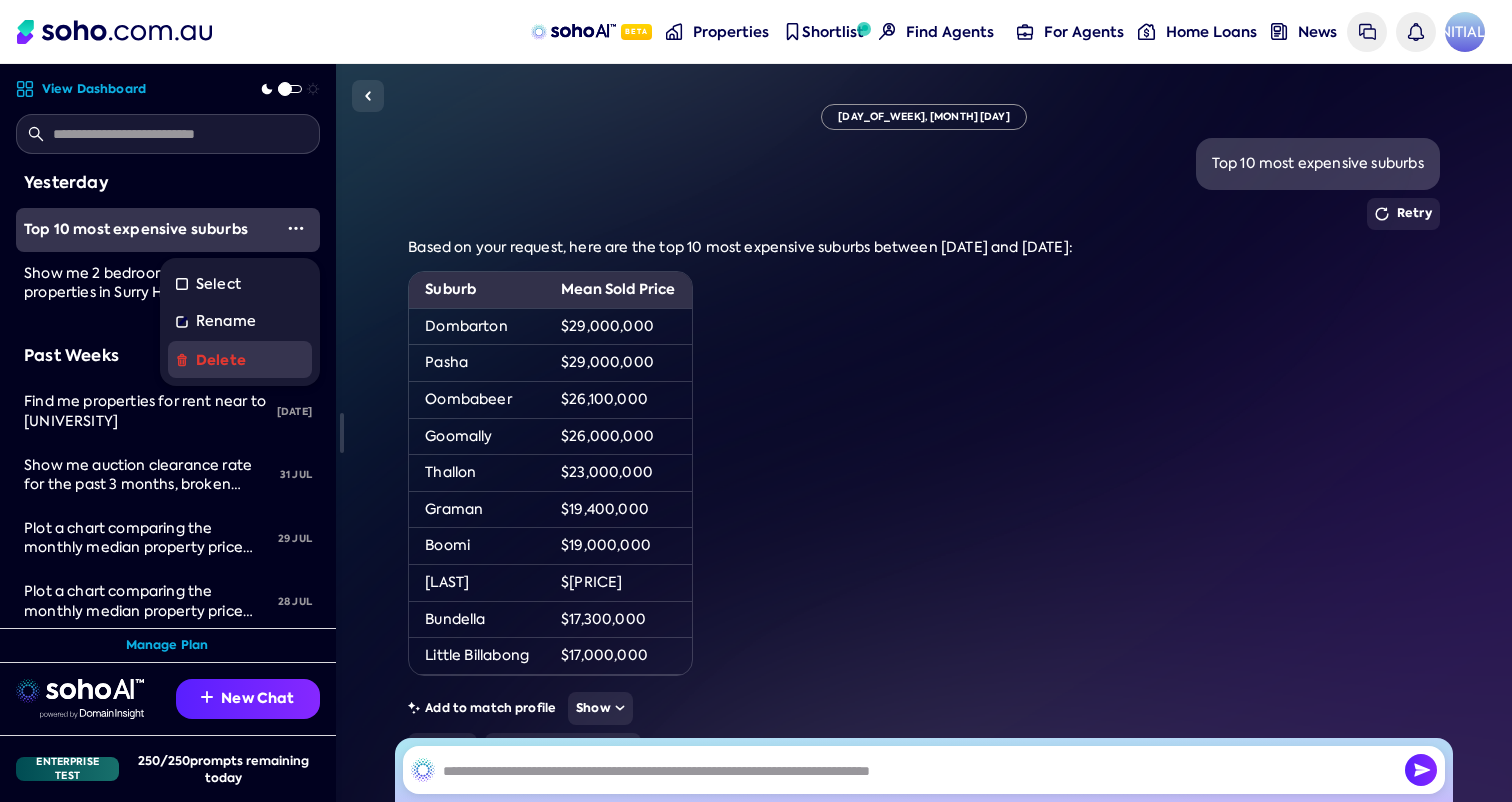 click on "Delete" at bounding box center [240, 360] 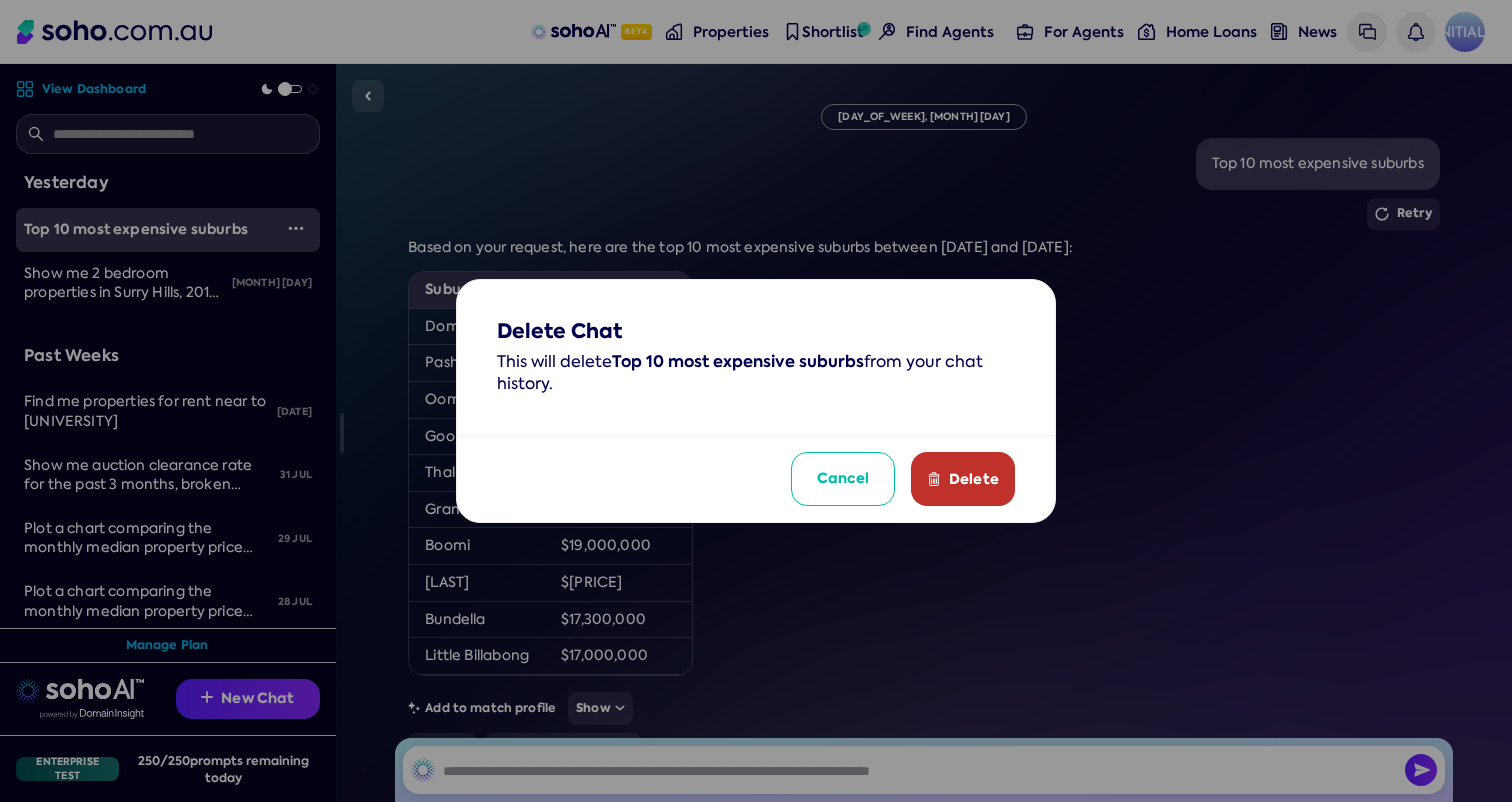 click on "Delete" at bounding box center [963, 479] 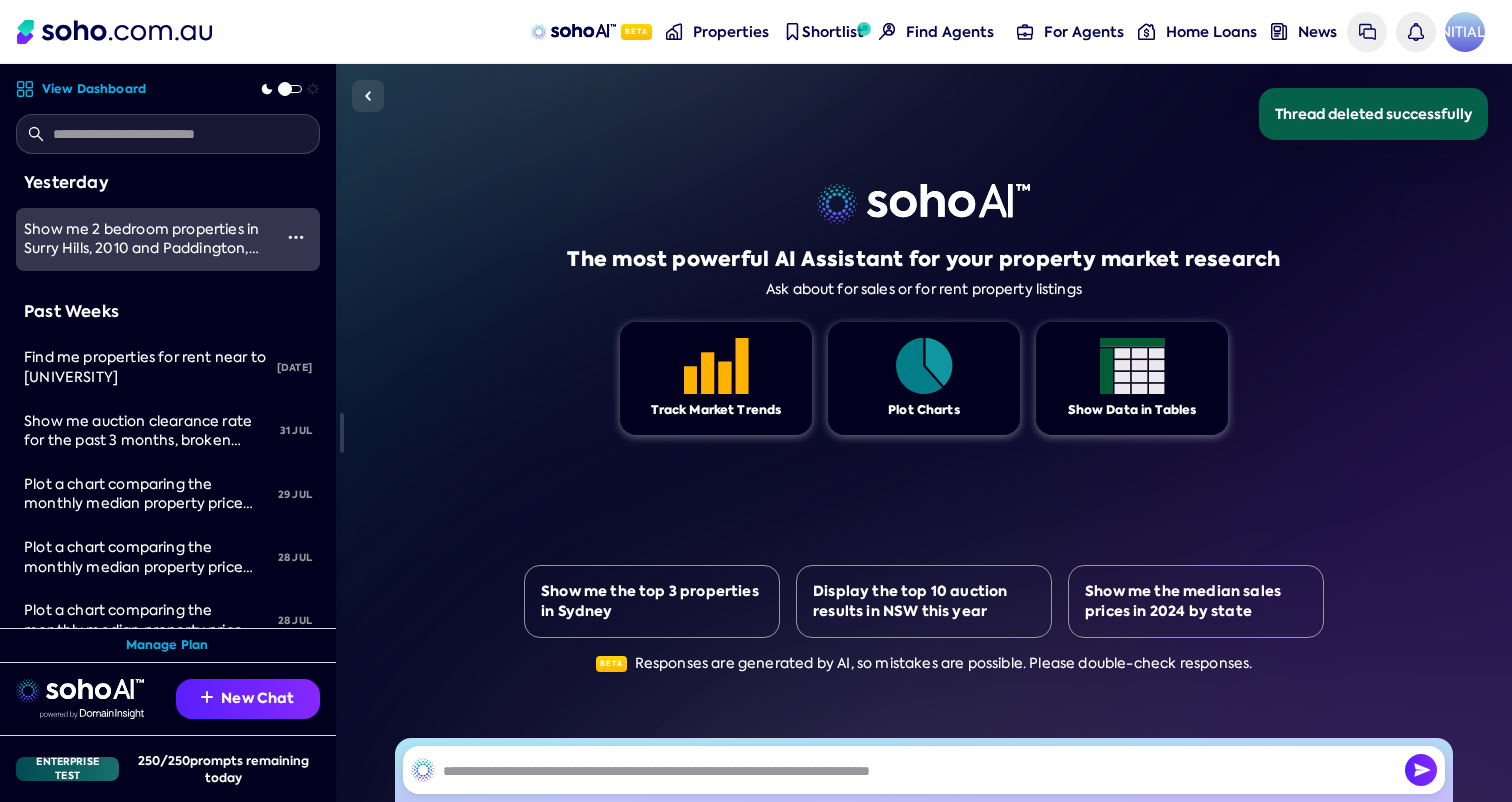 scroll, scrollTop: 1, scrollLeft: 0, axis: vertical 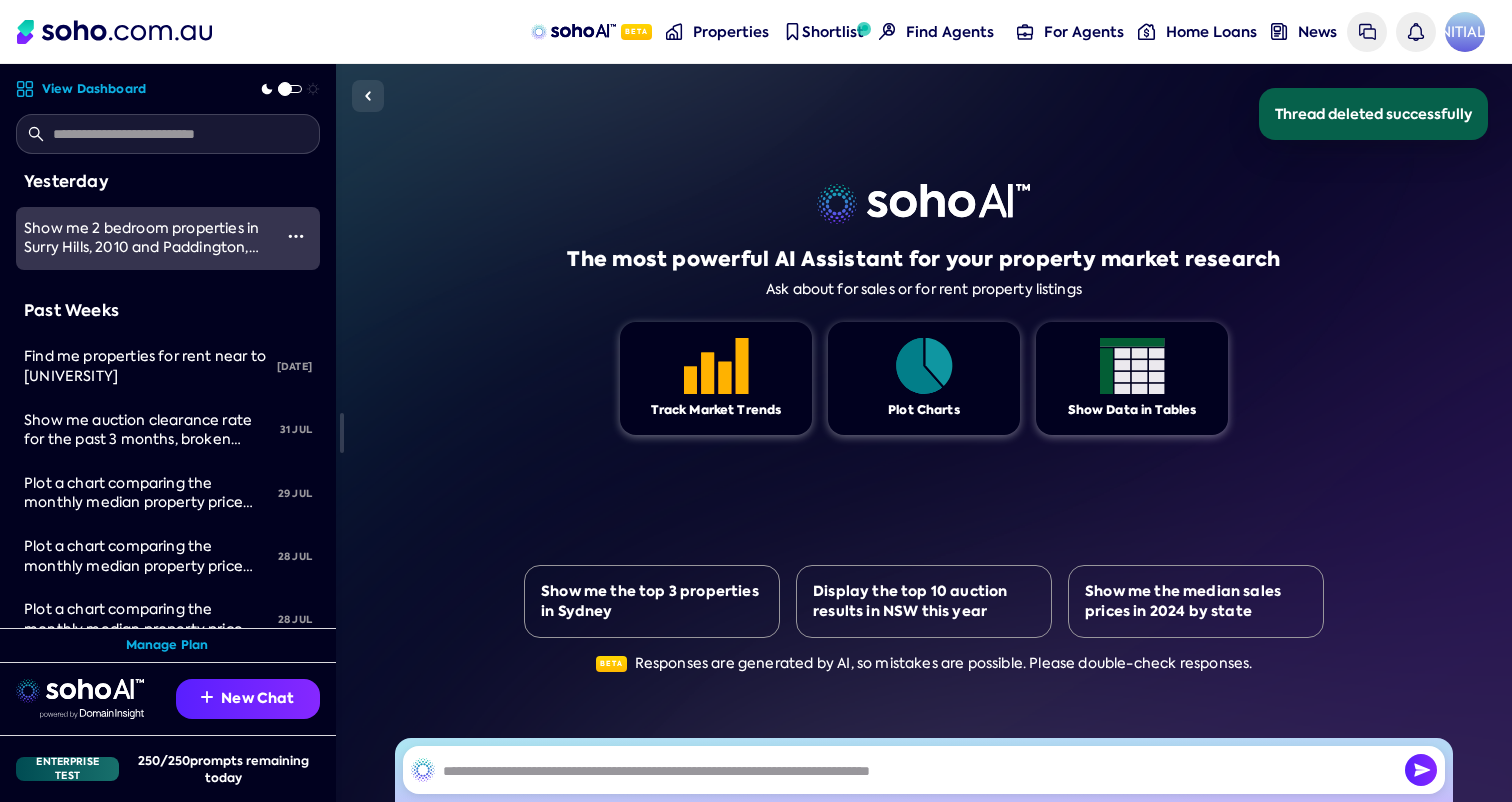 click on "Show me 2 bedroom properties in Surry Hills, 2010 and Paddington, 2000 between $1.5M and $2M" at bounding box center (141, 247) 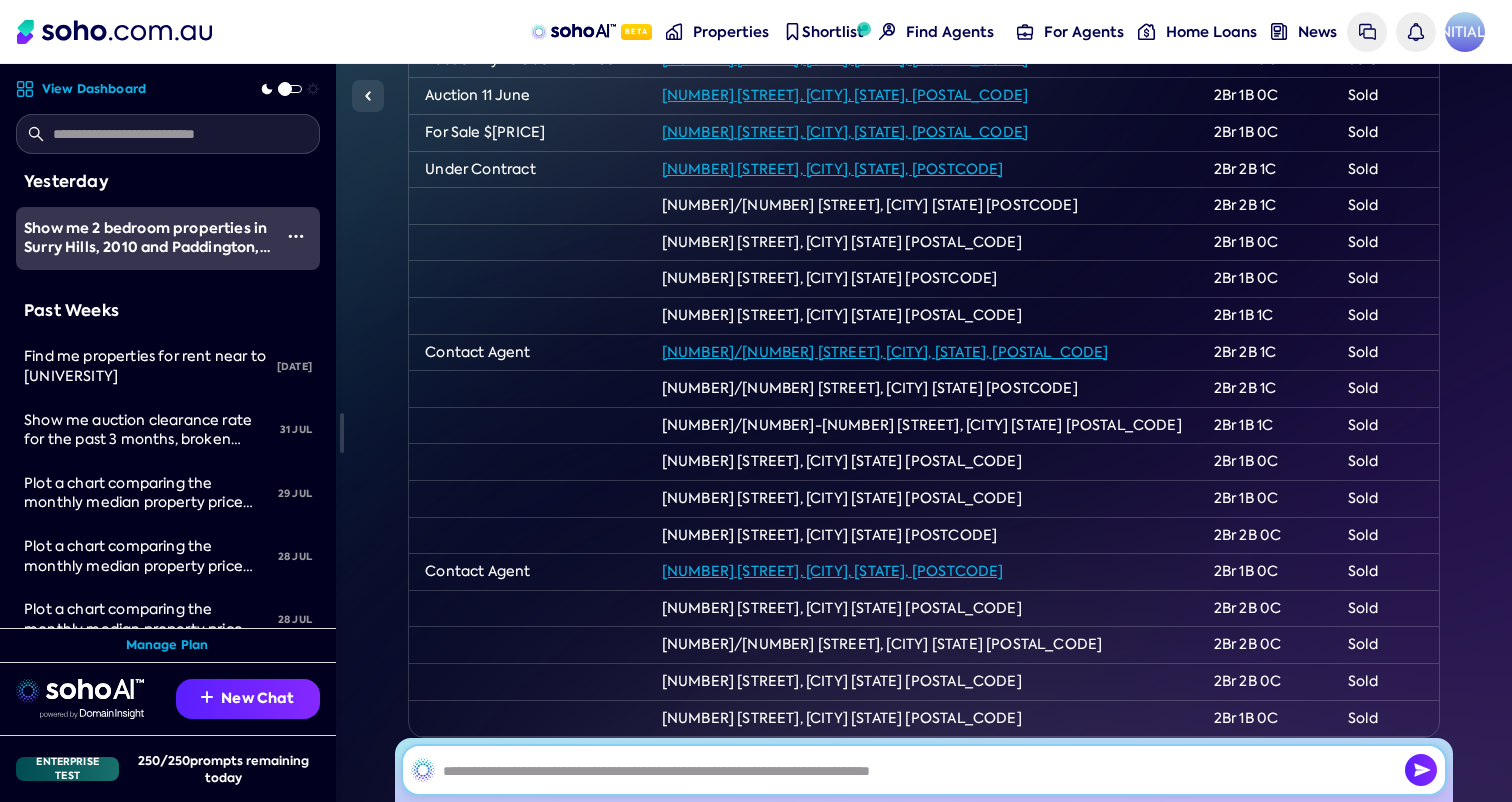 scroll, scrollTop: 910, scrollLeft: 0, axis: vertical 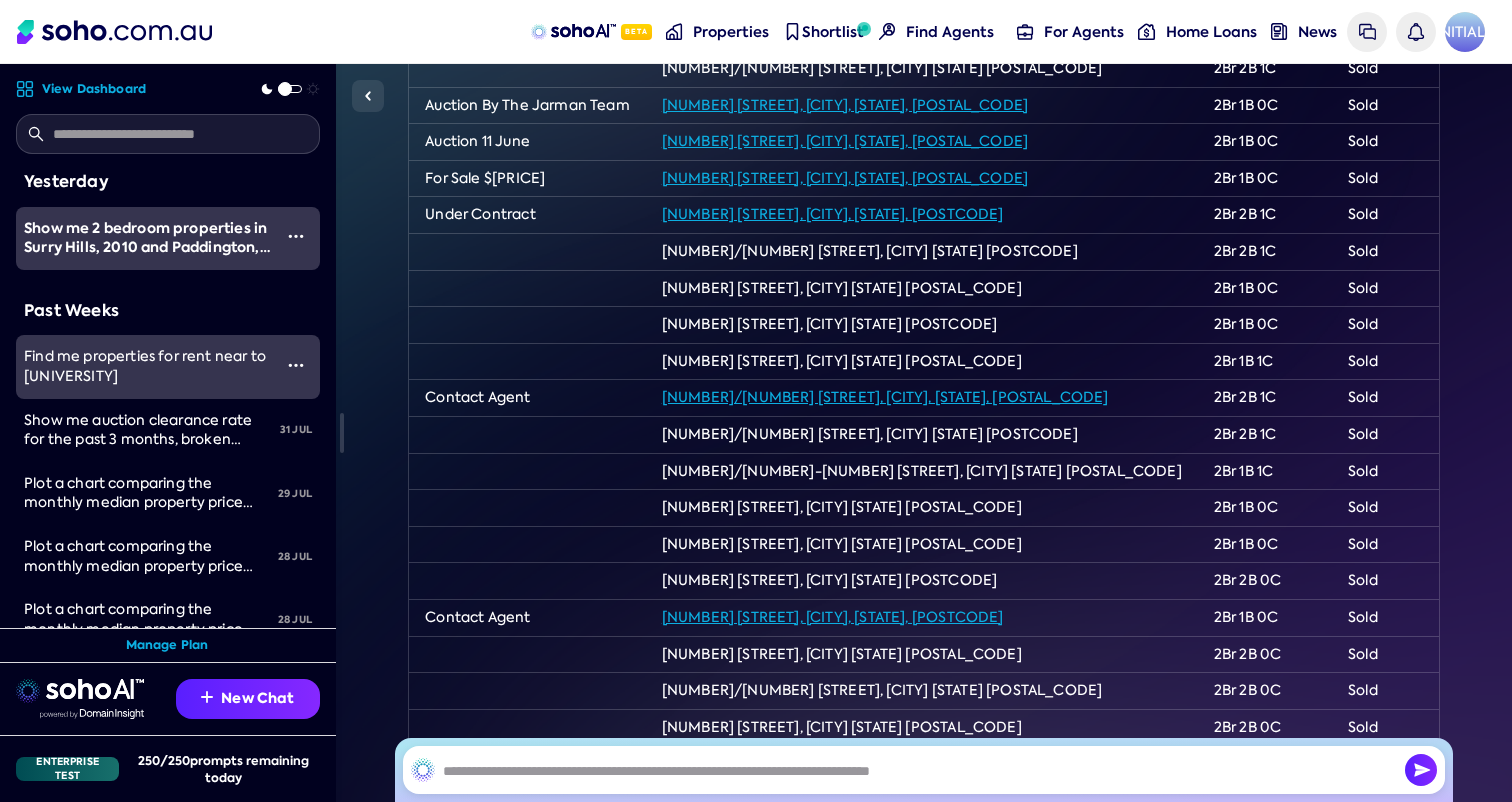 click on "Find me properties for rent near to [UNIVERSITY]" at bounding box center (144, 366) 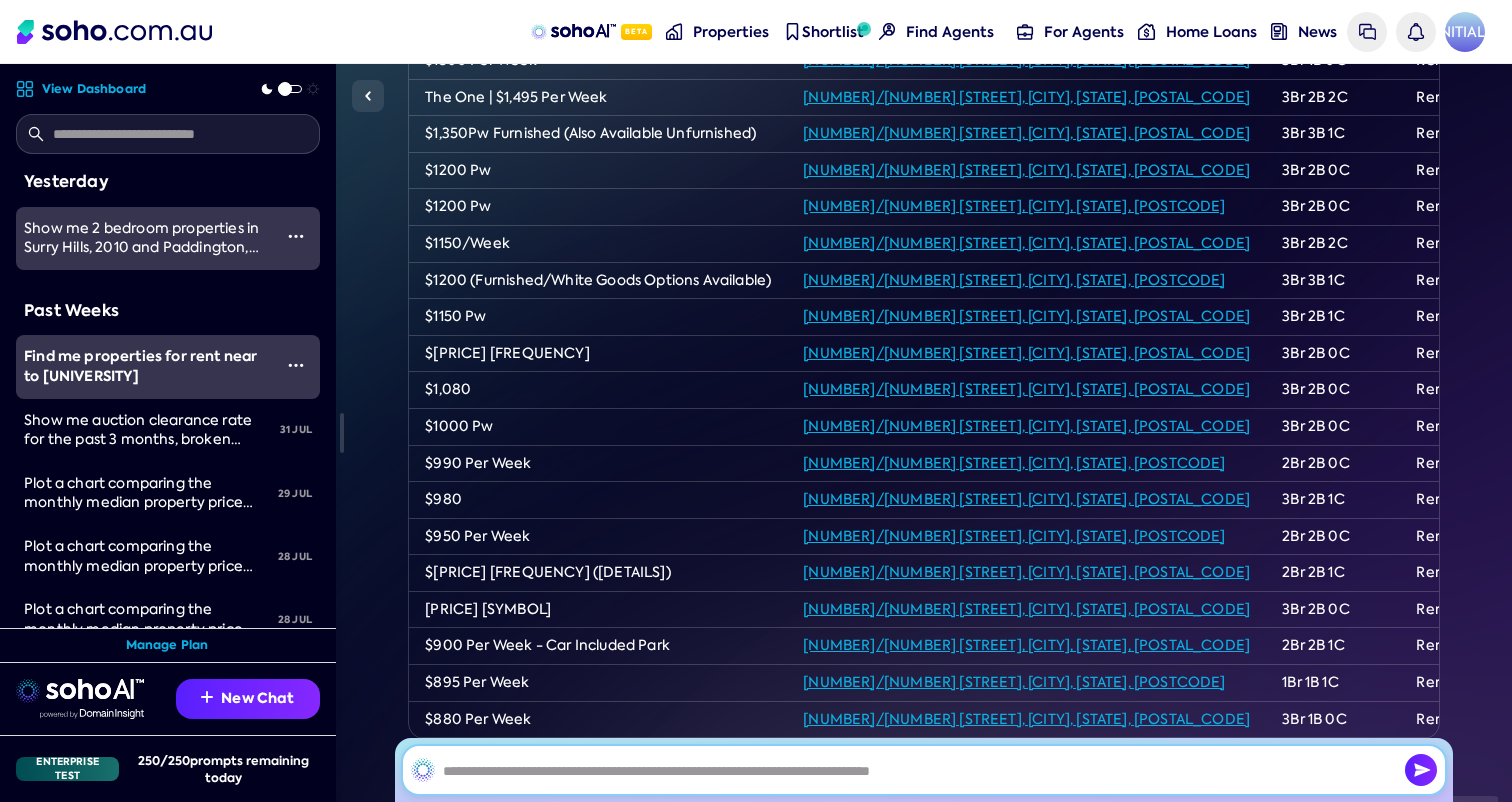 scroll, scrollTop: 0, scrollLeft: 0, axis: both 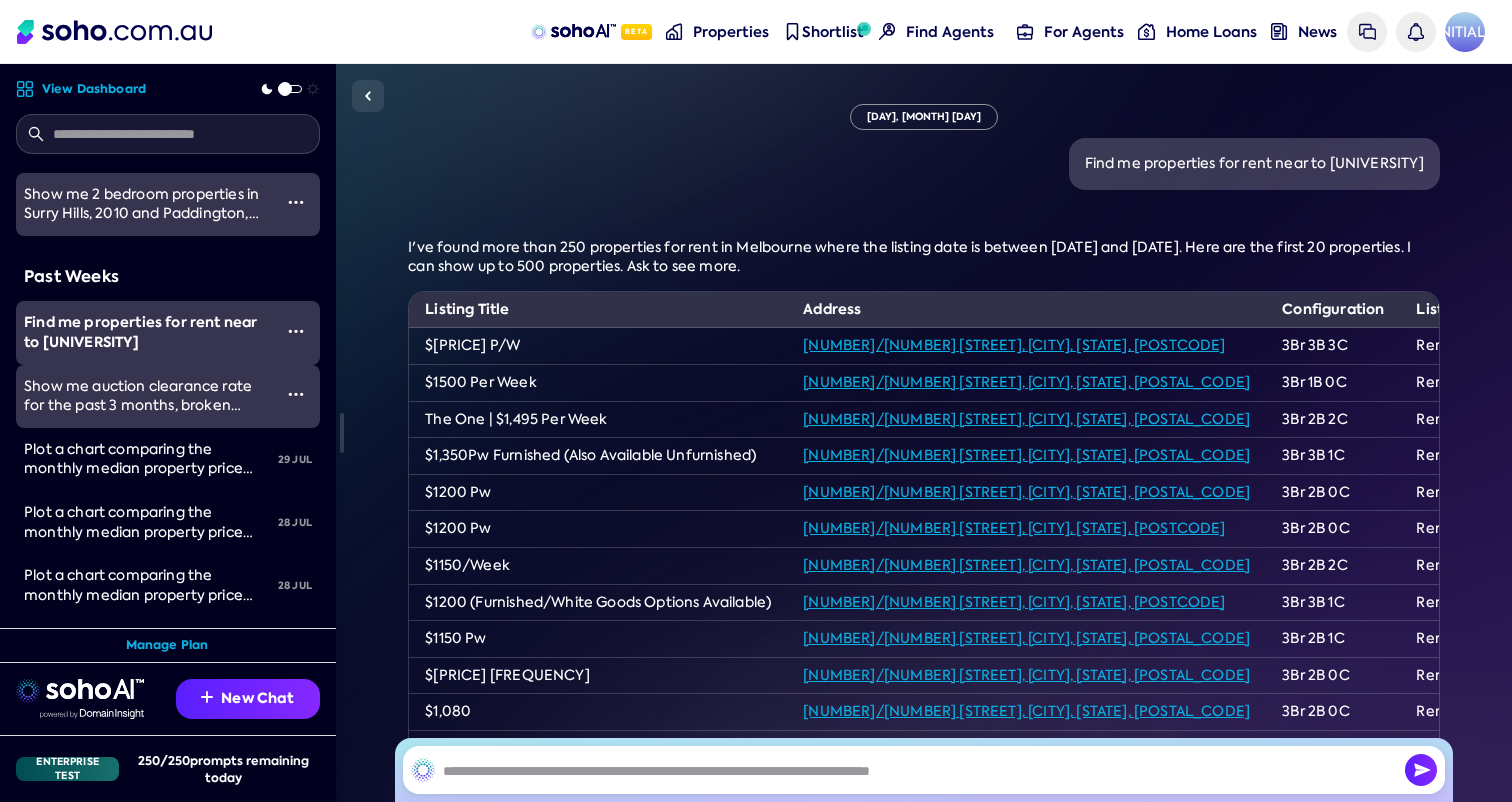 click on "Show me auction clearance rate for the past 3 months, broken down by month" at bounding box center [138, 405] 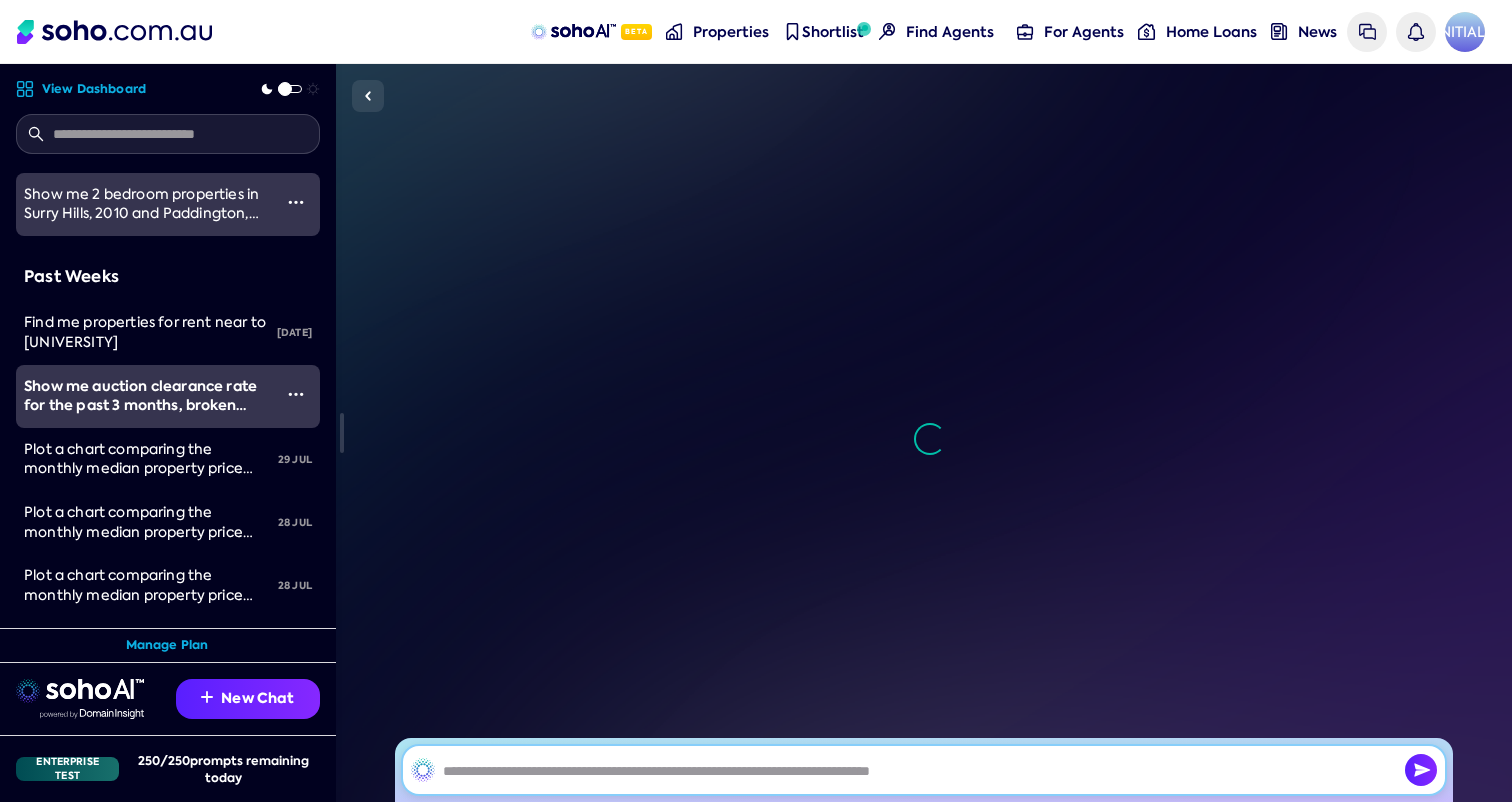 scroll, scrollTop: 828, scrollLeft: 0, axis: vertical 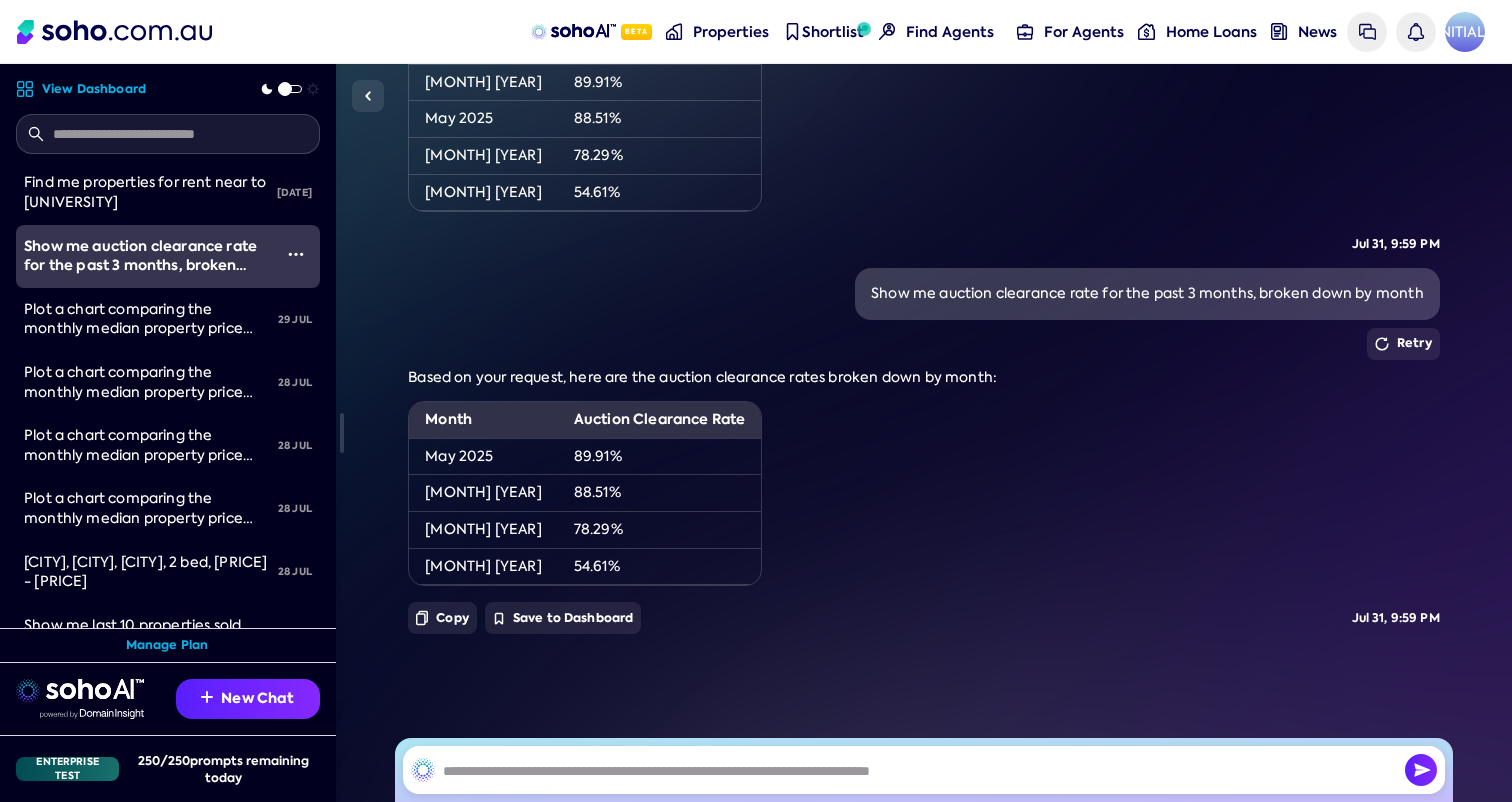 click on "Plot a chart comparing the monthly median property price between [CITY] and [CITY] for over the past 6 months" at bounding box center [146, 401] 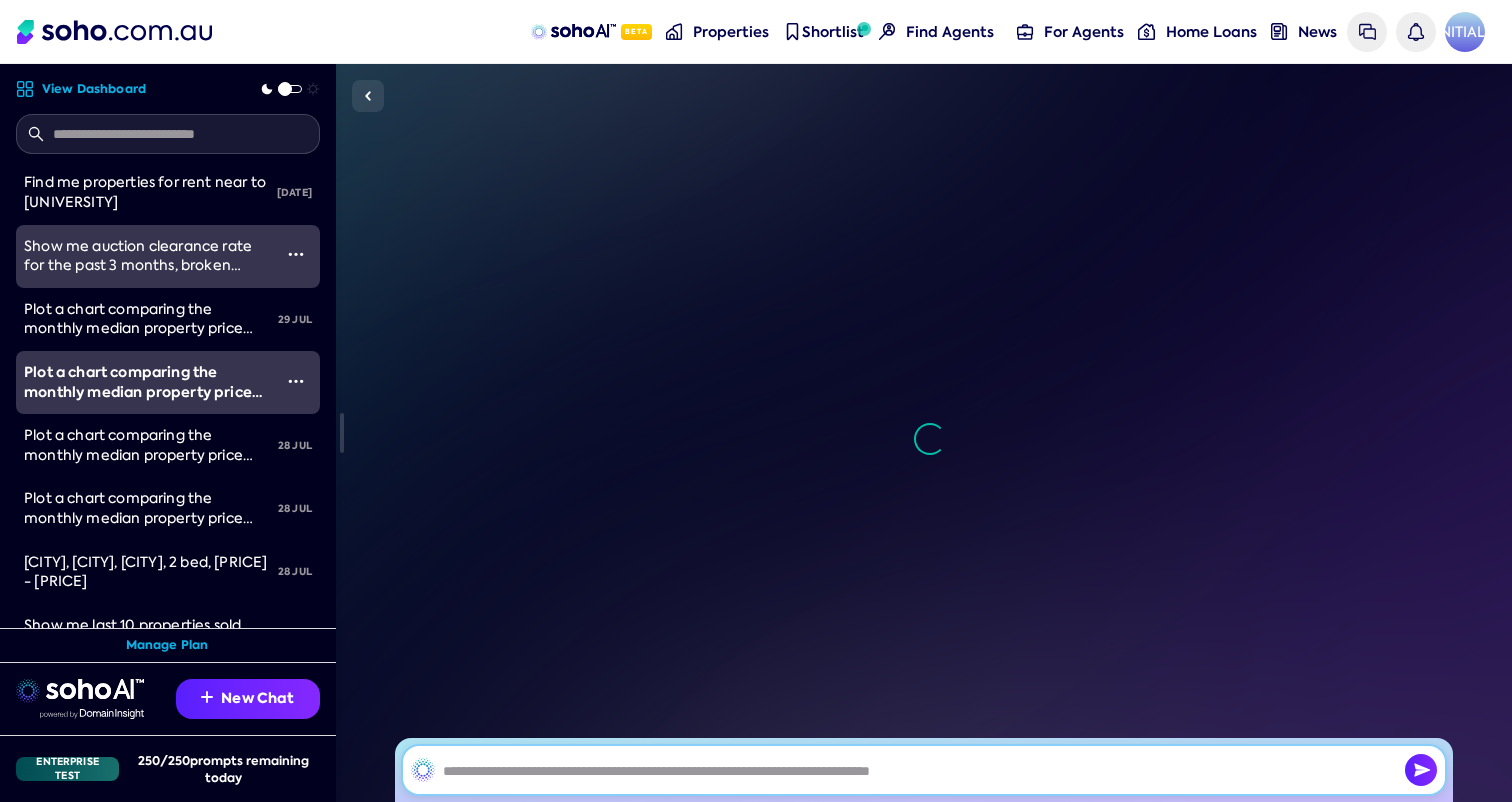 scroll, scrollTop: 33, scrollLeft: 0, axis: vertical 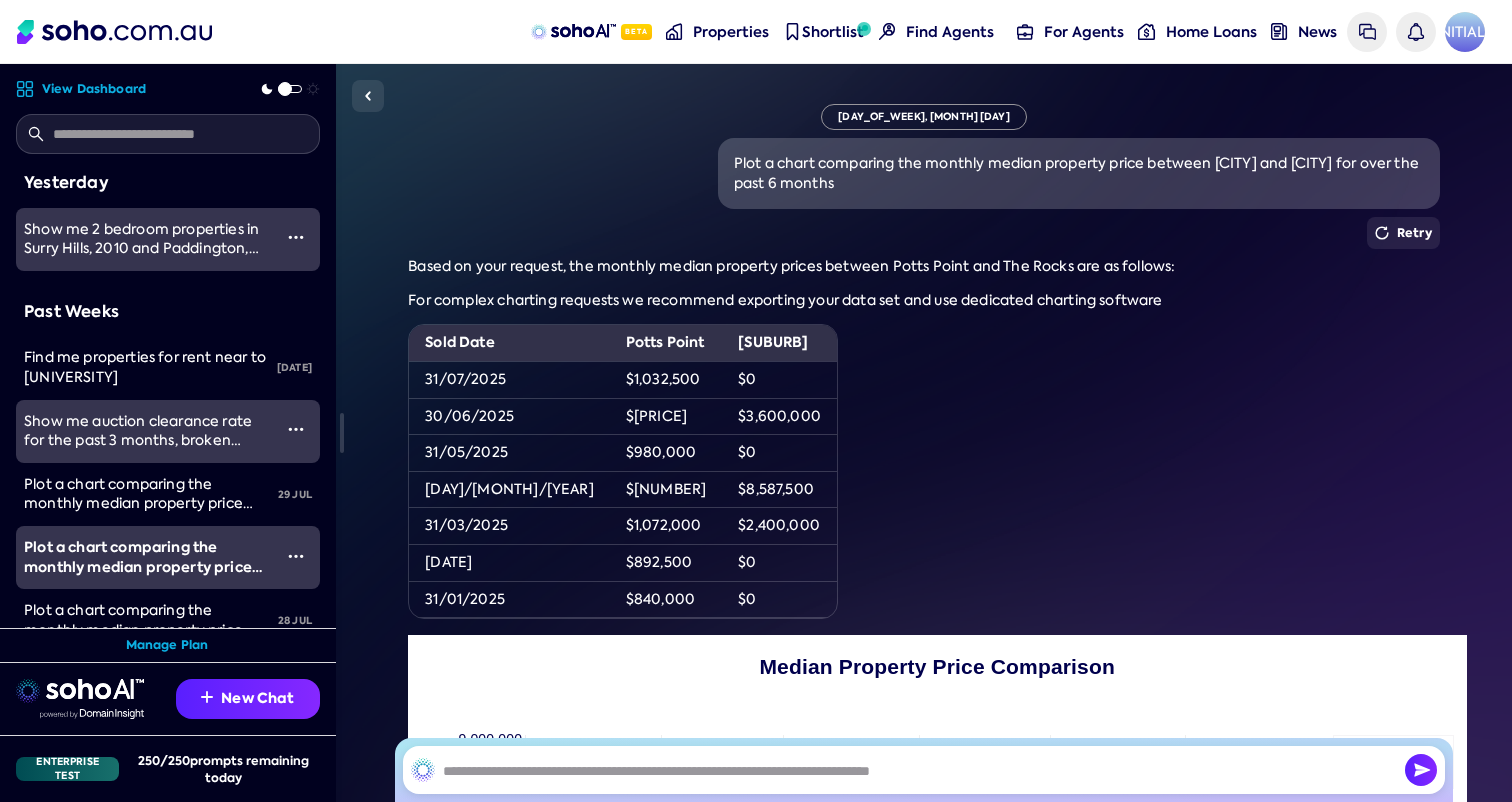 click on "Plot a chart comparing the monthly median property price between [CITY] and [CITY] for over the past 6 months" at bounding box center [1079, 173] 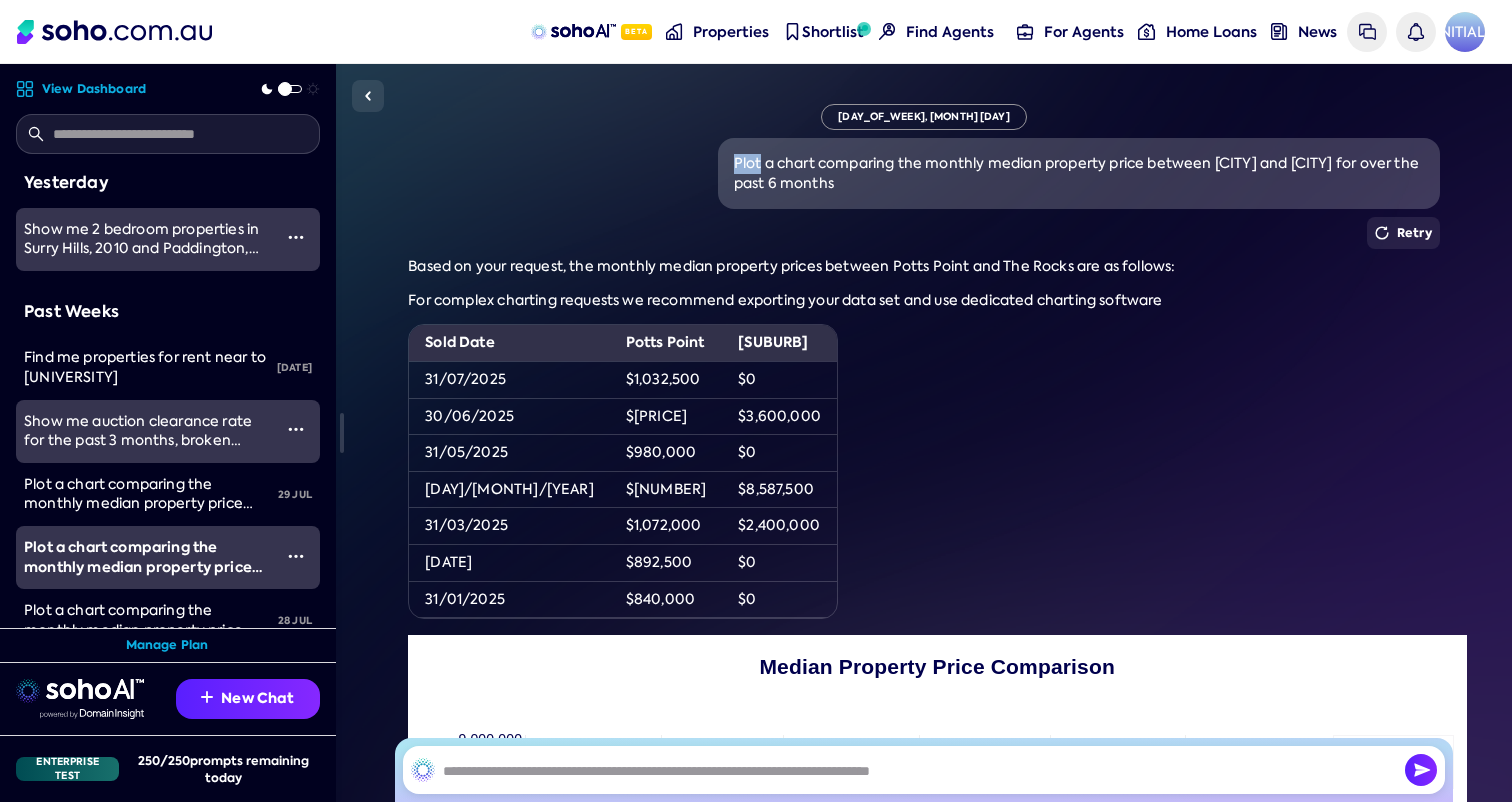 click on "Plot a chart comparing the monthly median property price between [CITY] and [CITY] for over the past 6 months" at bounding box center [1079, 173] 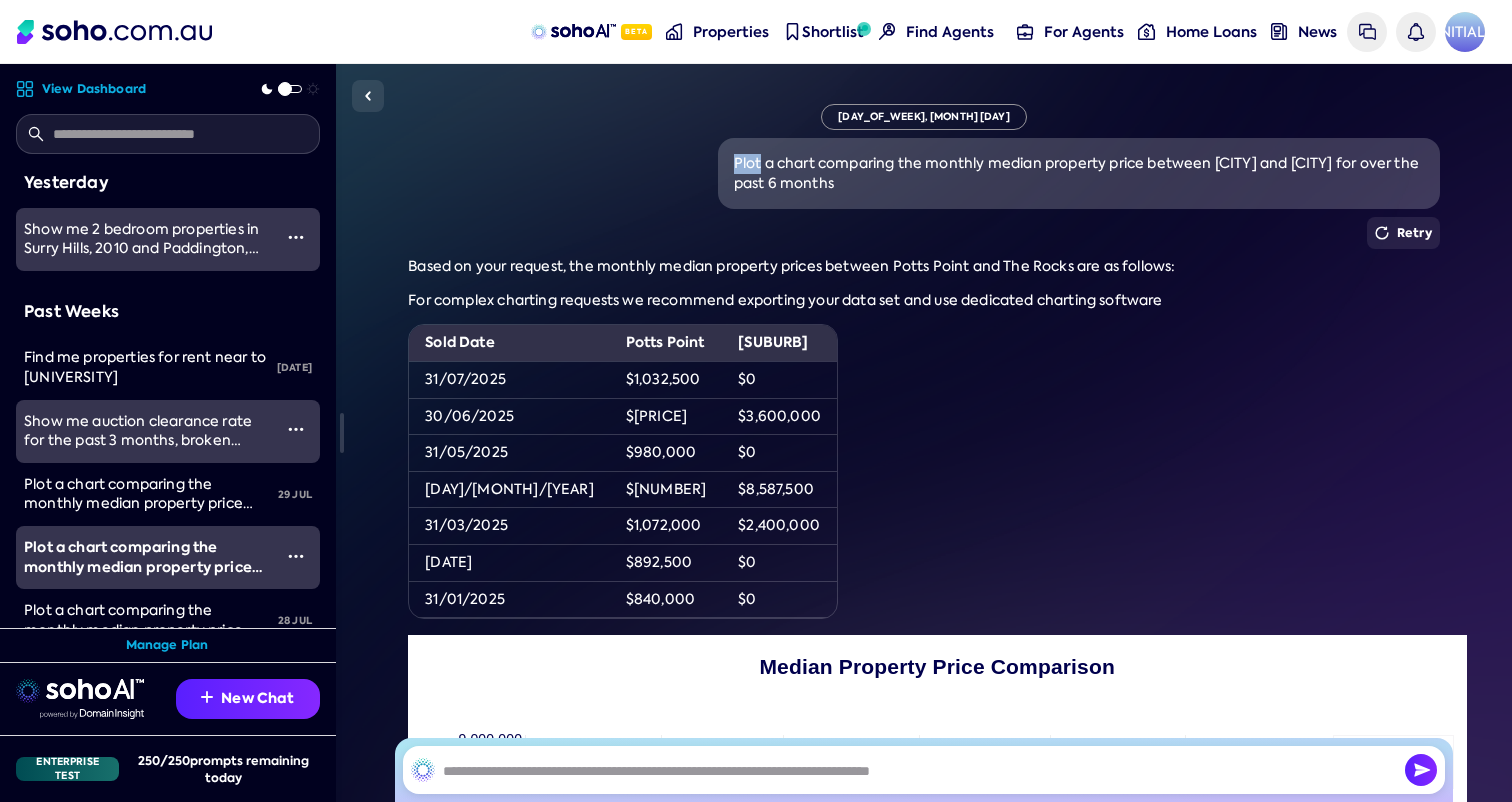 copy on "Plot a chart comparing the monthly median property price between [CITY] and [CITY] for over the past 6 months" 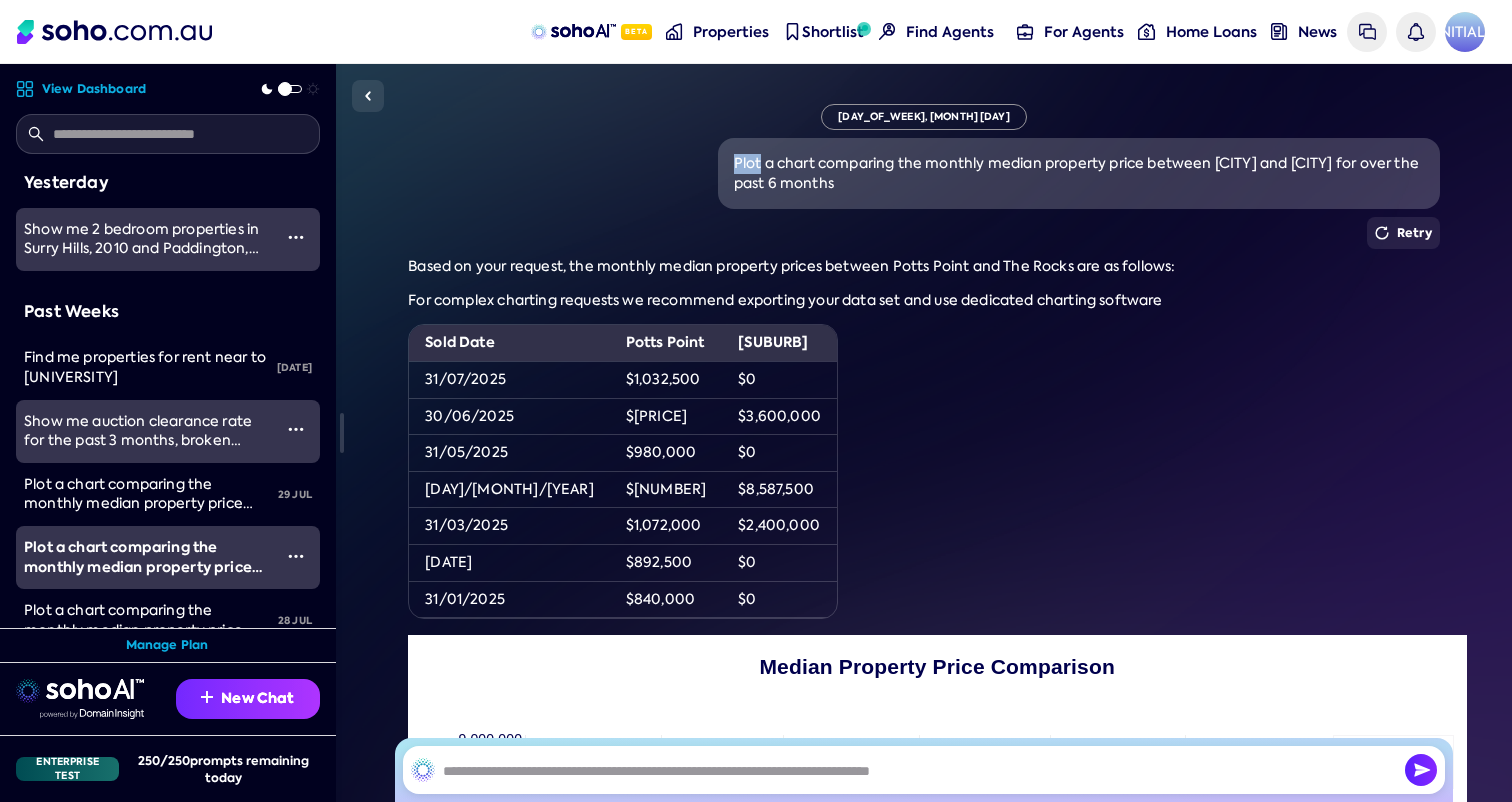 click on "New Chat" at bounding box center (248, 699) 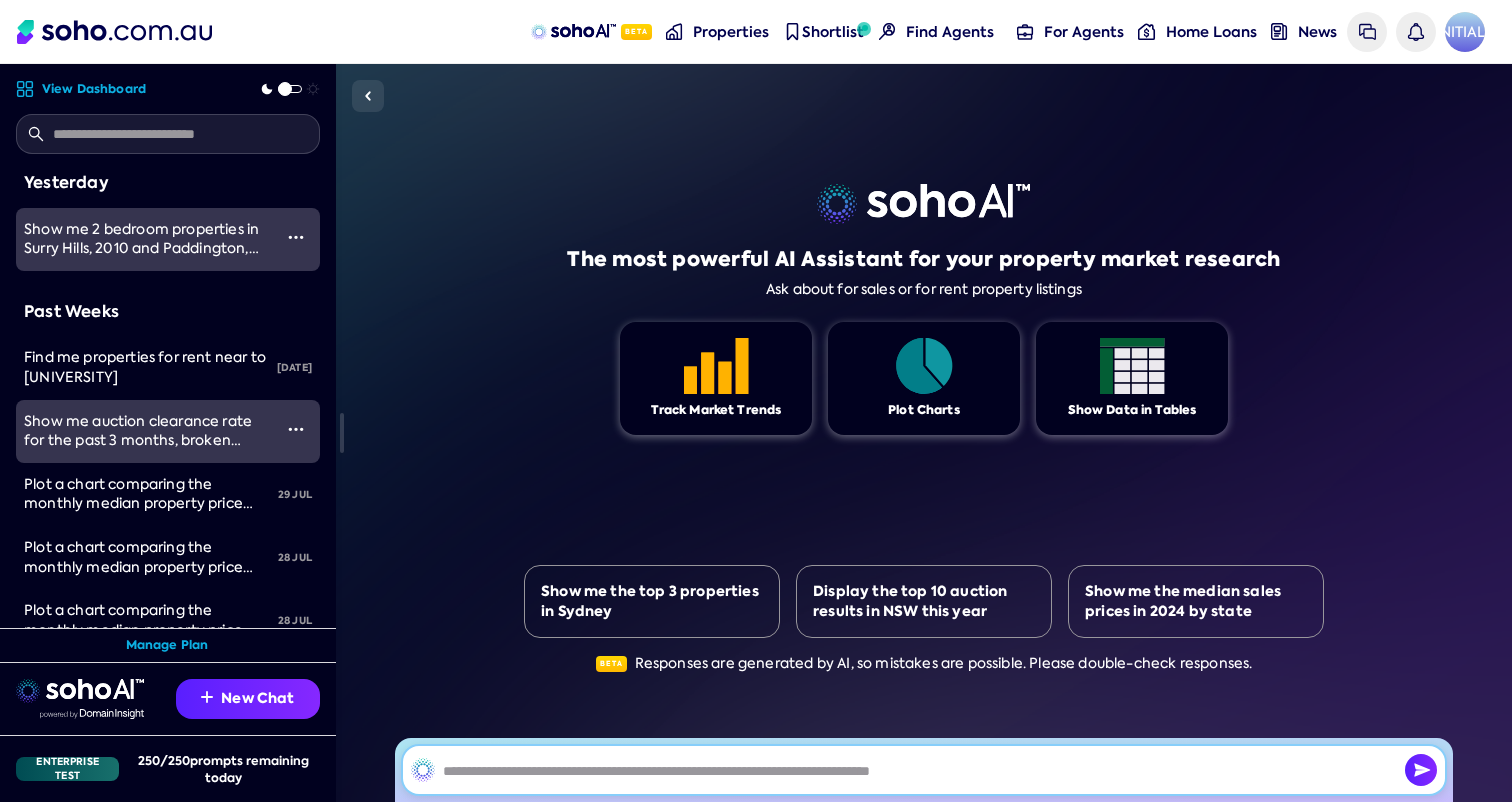 click at bounding box center (924, 770) 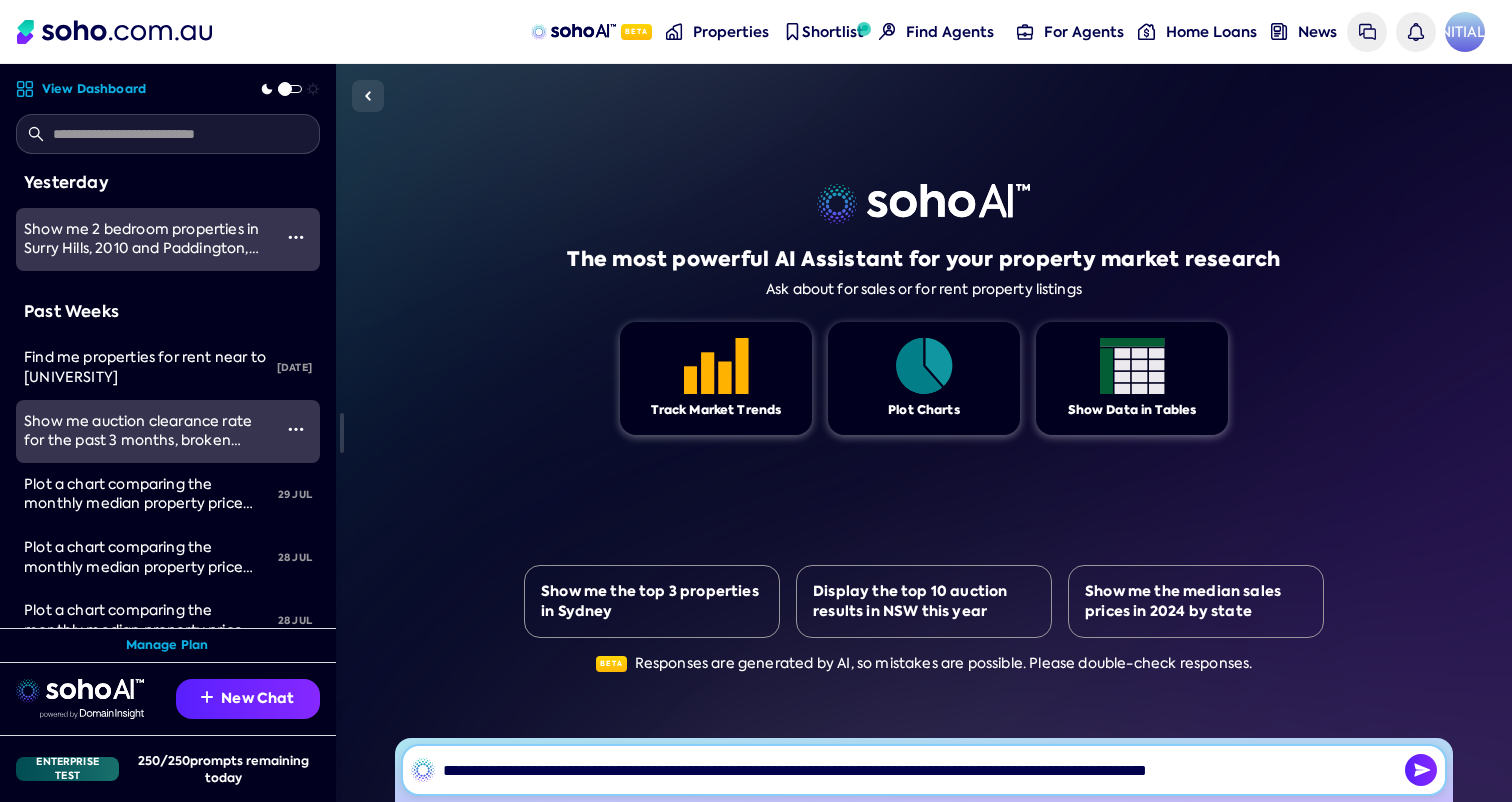 scroll, scrollTop: 0, scrollLeft: 38, axis: horizontal 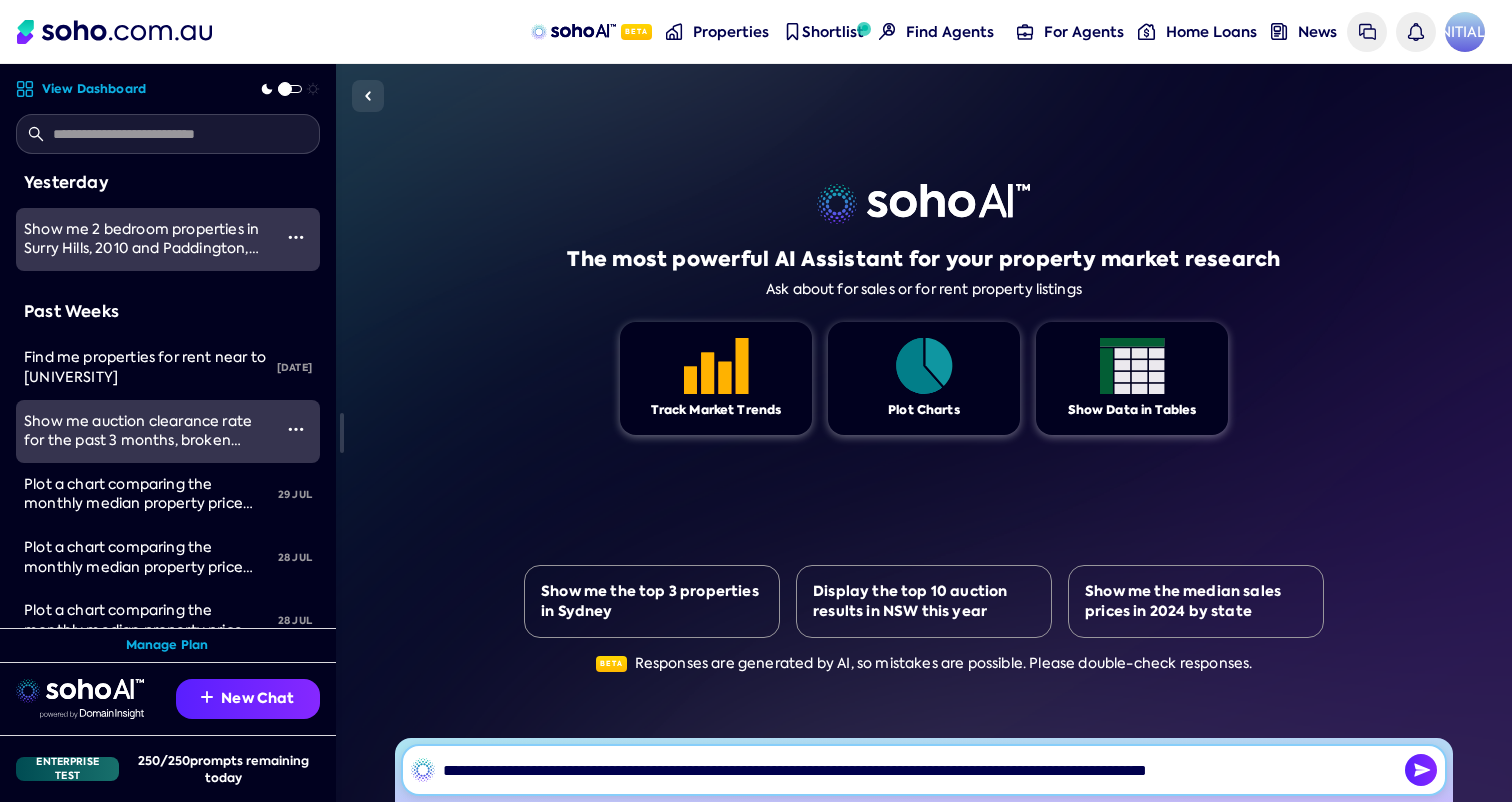 click on "**********" at bounding box center [924, 770] 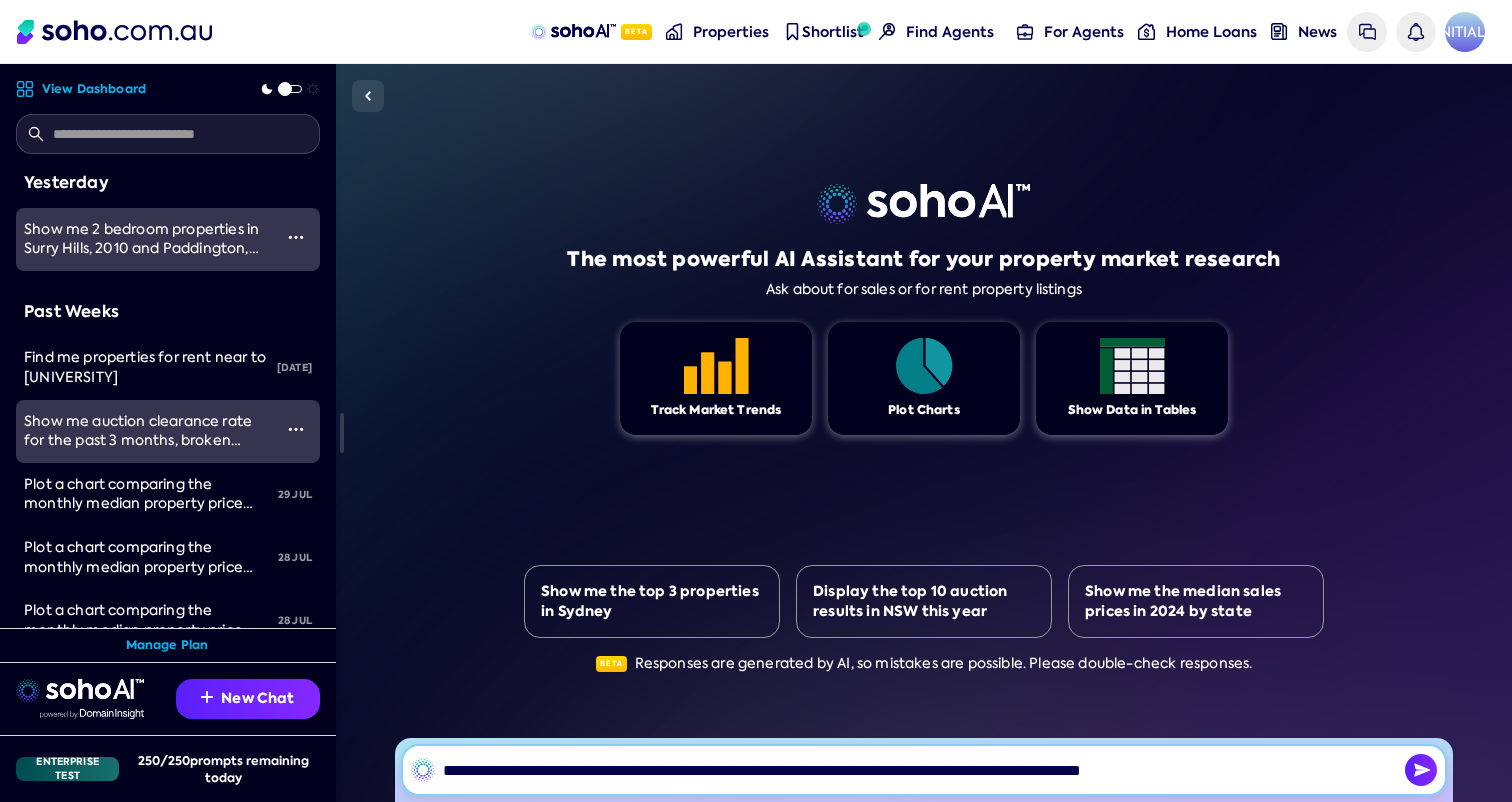 scroll, scrollTop: 0, scrollLeft: 0, axis: both 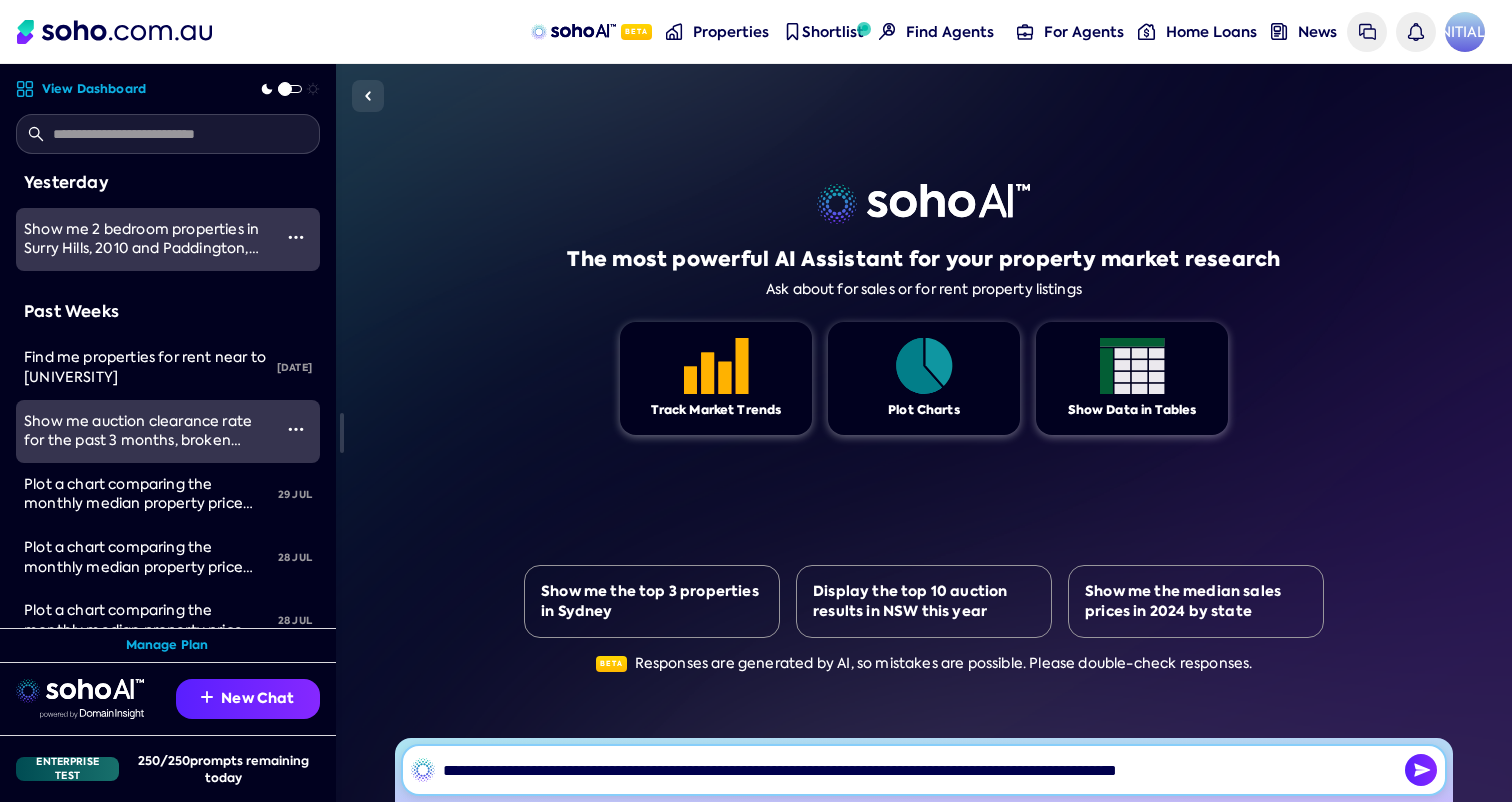 type on "**********" 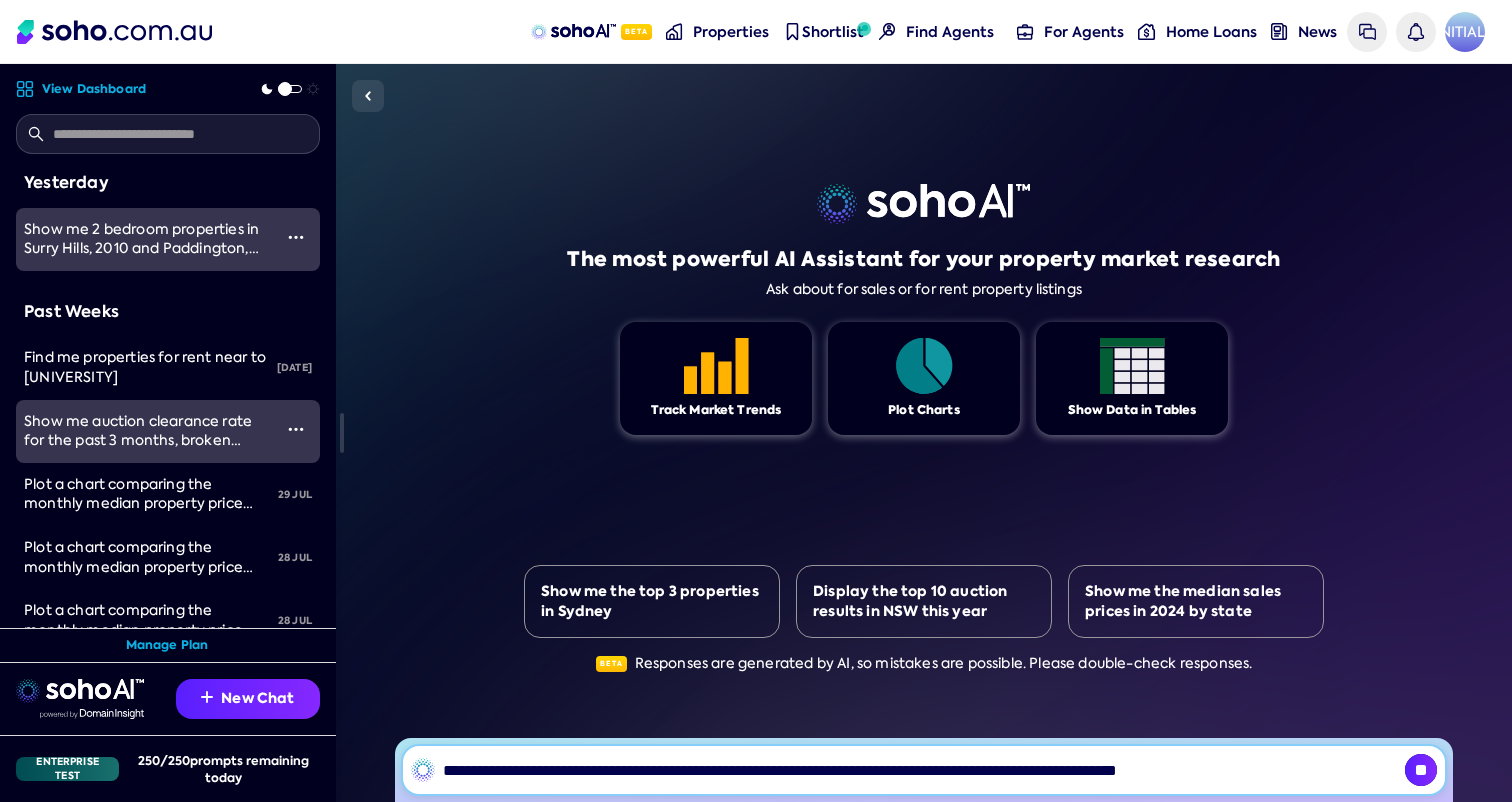 type 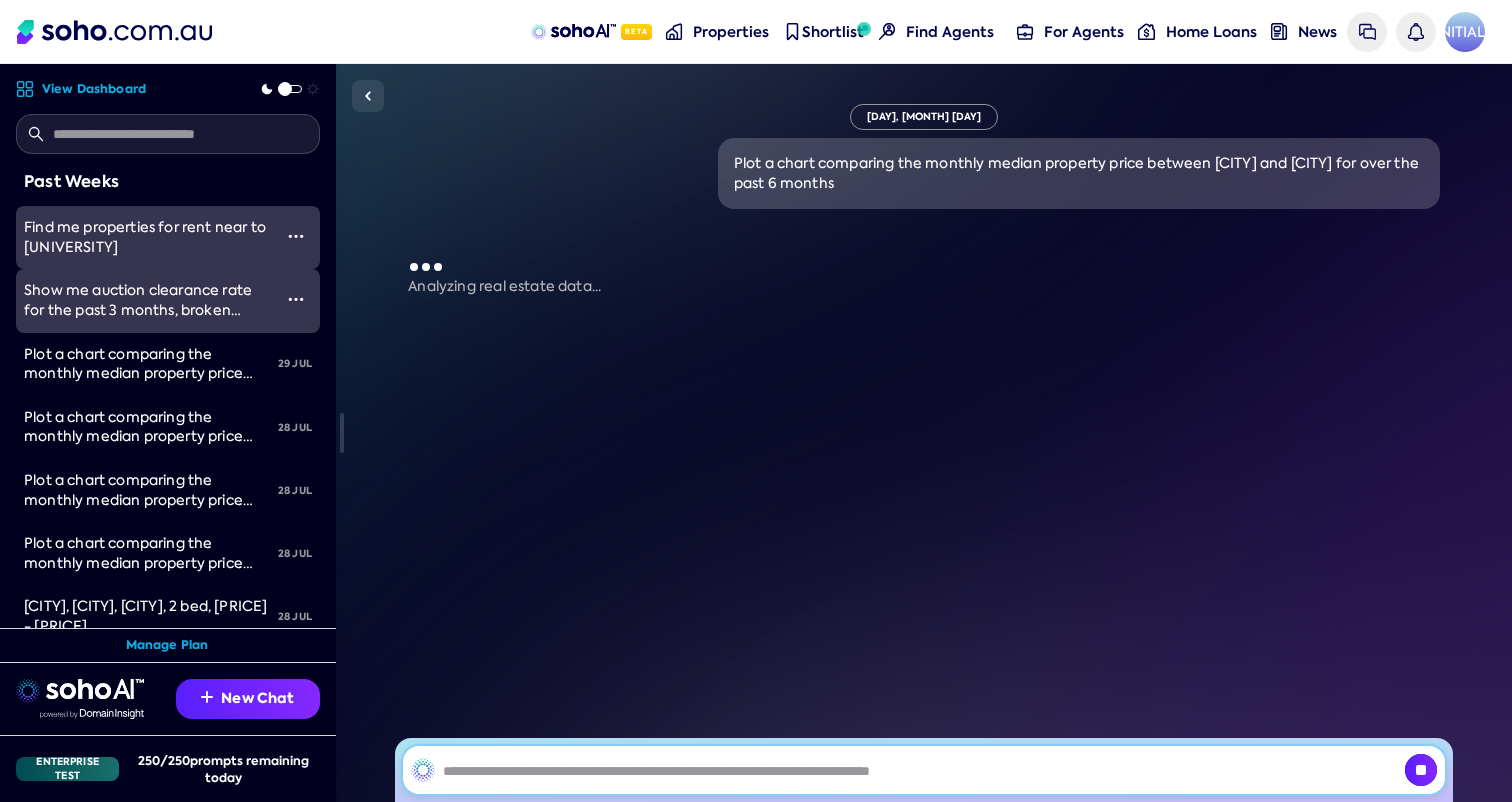 scroll, scrollTop: 266, scrollLeft: 0, axis: vertical 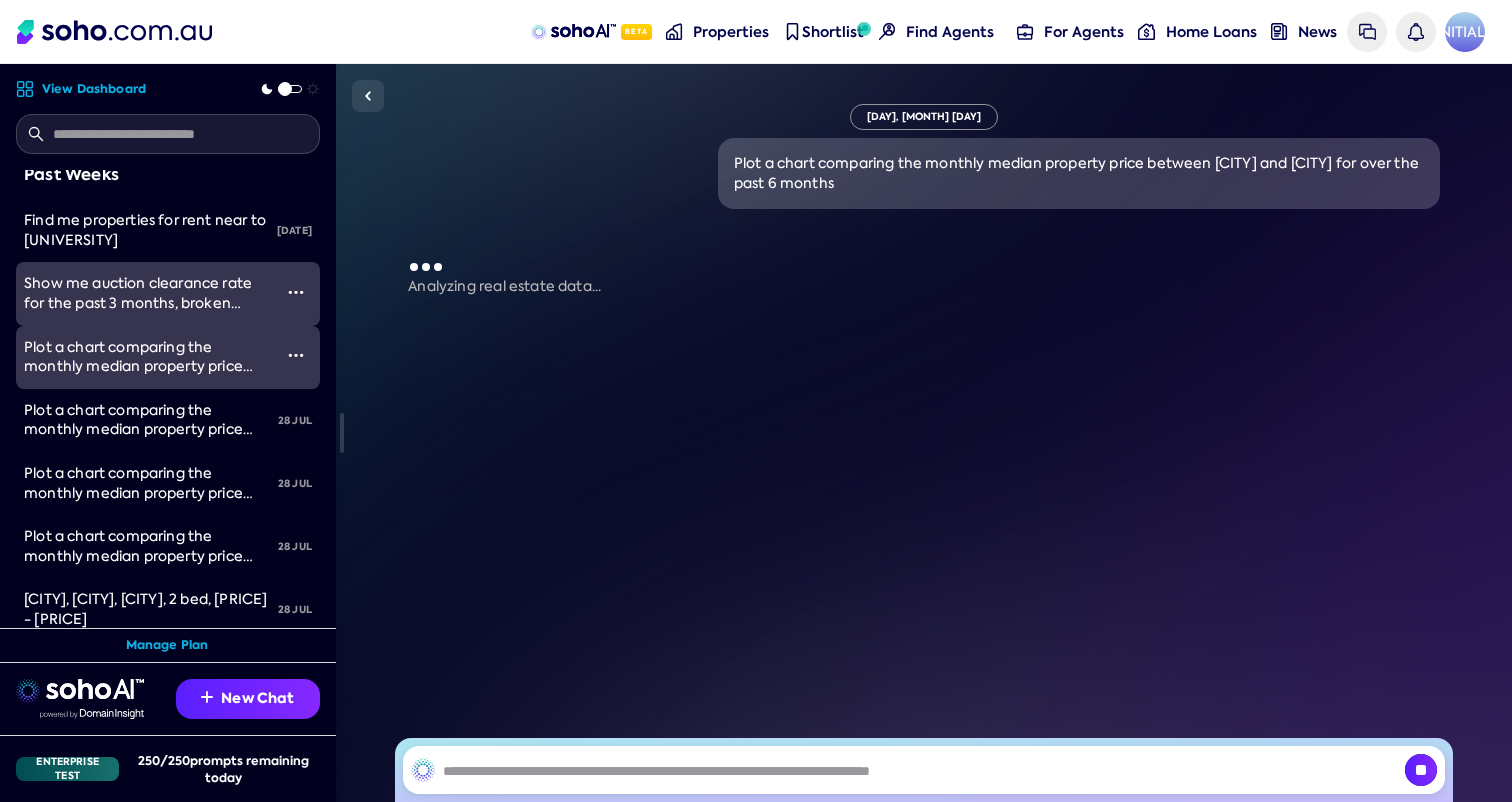 click at bounding box center (296, 355) 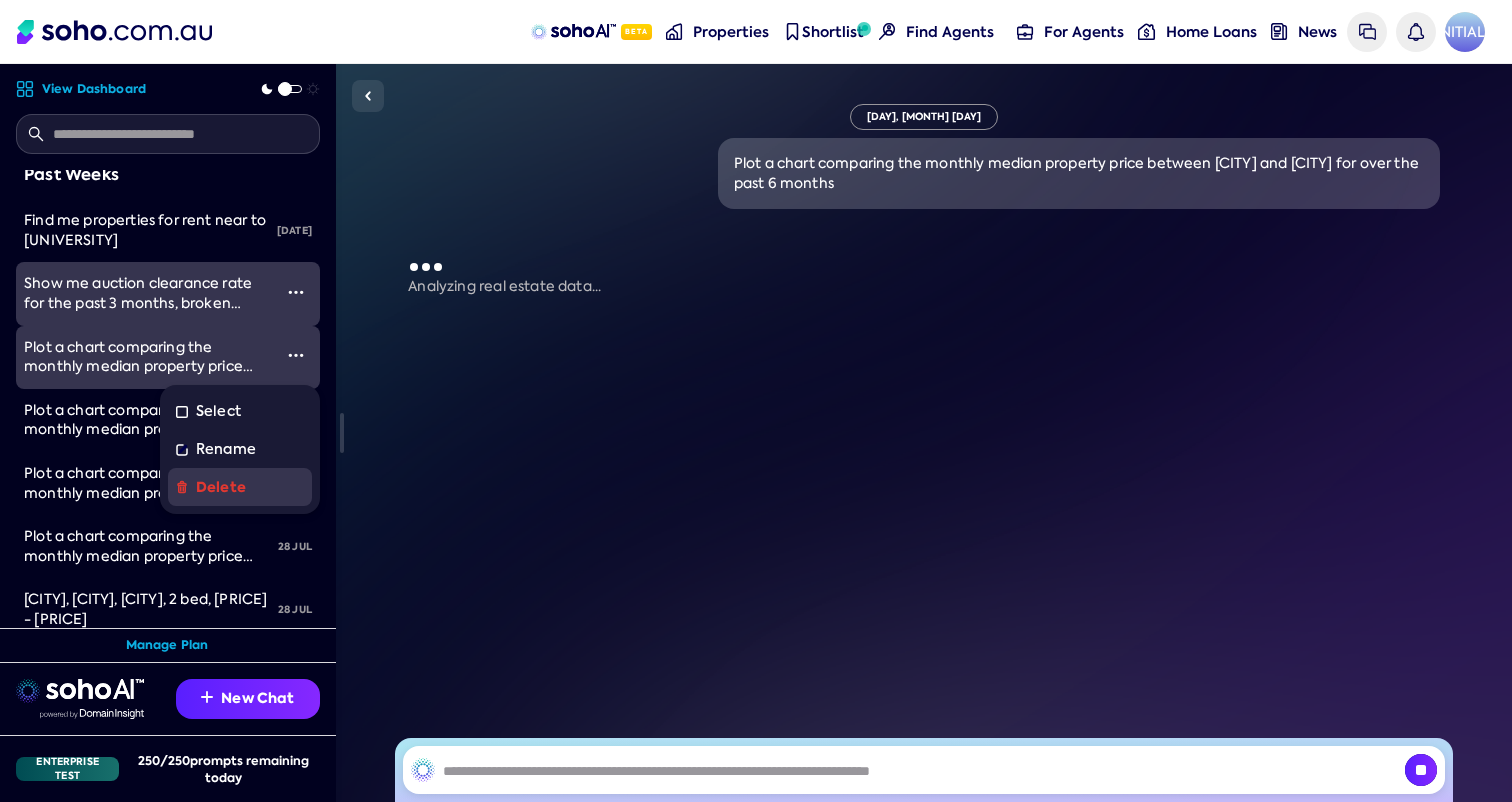 click on "Delete" at bounding box center [240, 487] 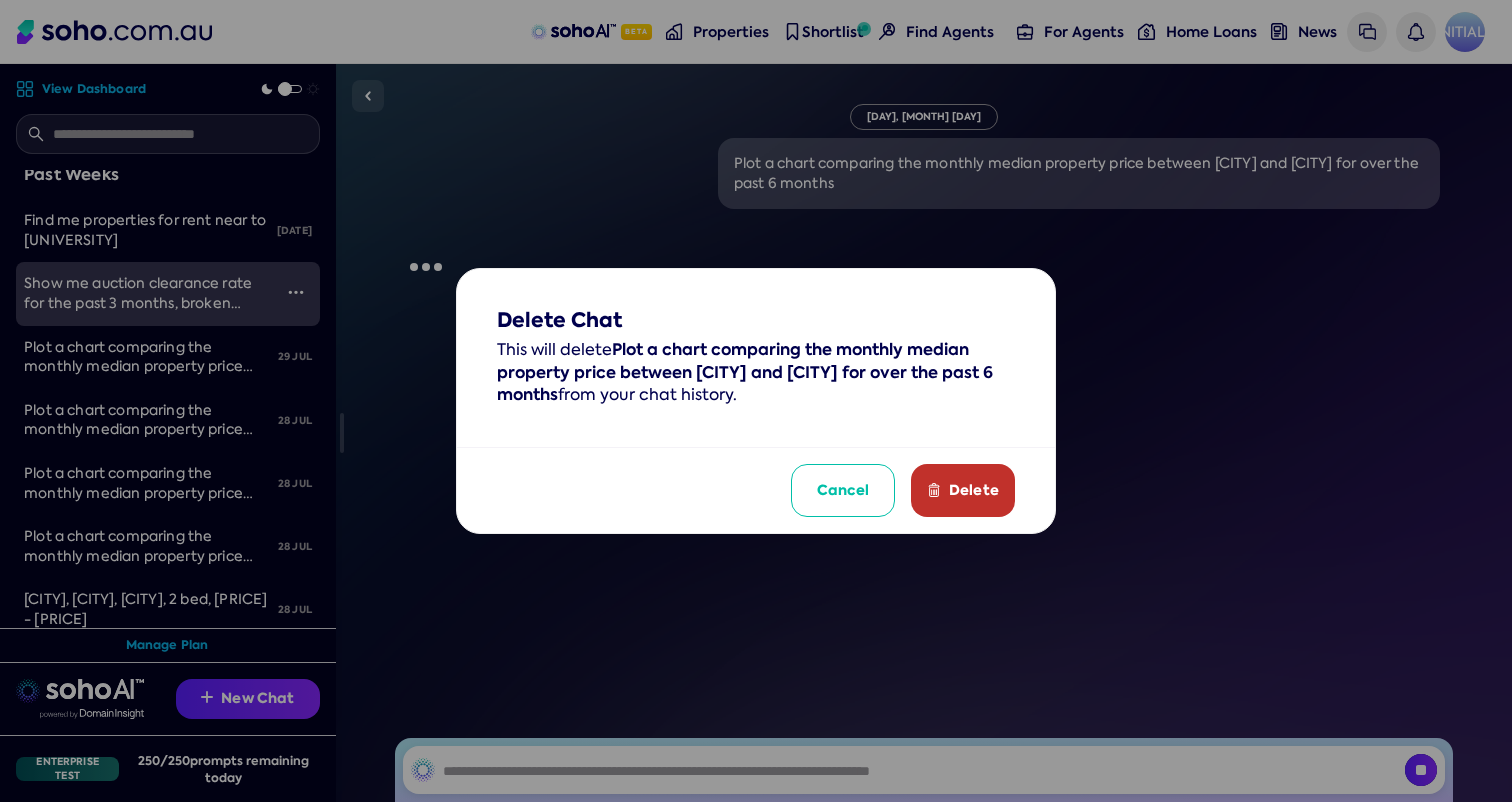click on "Delete" at bounding box center [974, 490] 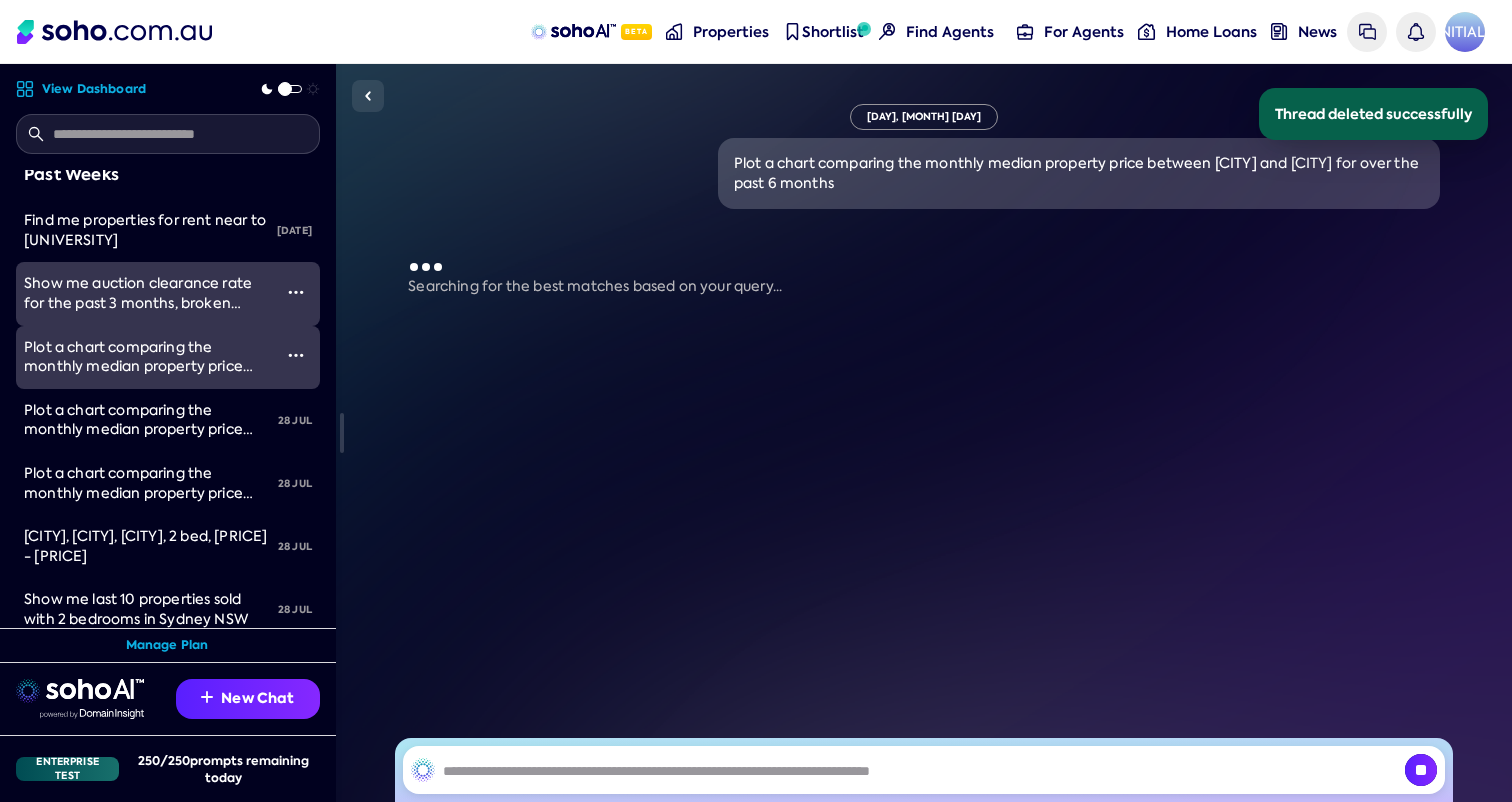 click at bounding box center [296, 355] 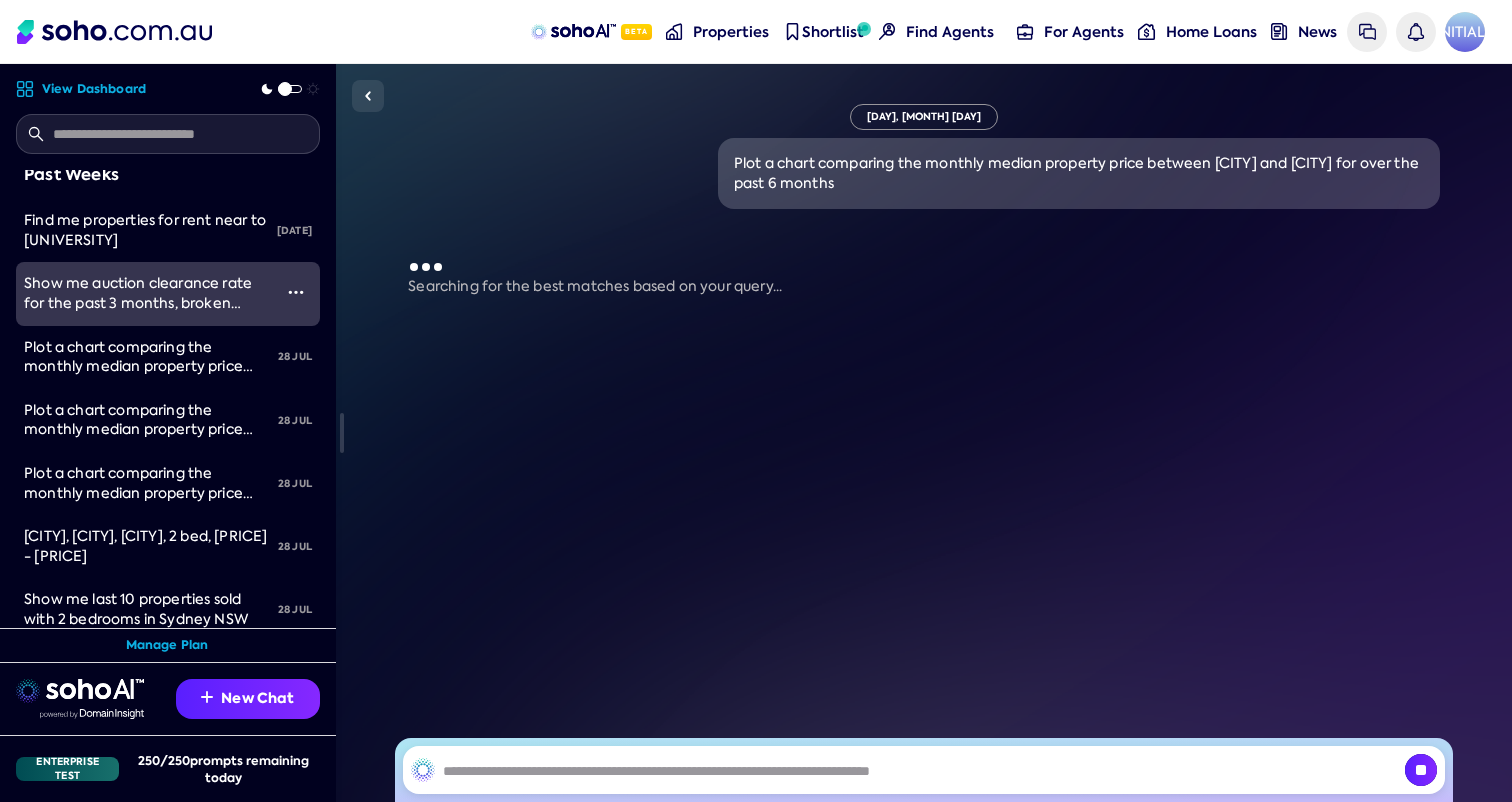 drag, startPoint x: 232, startPoint y: 494, endPoint x: 353, endPoint y: 505, distance: 121.49897 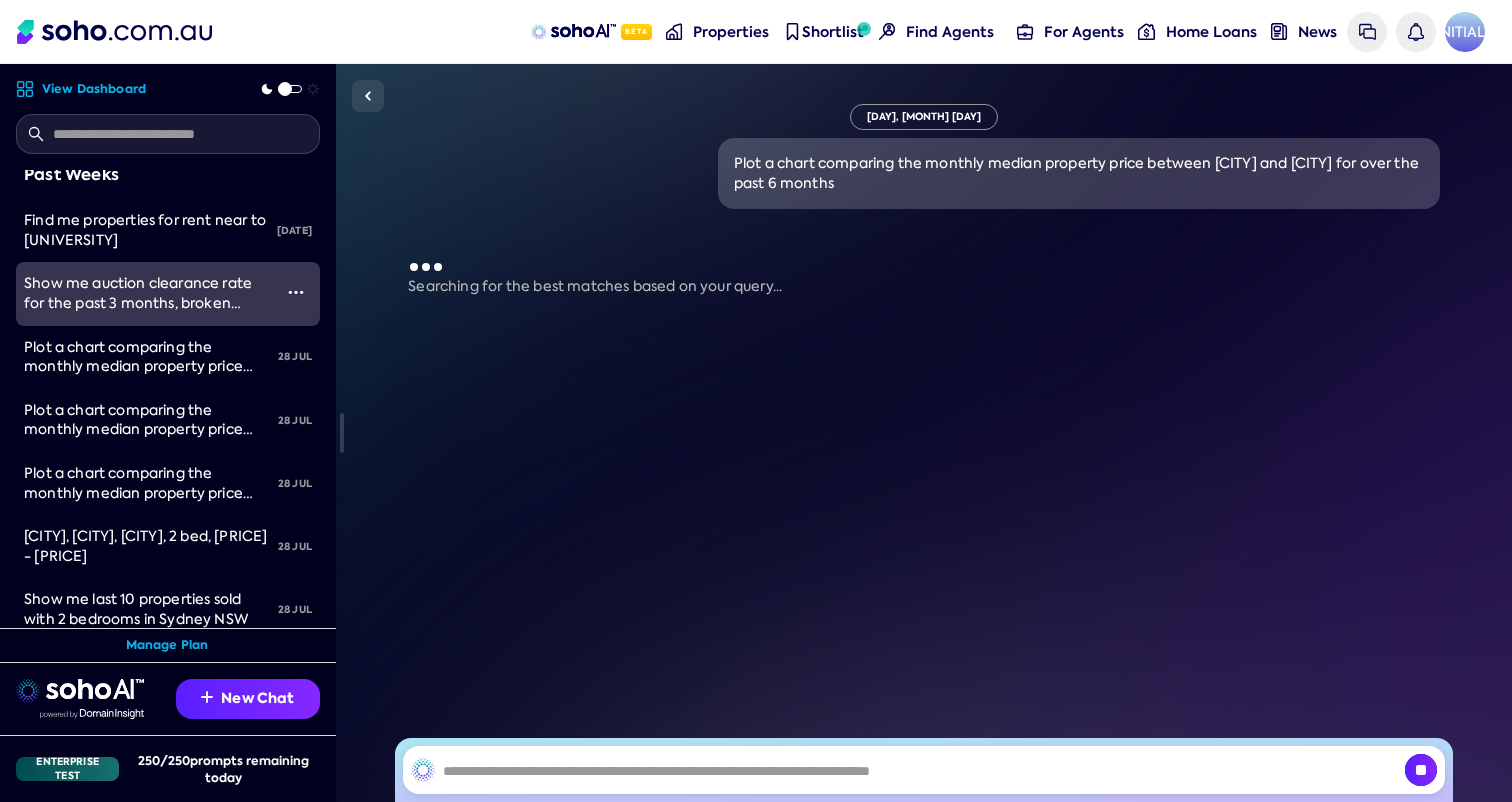 click on "Delete" at bounding box center [0, 0] 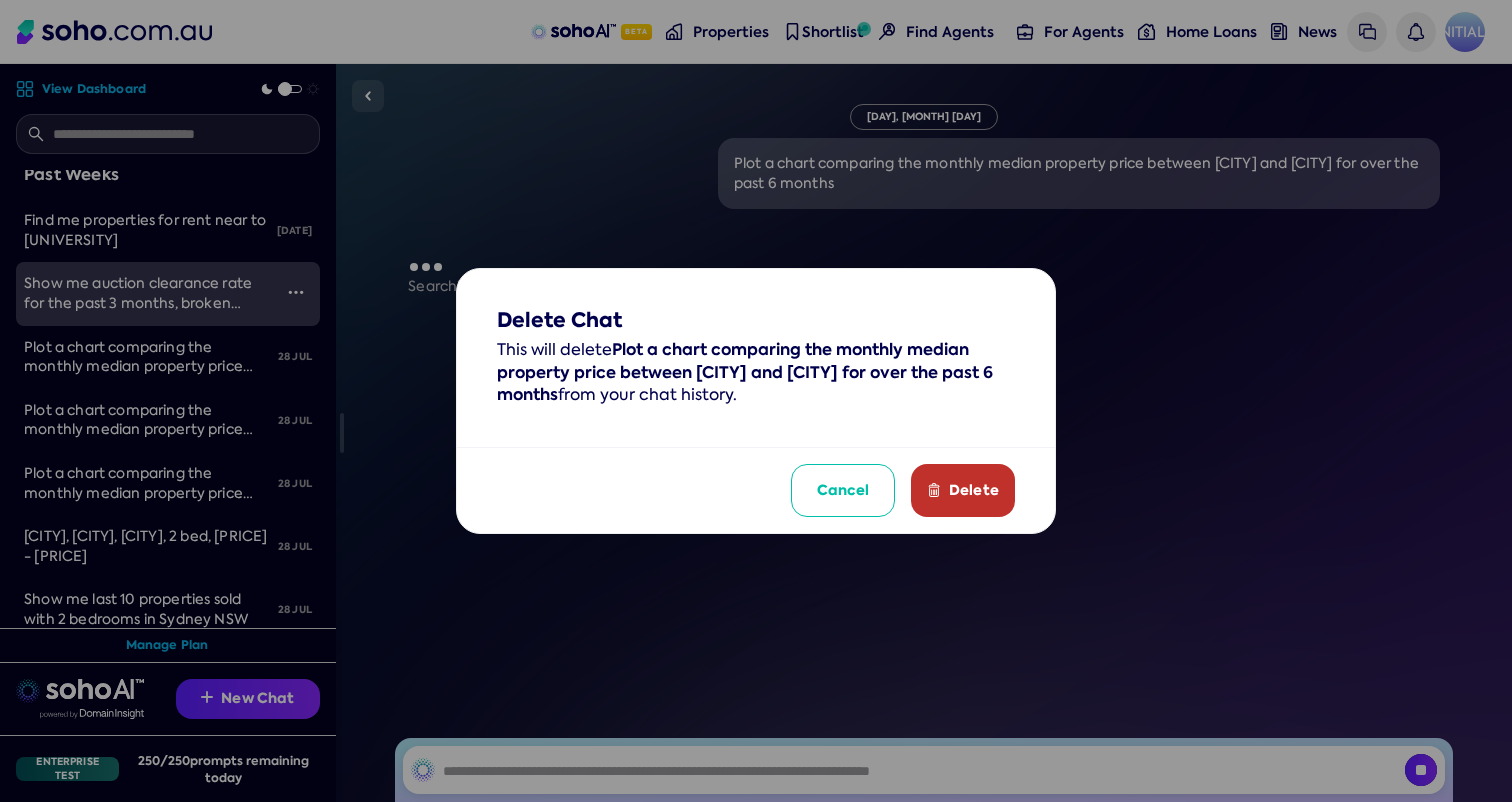 click on "Delete" at bounding box center [974, 490] 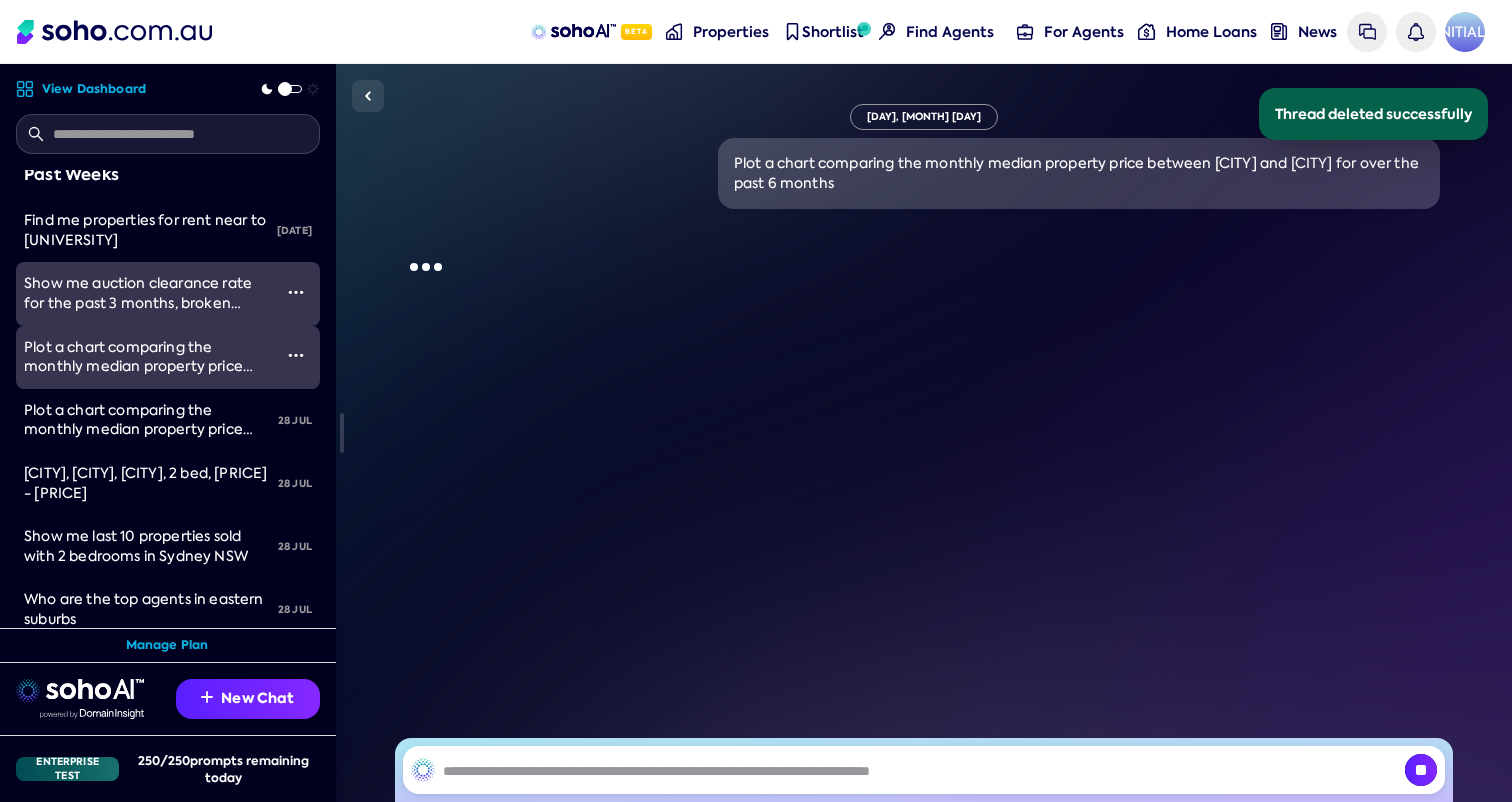 drag, startPoint x: 298, startPoint y: 357, endPoint x: 308, endPoint y: 385, distance: 29.732138 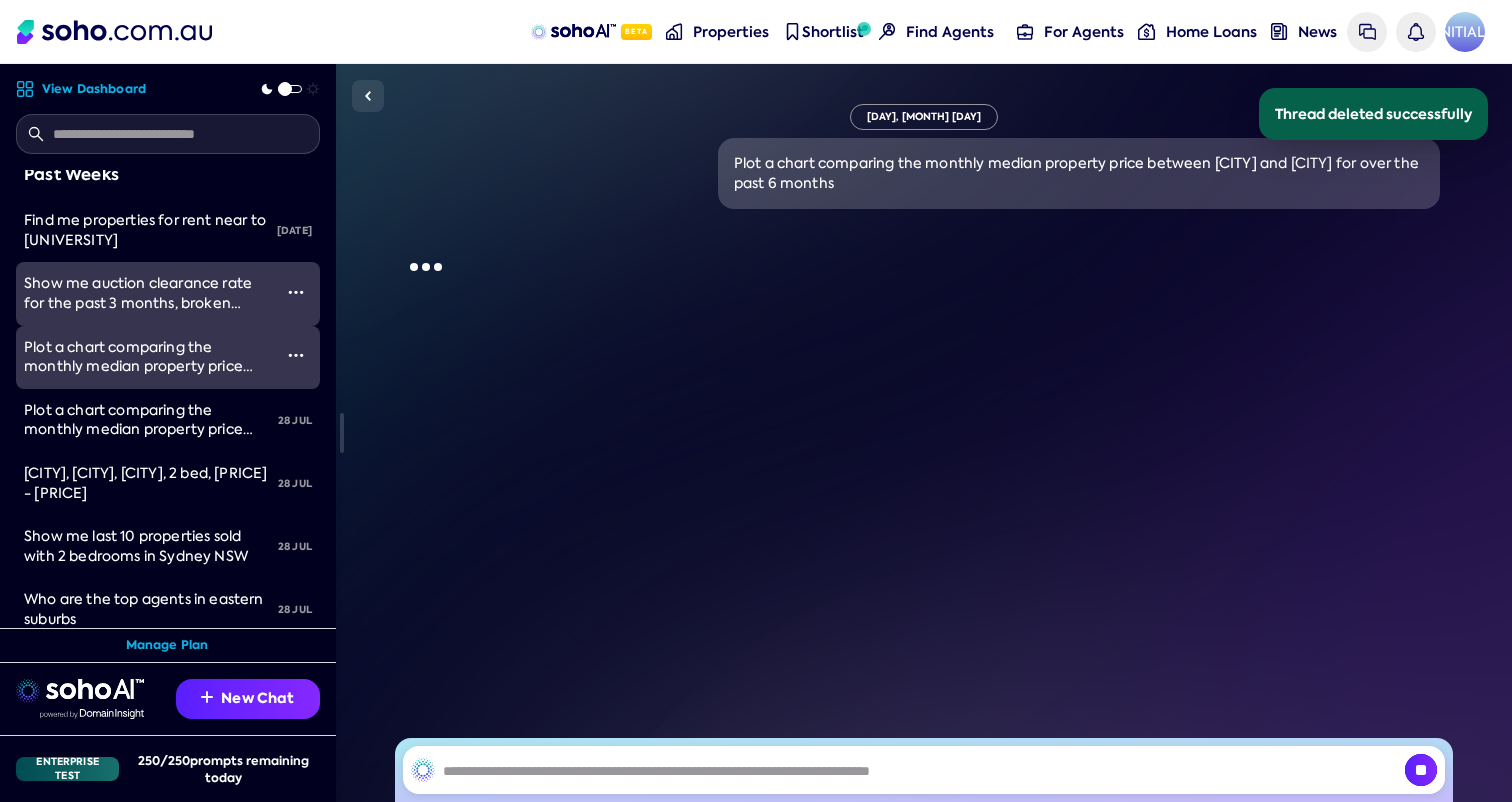 click at bounding box center [296, 355] 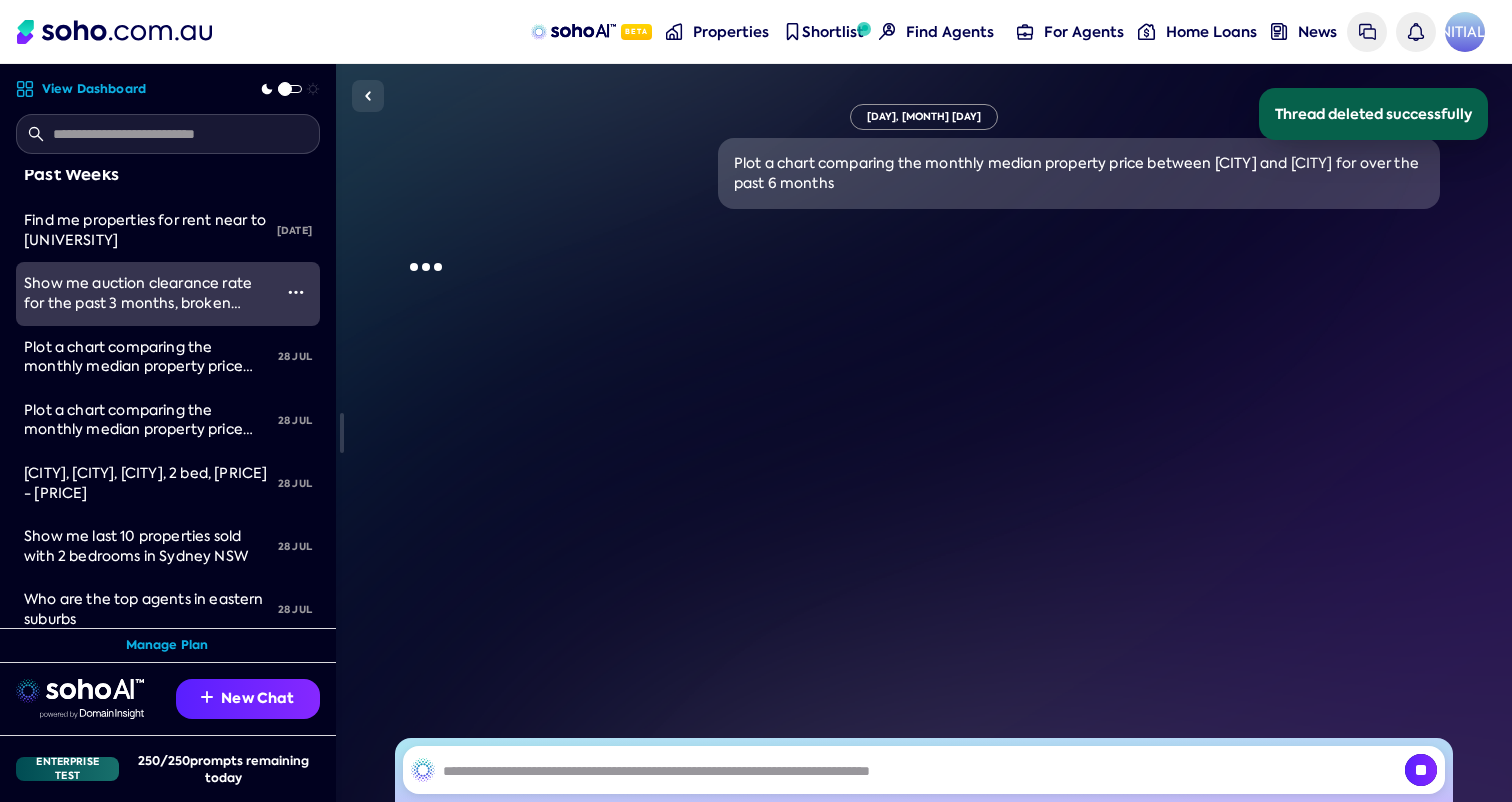 drag, startPoint x: 235, startPoint y: 491, endPoint x: 256, endPoint y: 490, distance: 21.023796 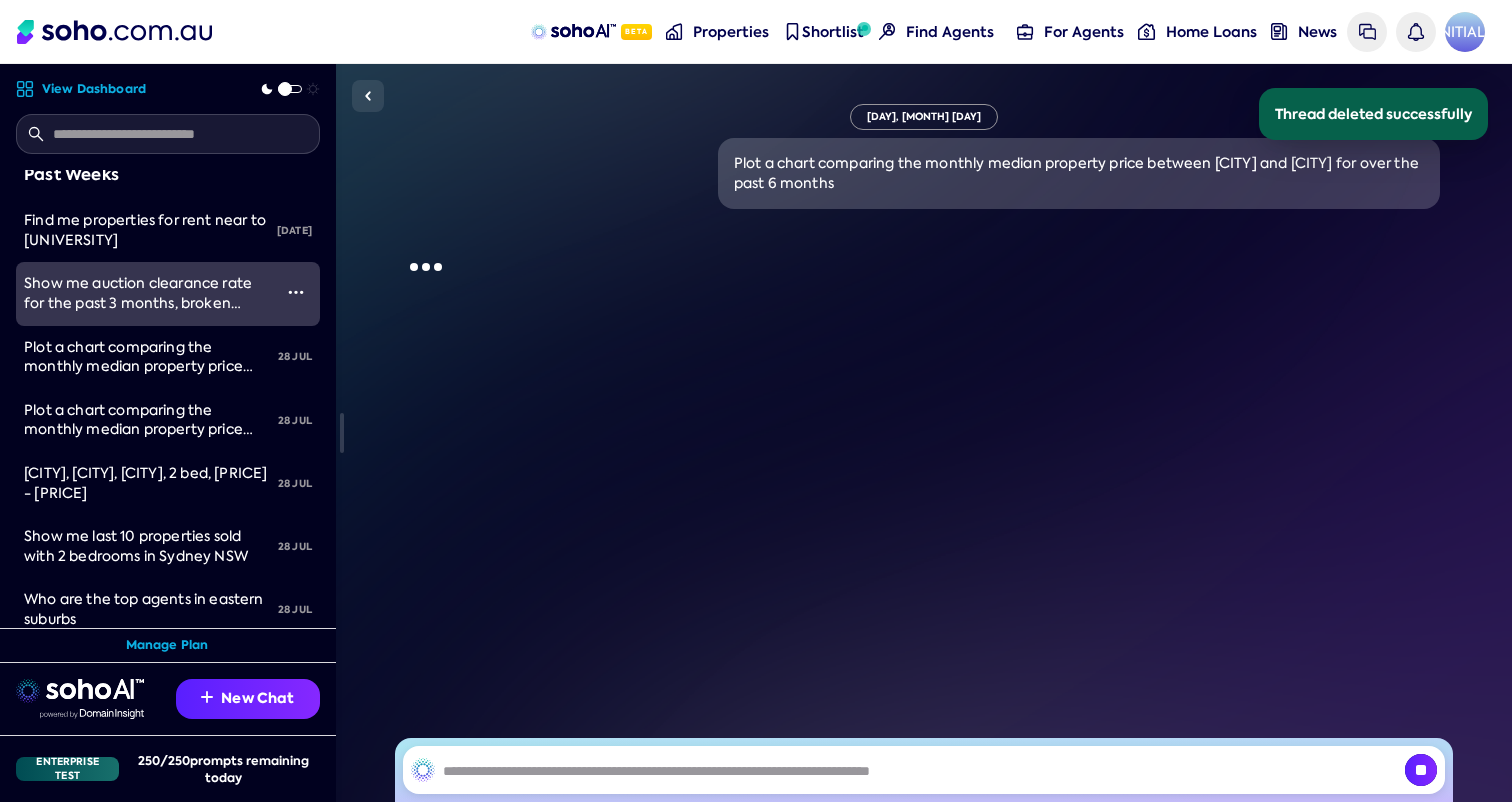 click on "Delete" at bounding box center [0, 0] 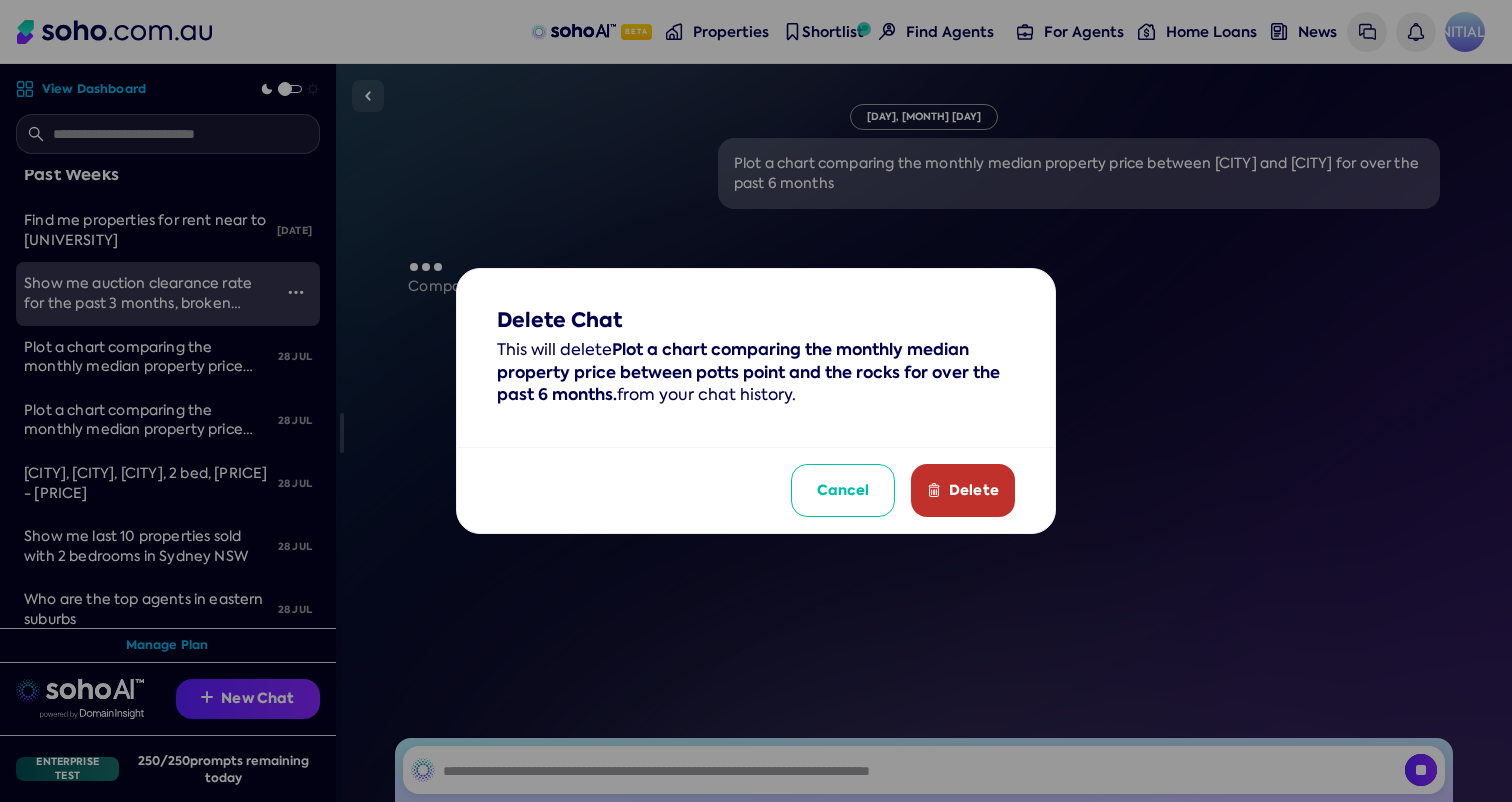 click on "Delete" at bounding box center [963, 491] 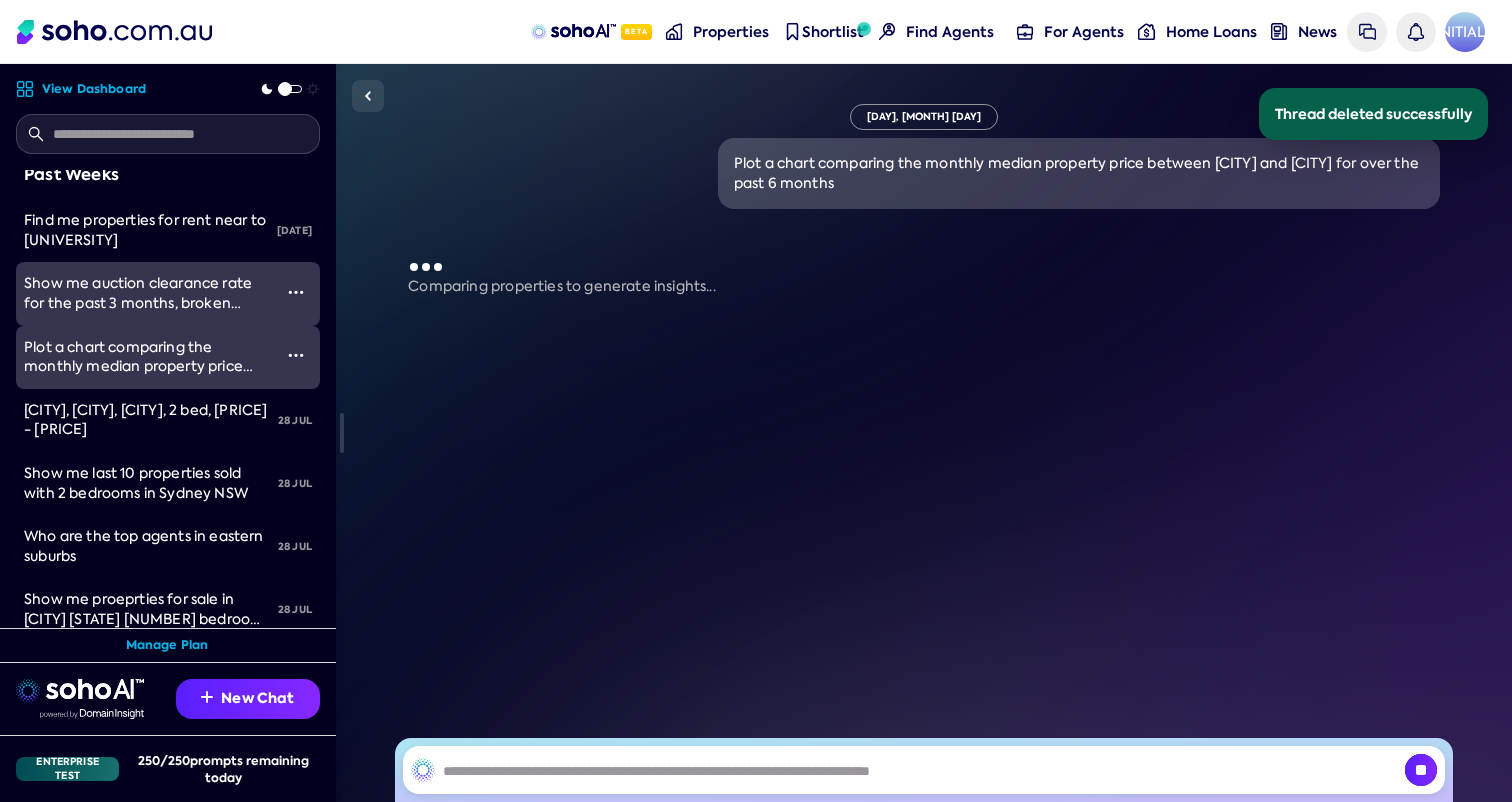 click at bounding box center (296, 357) 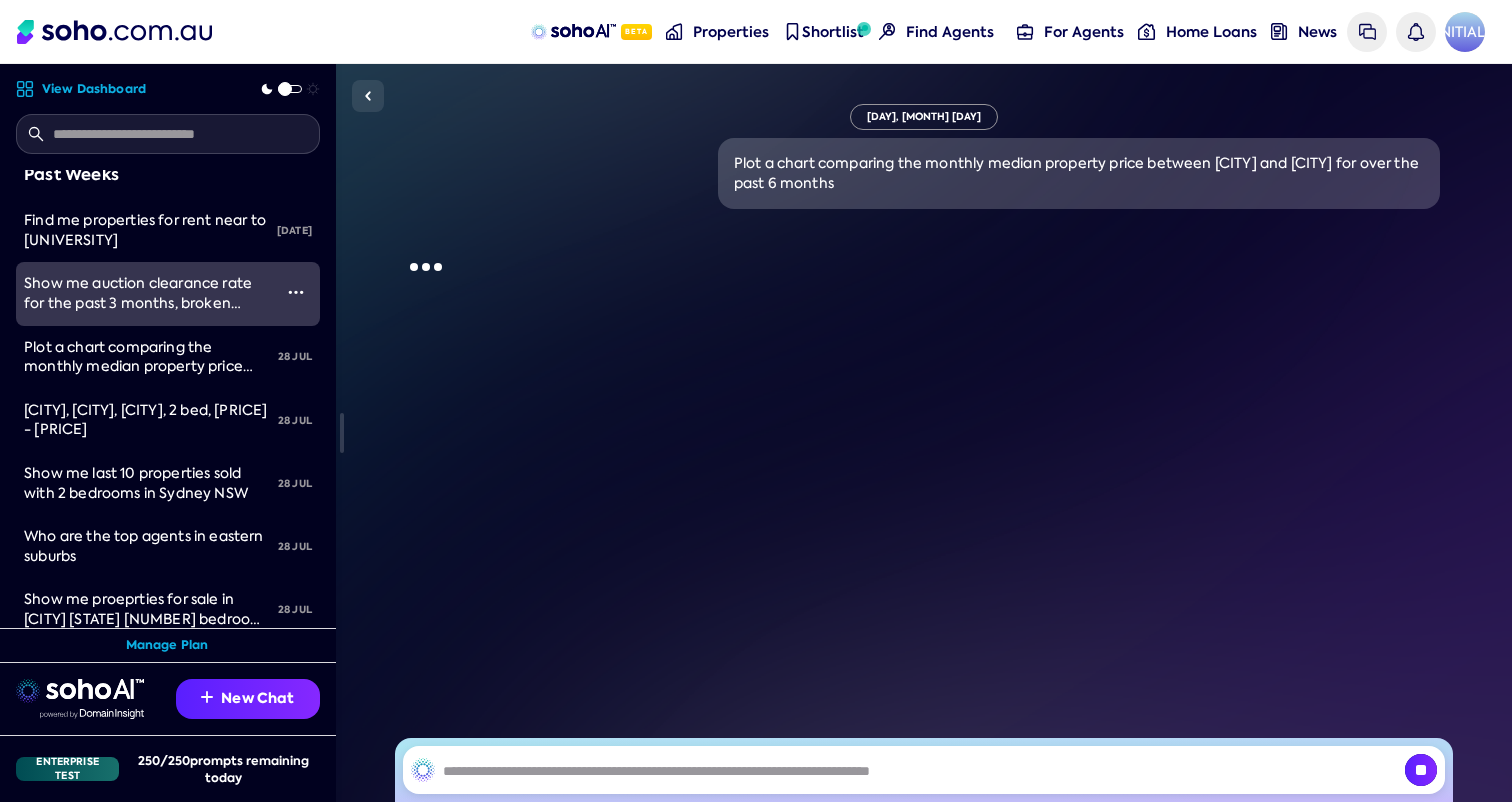 click on "Delete" at bounding box center (0, 0) 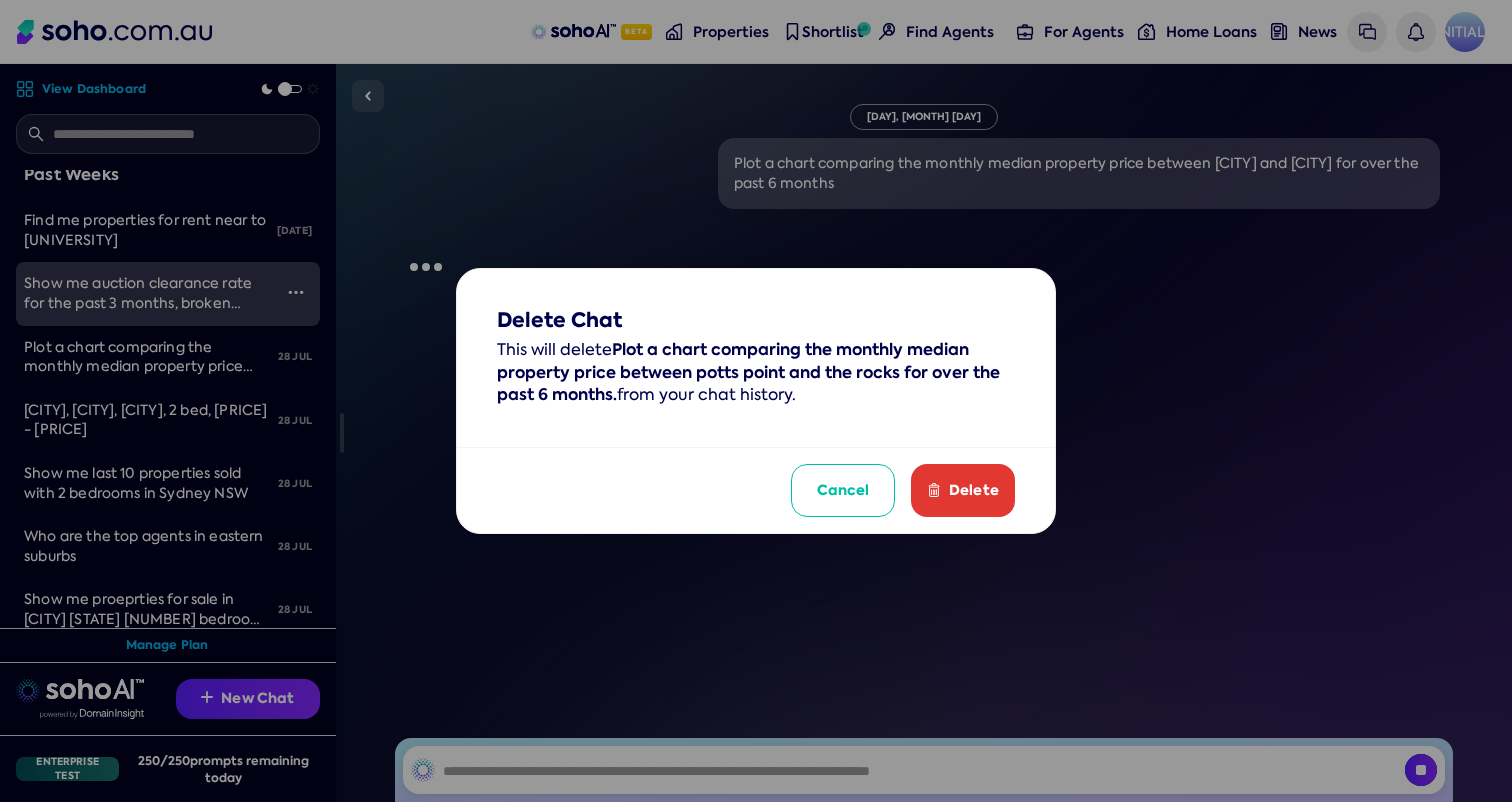 drag, startPoint x: 958, startPoint y: 492, endPoint x: 788, endPoint y: 469, distance: 171.54883 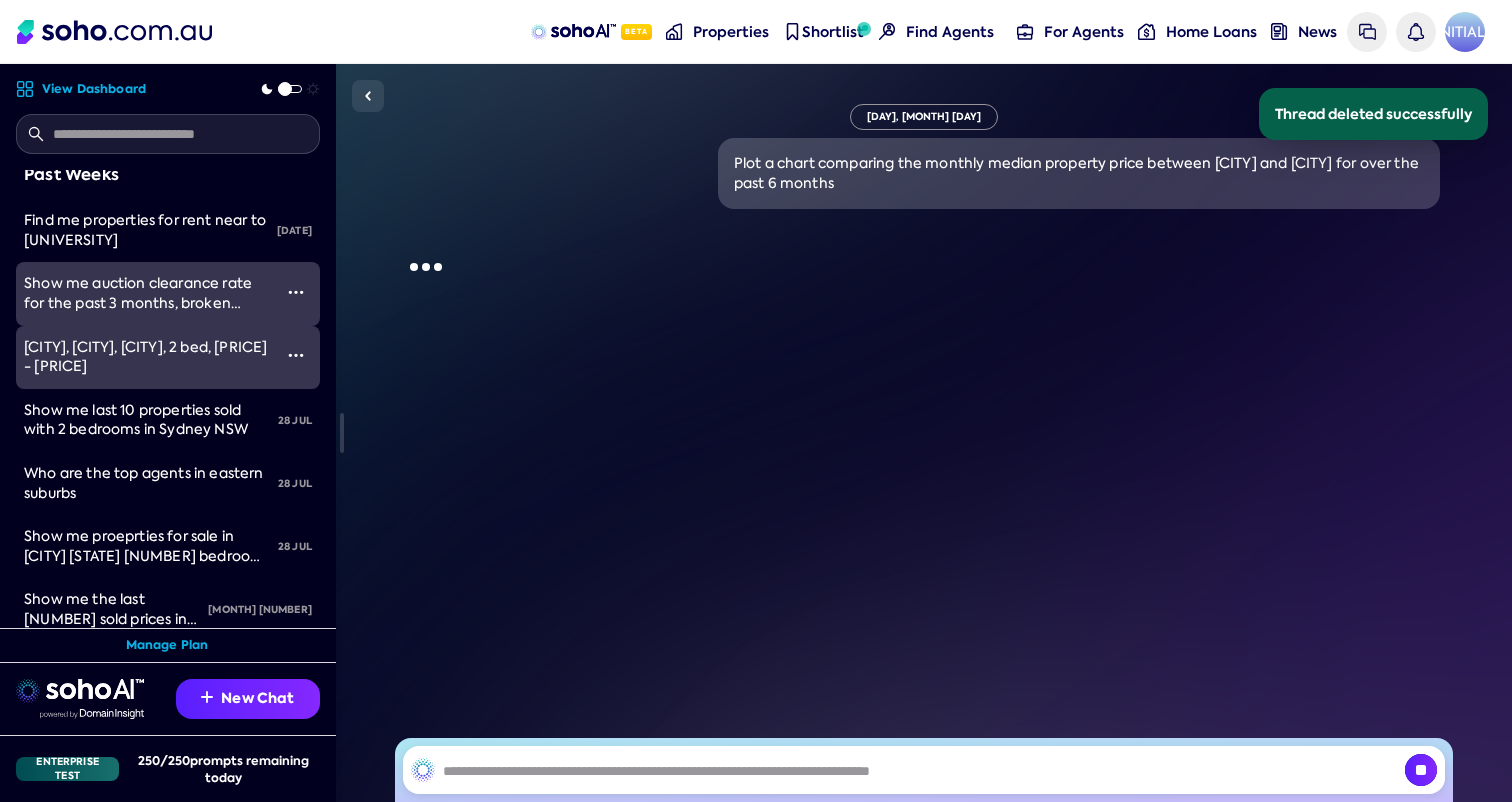 click on "[CITY], [CITY], [CITY], 2 bed, [PRICE] - [PRICE]" at bounding box center [145, 357] 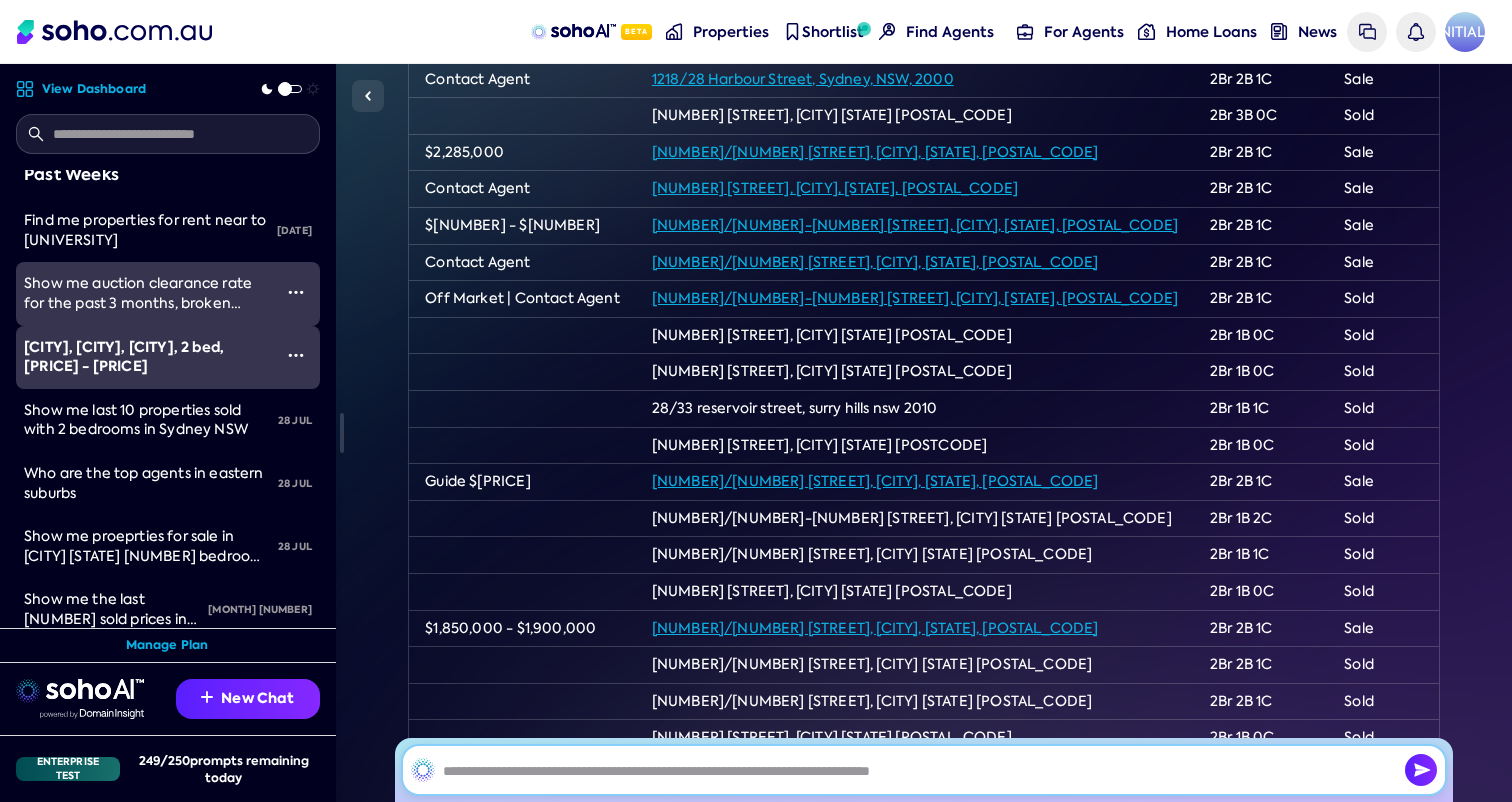 scroll, scrollTop: 4008, scrollLeft: 0, axis: vertical 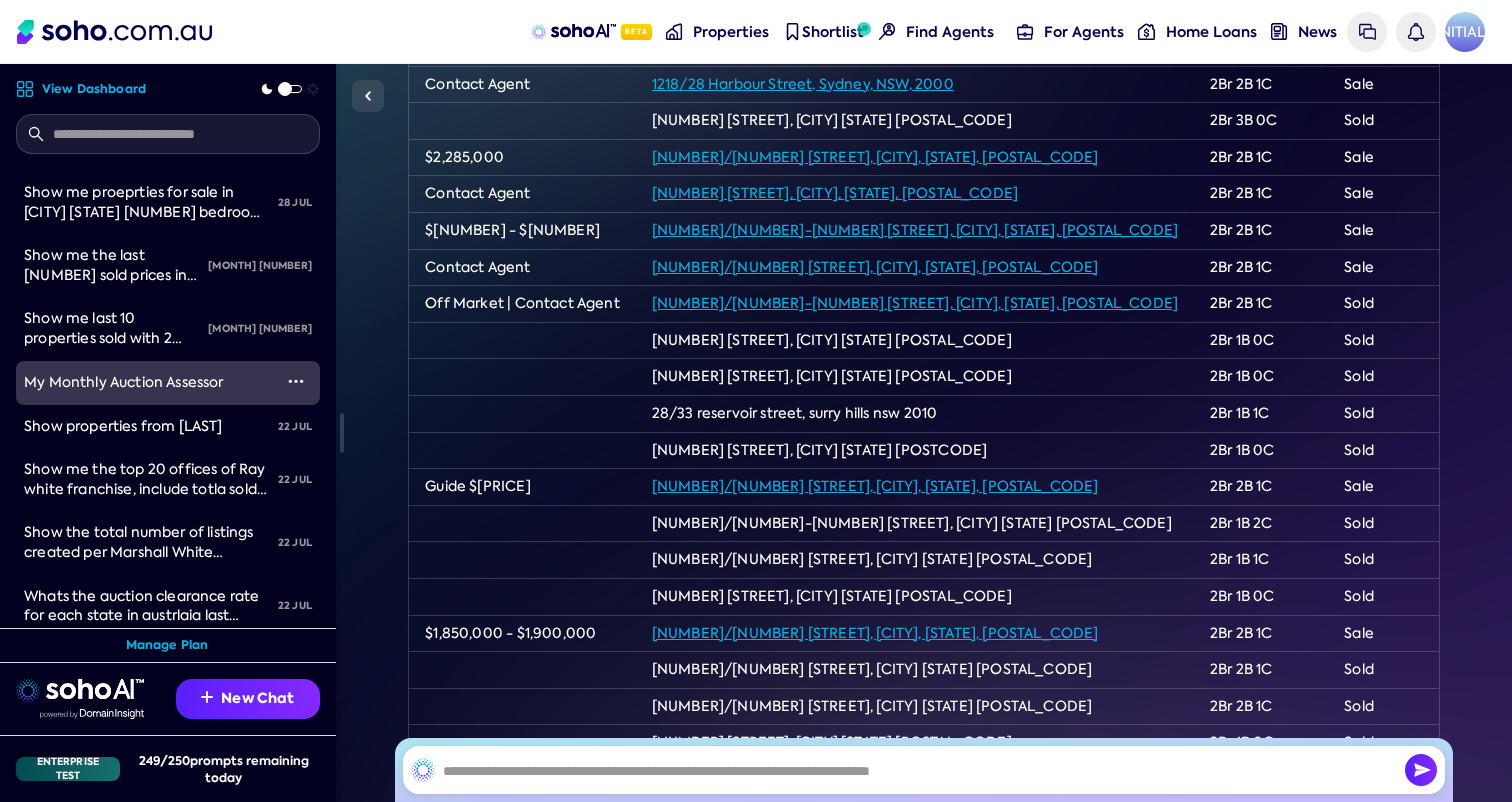 click on "My Monthly Auction Assessor" at bounding box center [124, 382] 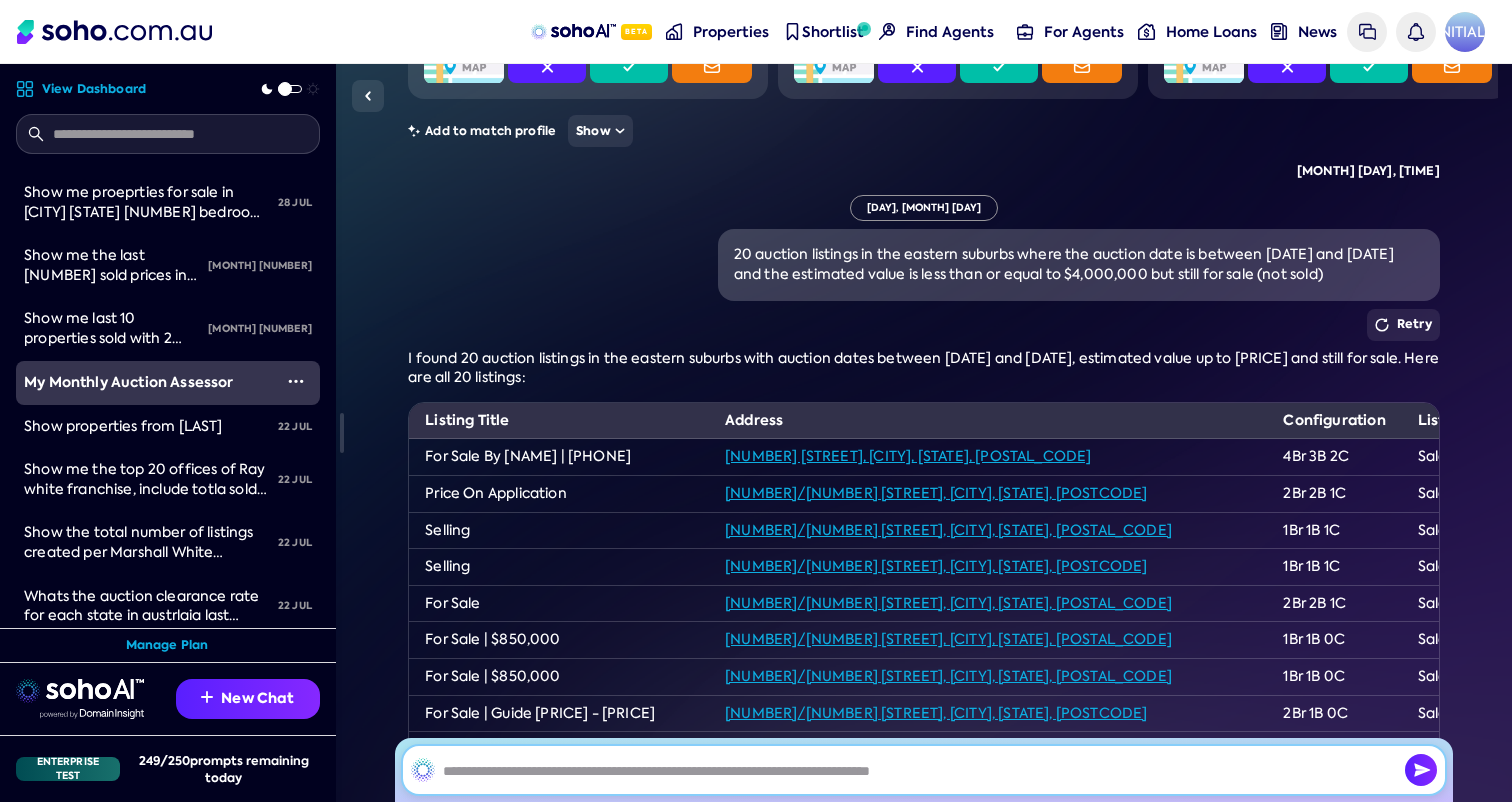 scroll, scrollTop: 3214, scrollLeft: 0, axis: vertical 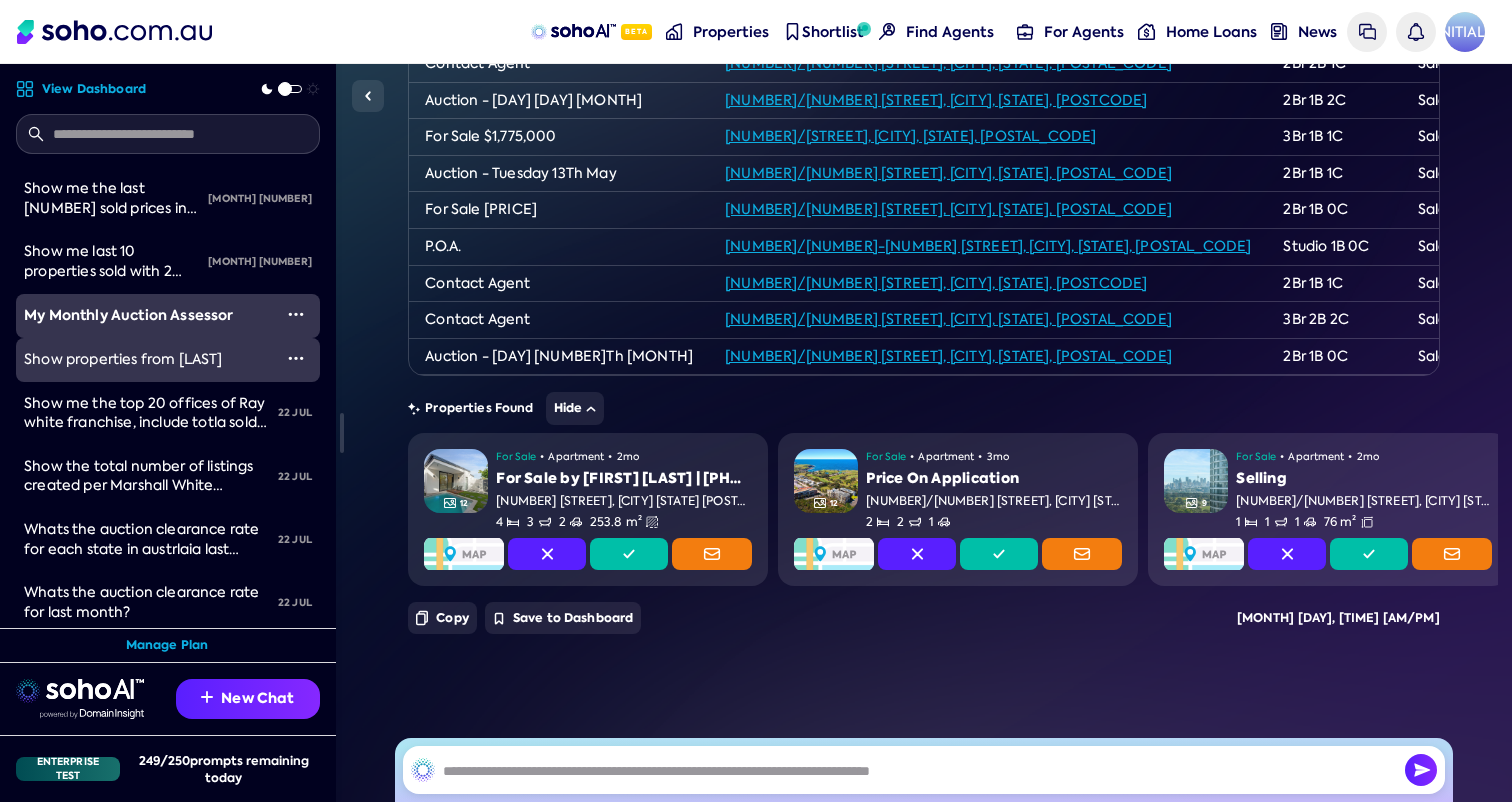 click on "Show properties from [LAST]" at bounding box center [144, 360] 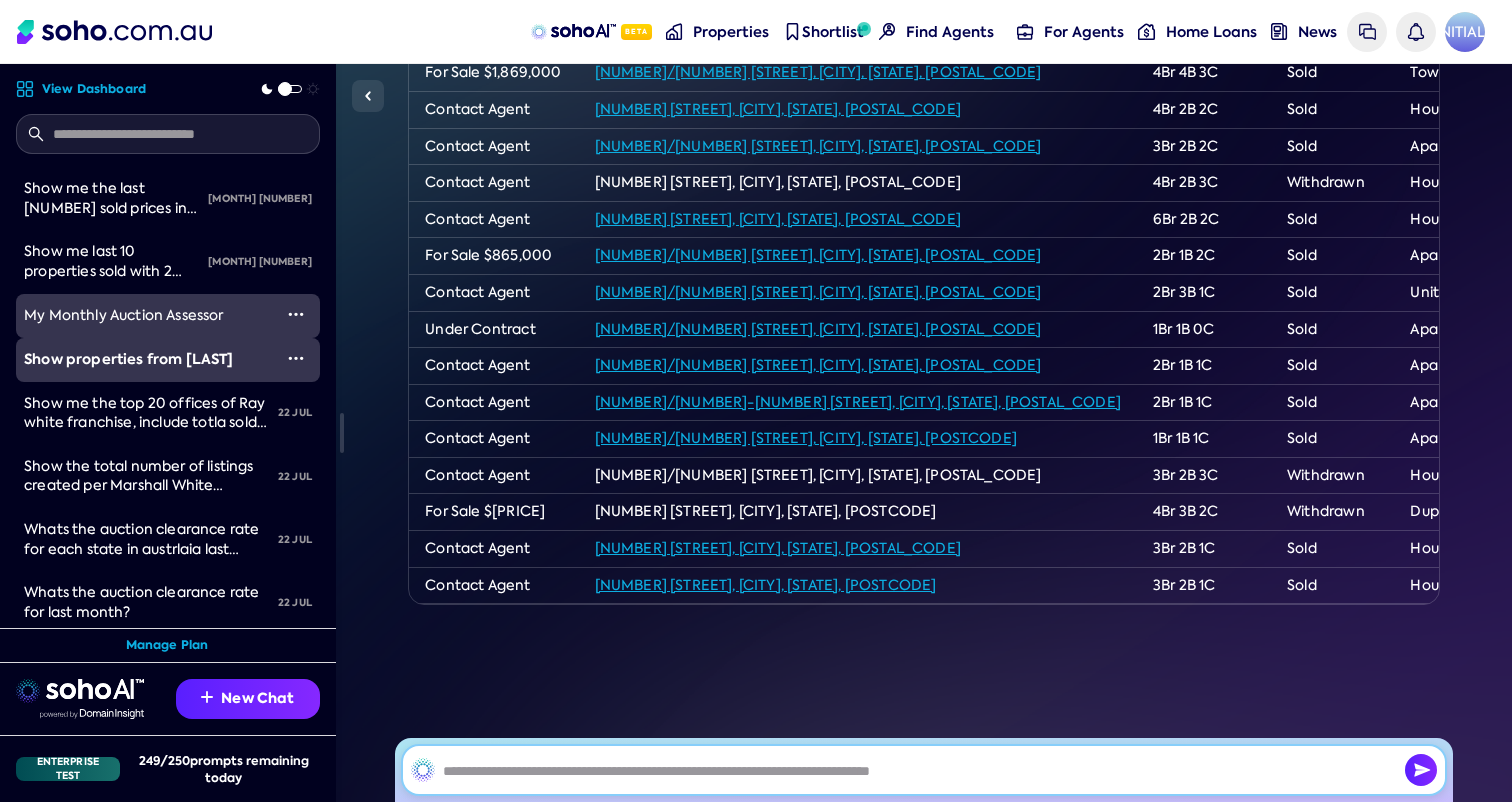 scroll, scrollTop: 201, scrollLeft: 0, axis: vertical 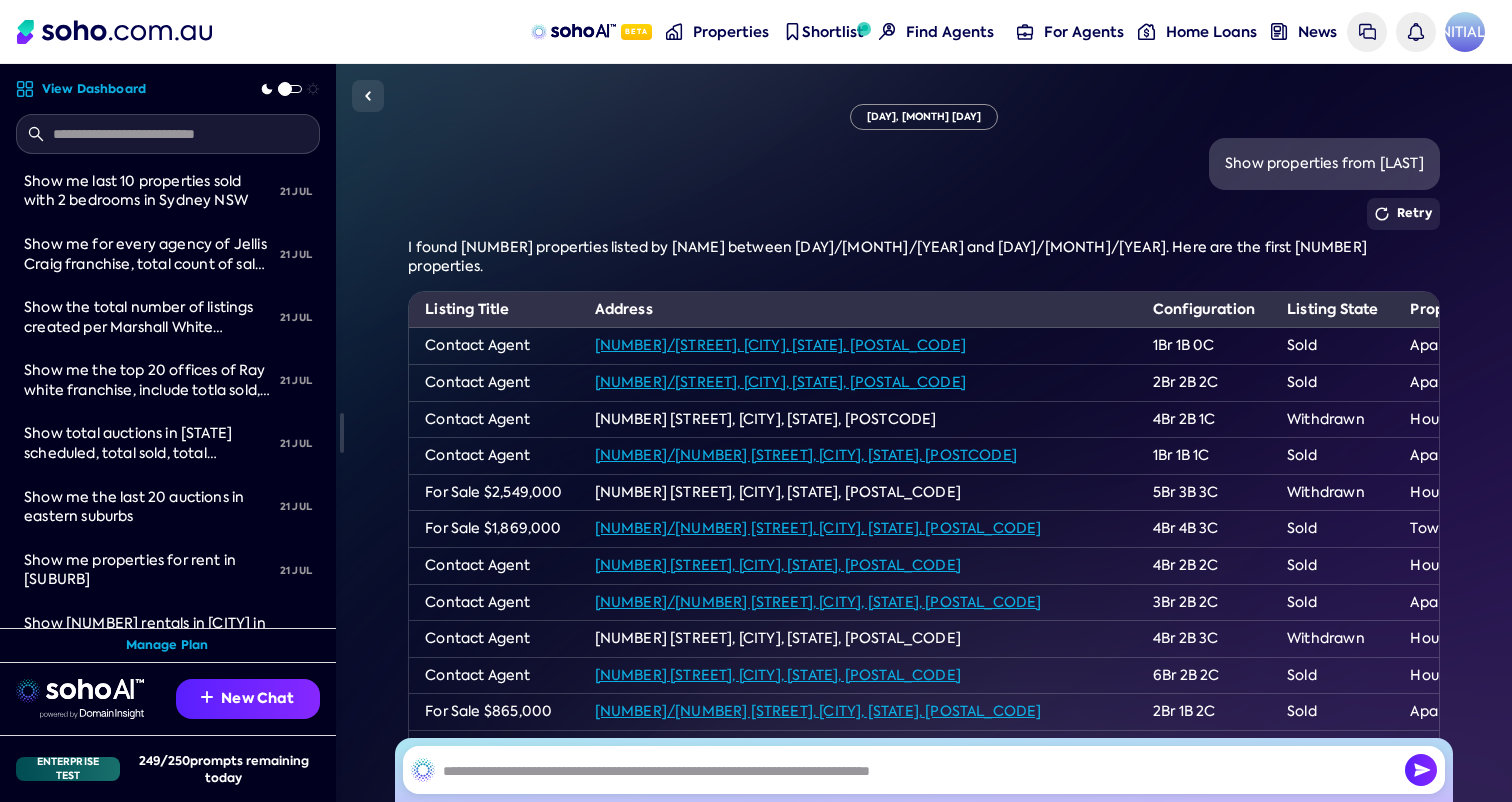 click on "Show the total number of listings created per Marshall White franchise office. Also add a column for total listing value $. Also add a totals row. Chart the total listing $ values on a pie chart" at bounding box center [145, 356] 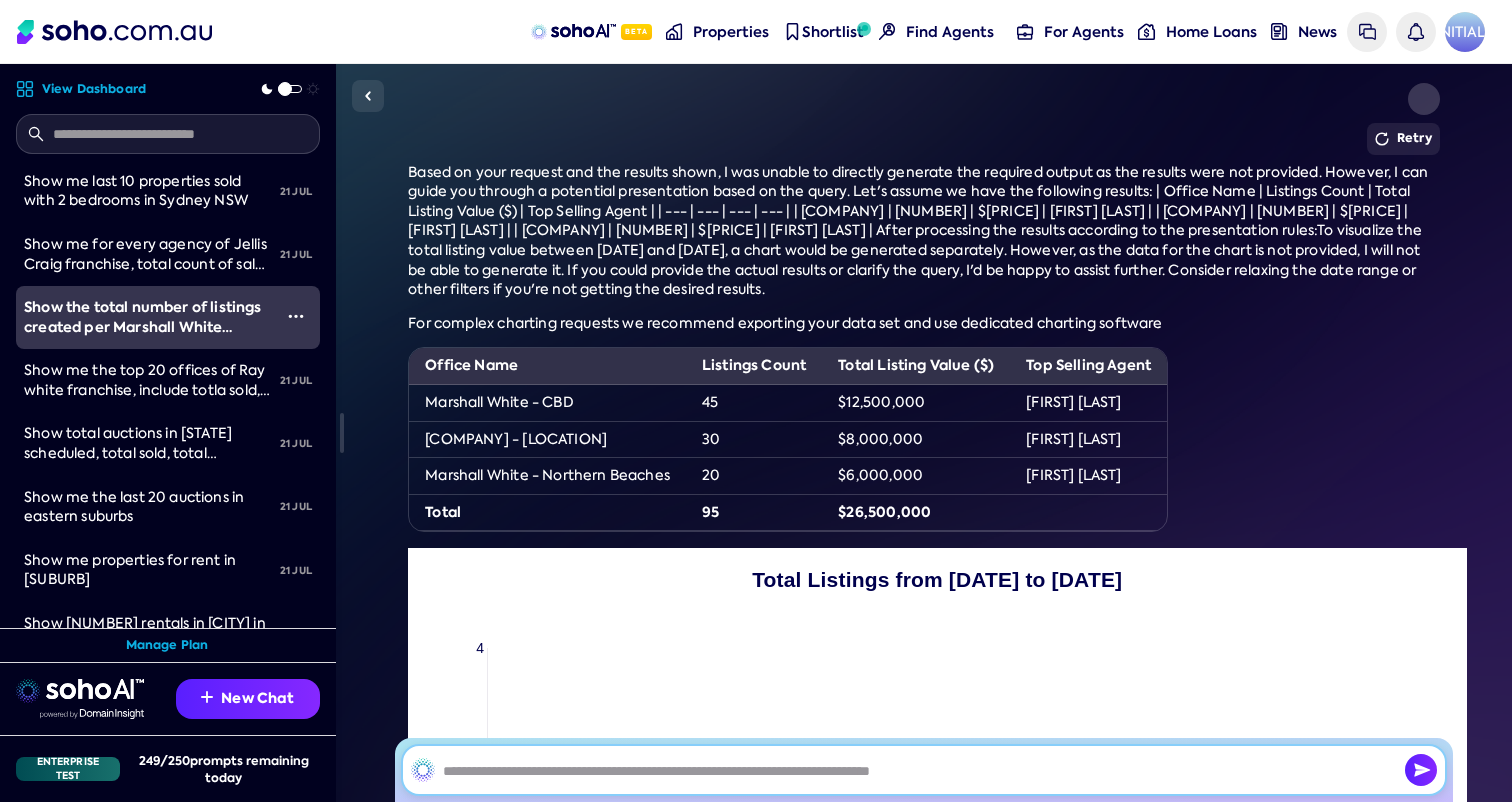 scroll, scrollTop: 1518, scrollLeft: 0, axis: vertical 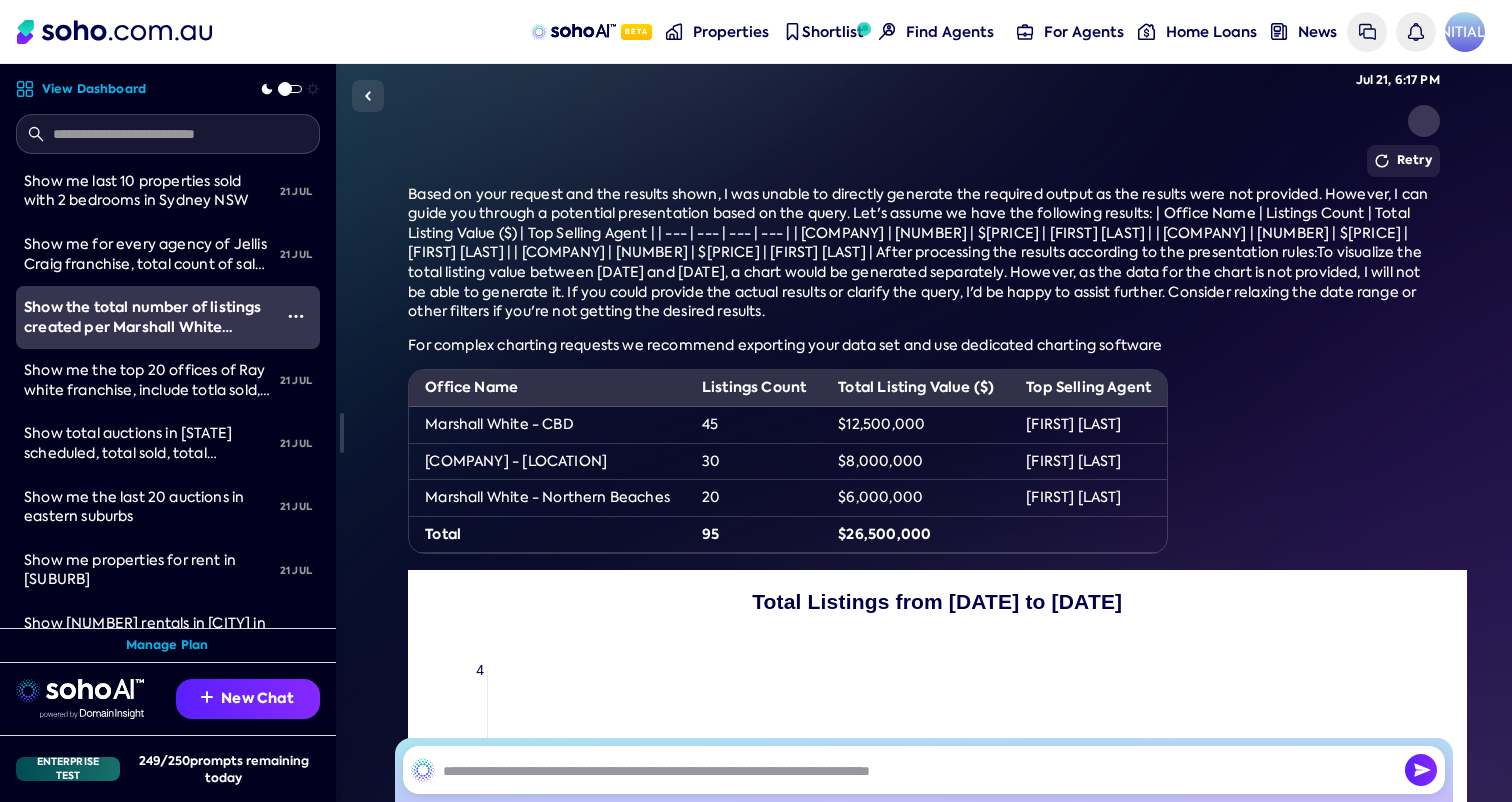 click at bounding box center (296, 316) 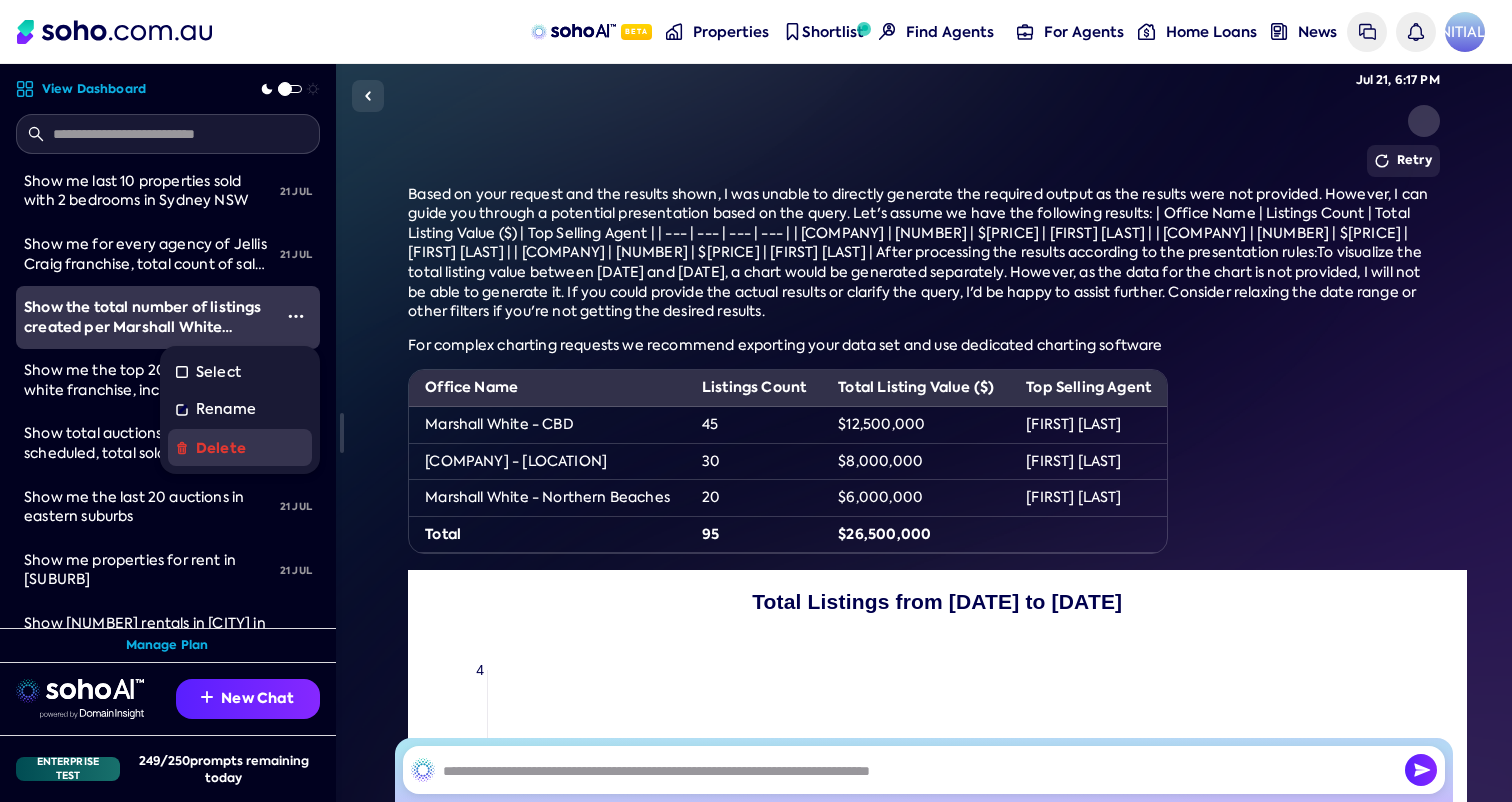 drag, startPoint x: 239, startPoint y: 460, endPoint x: 411, endPoint y: 483, distance: 173.53098 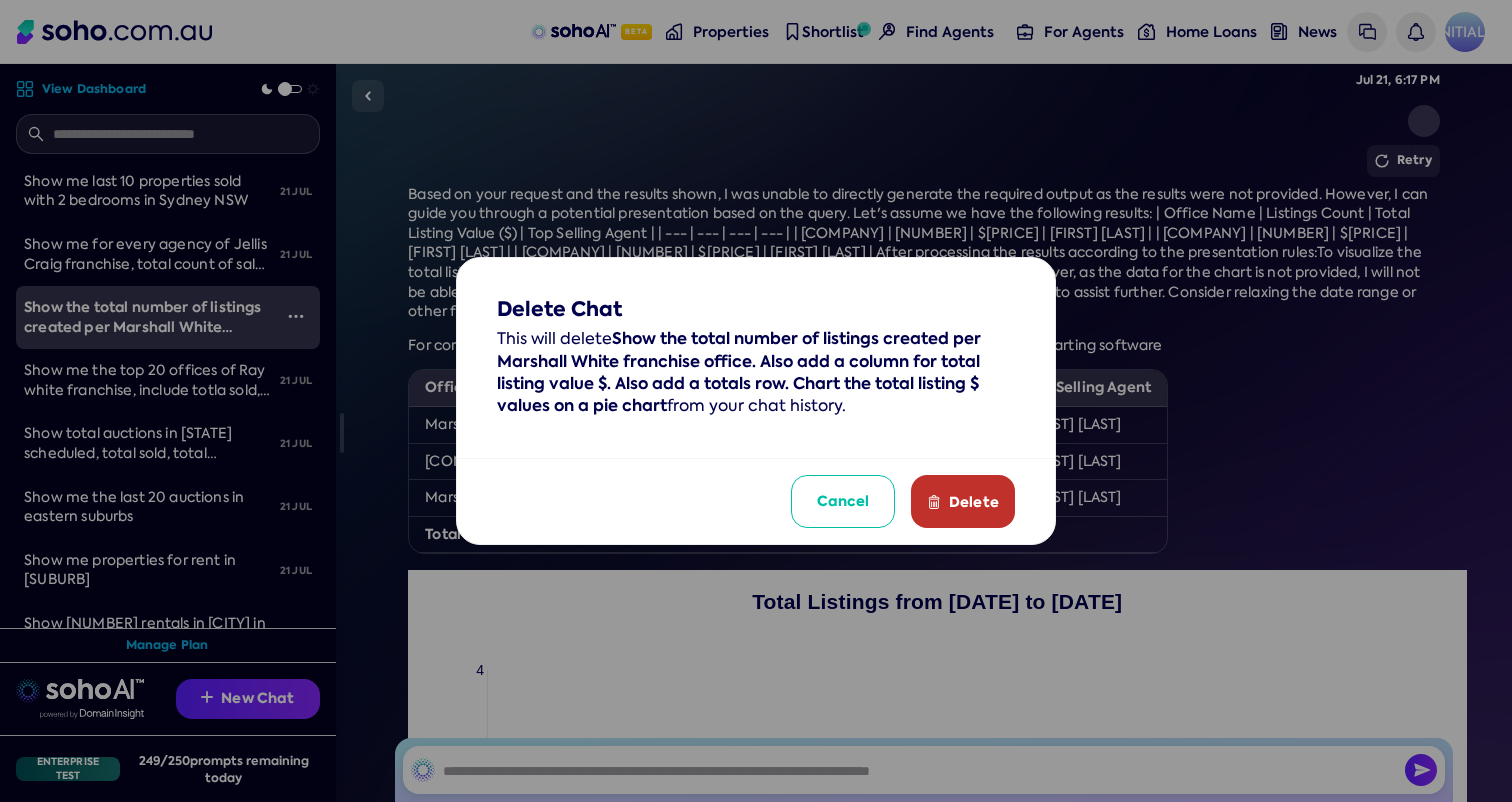 click on "Delete" at bounding box center (974, 502) 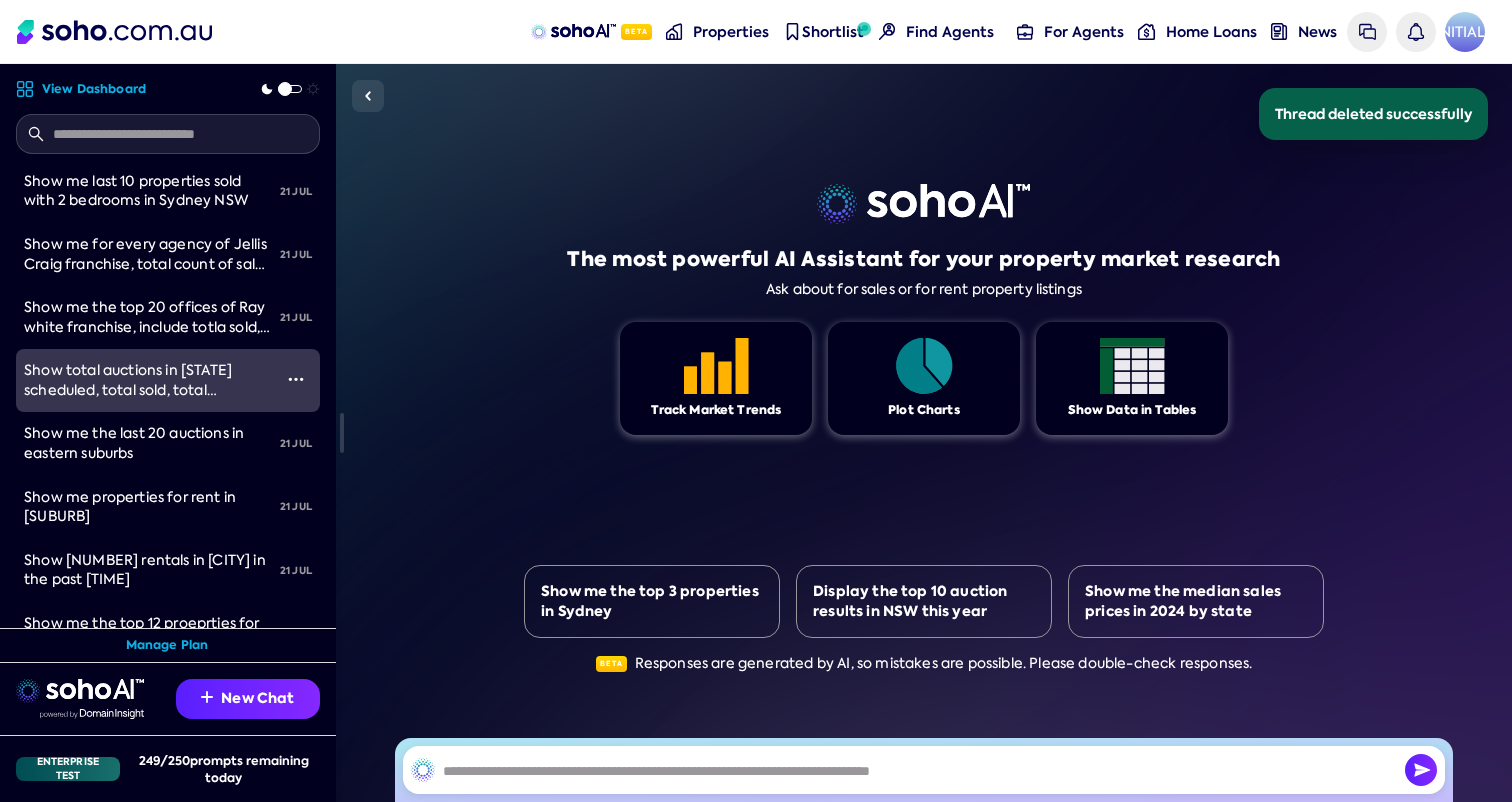 scroll, scrollTop: 0, scrollLeft: 0, axis: both 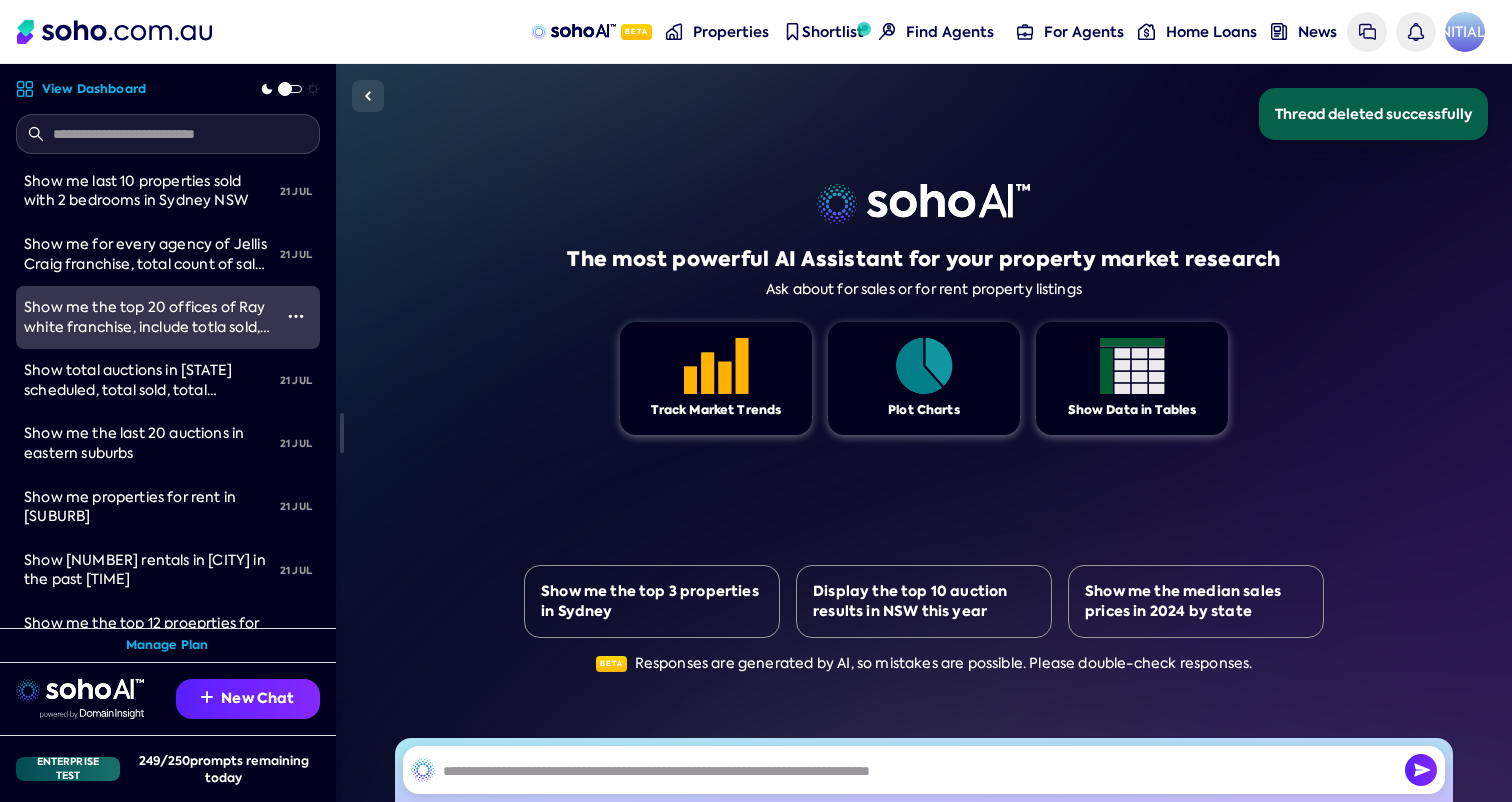 click on "Show me the top 20 offices of Ray white franchise, include totla sold, total sold $, total number of agents" at bounding box center (147, 326) 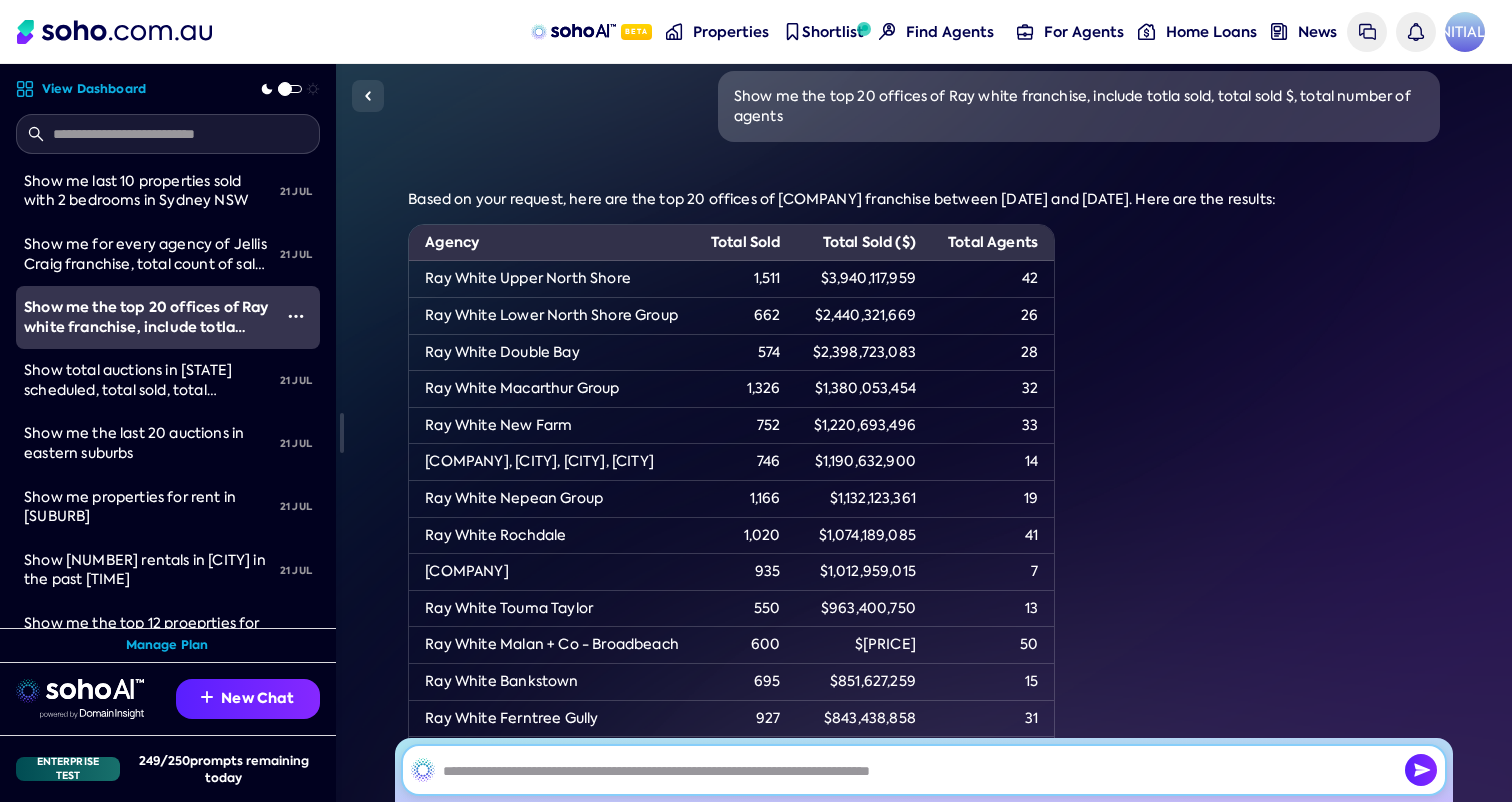 scroll, scrollTop: 0, scrollLeft: 0, axis: both 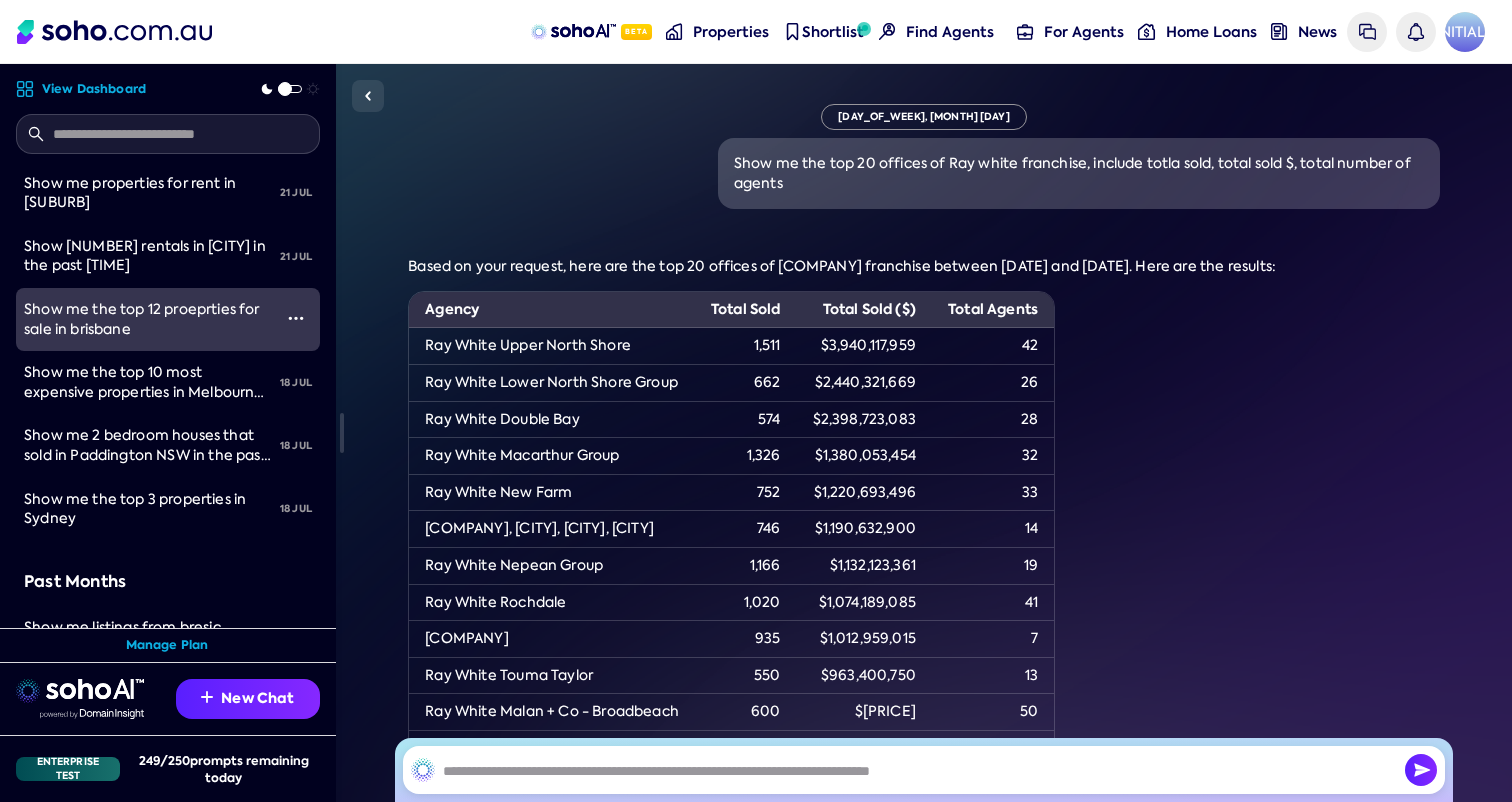 click on "Show me the top 12 proeprties for sale in brisbane" at bounding box center (148, 319) 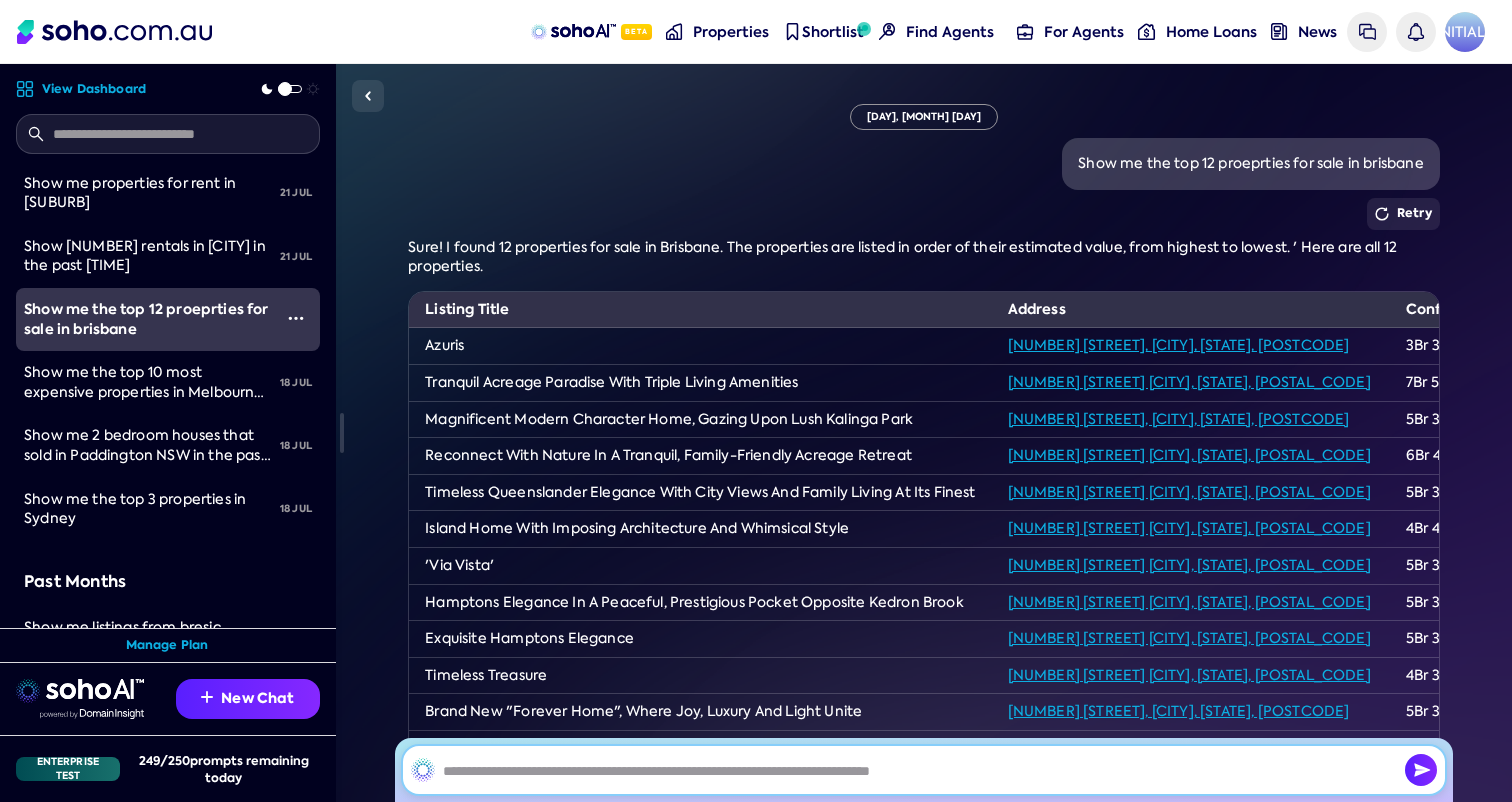 scroll, scrollTop: 182, scrollLeft: 0, axis: vertical 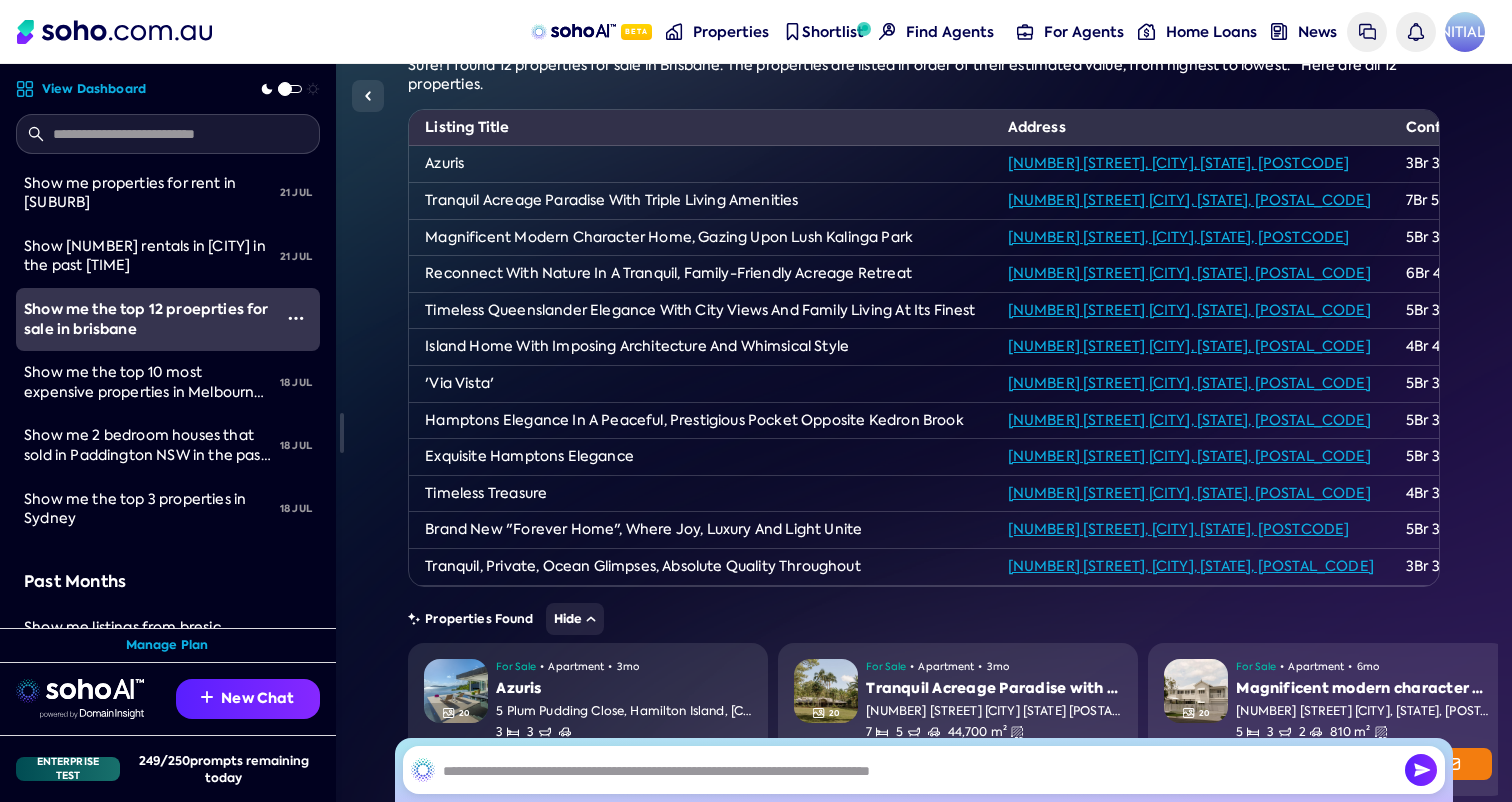 click at bounding box center (168, 134) 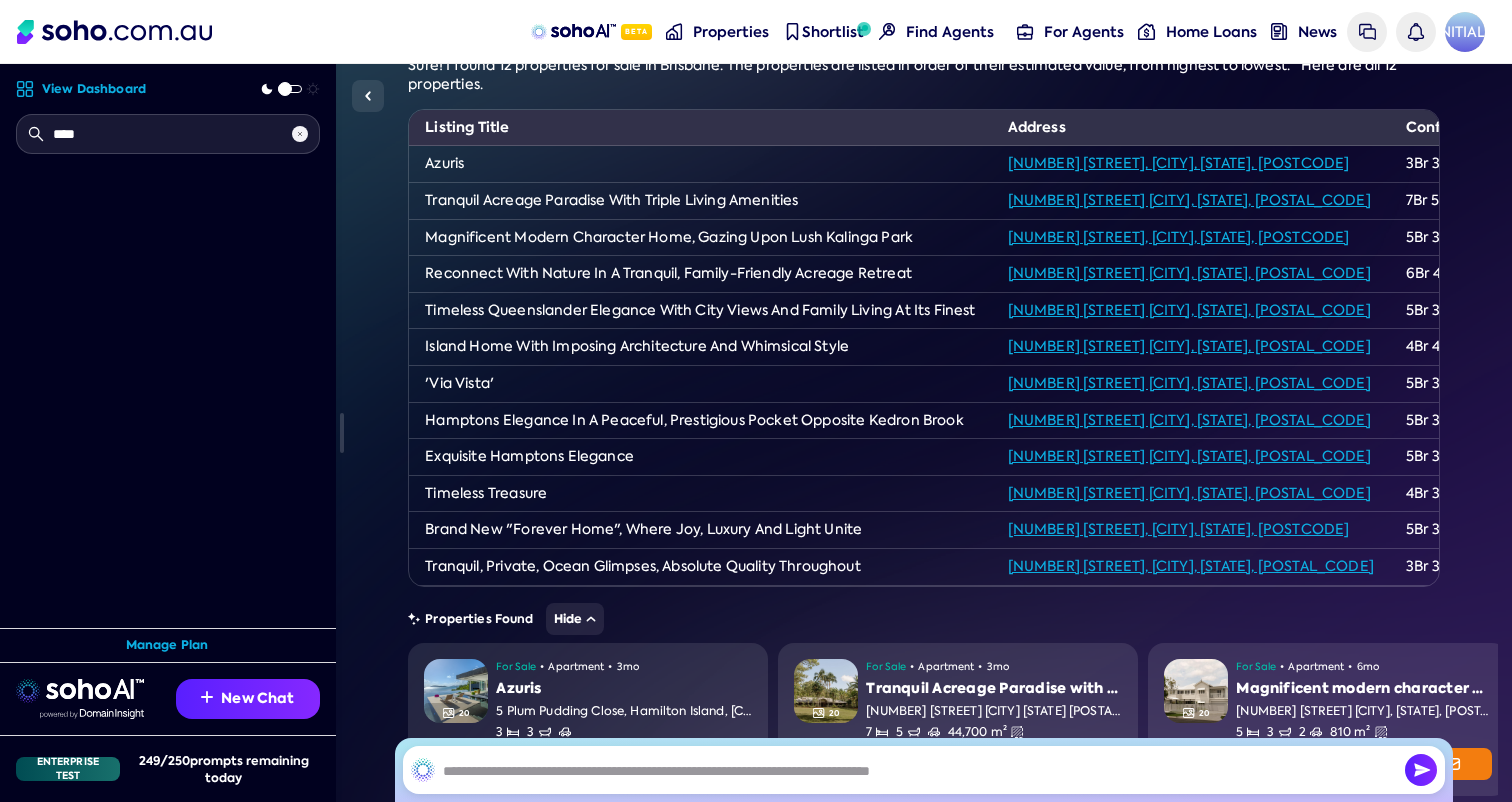 scroll, scrollTop: 0, scrollLeft: 0, axis: both 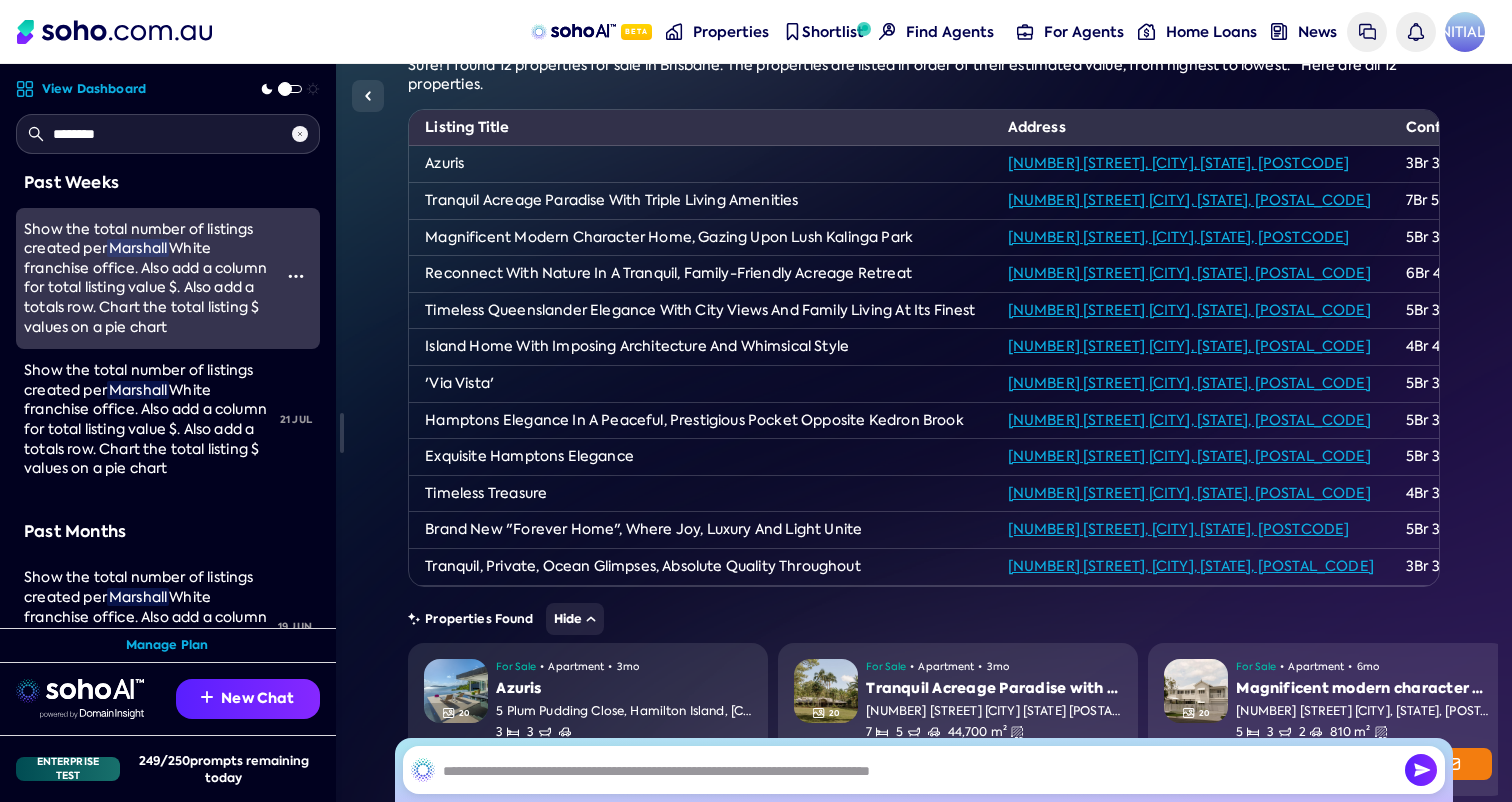 type on "********" 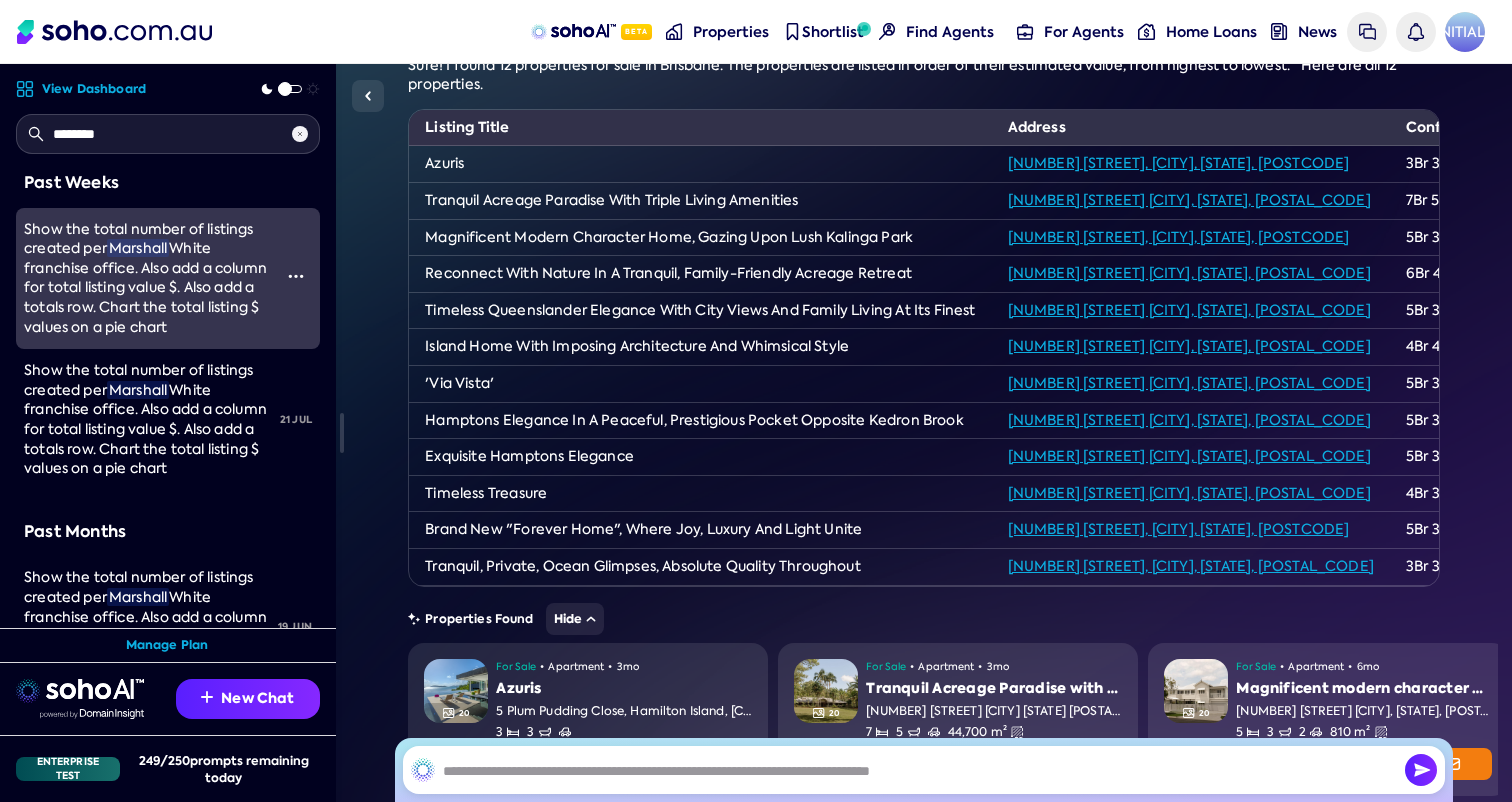 click on "Marshall" at bounding box center (138, 248) 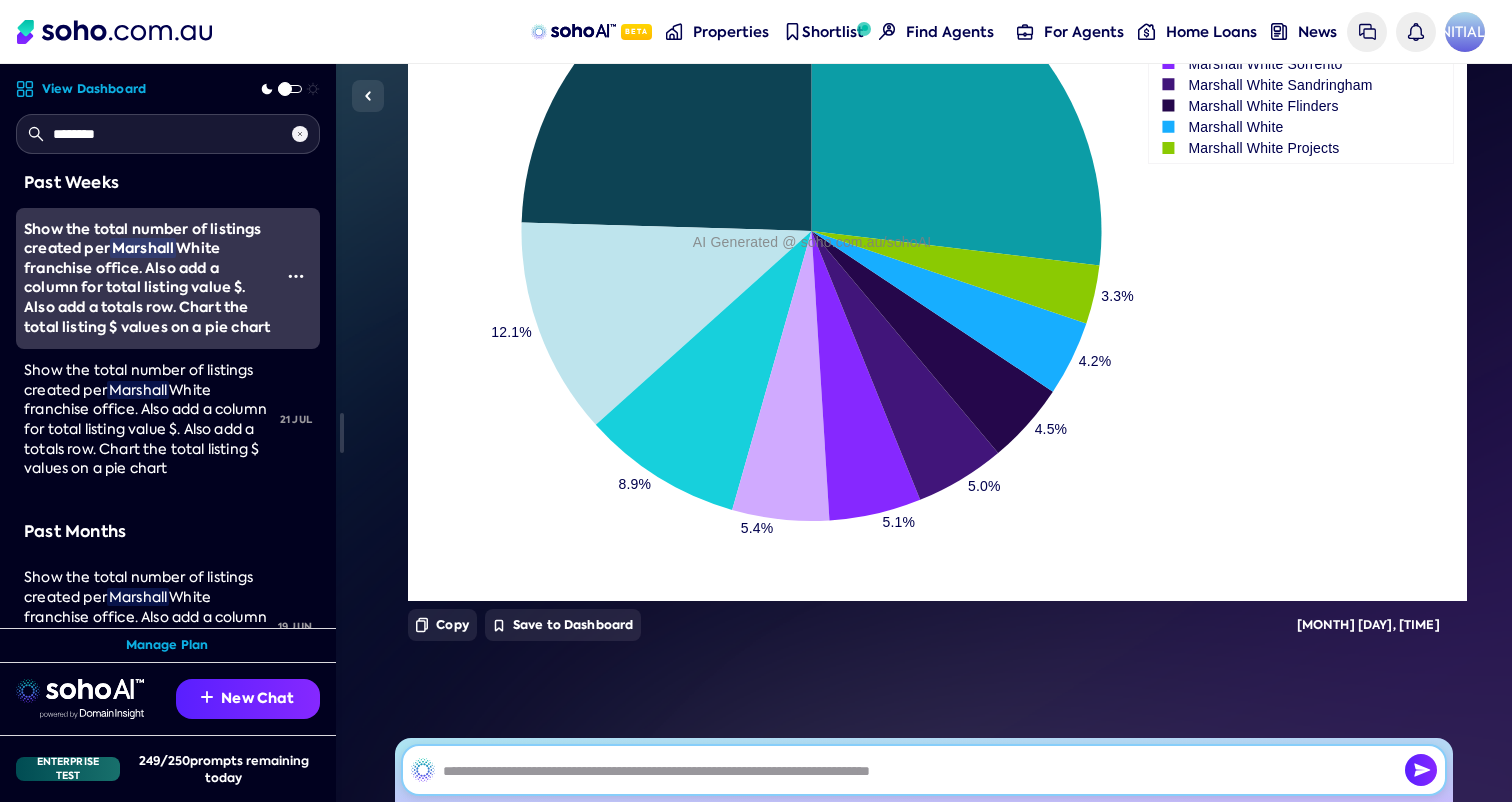 scroll, scrollTop: 1000, scrollLeft: 0, axis: vertical 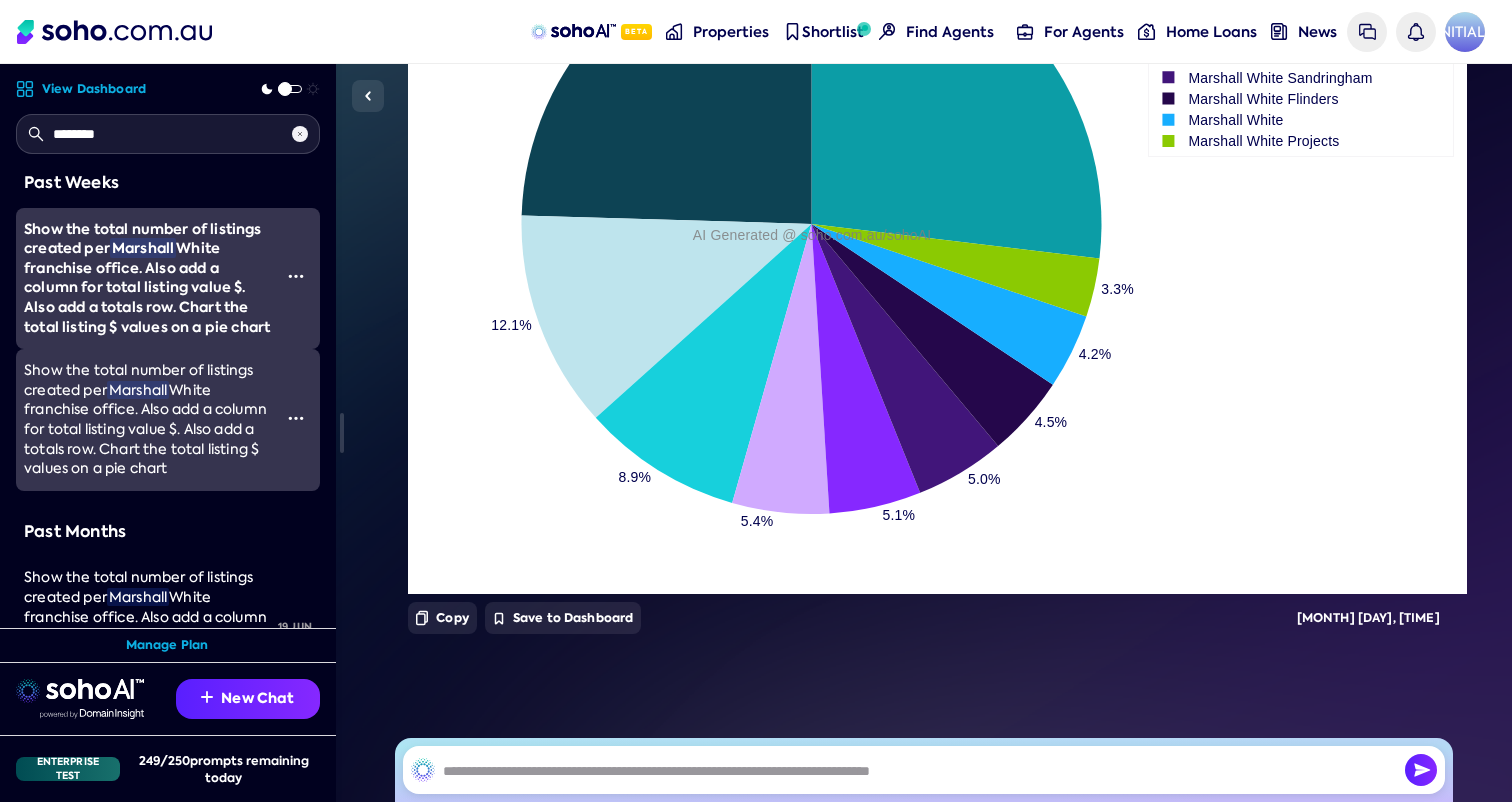 click on "White franchise office. Also add a column for total listing value $. Also add a totals row. Chart the total listing $ values on a pie chart" at bounding box center (145, 429) 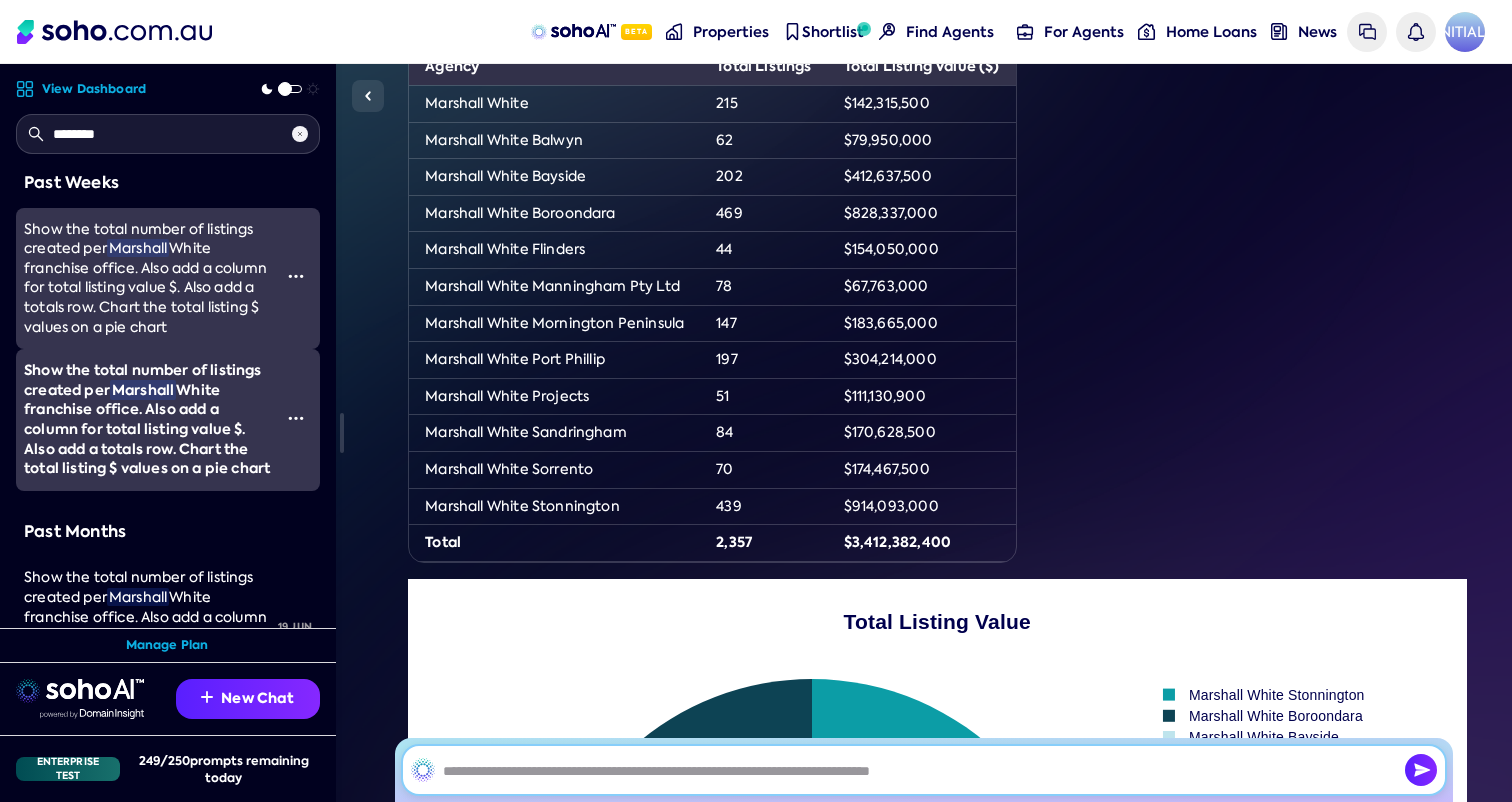scroll, scrollTop: 0, scrollLeft: 0, axis: both 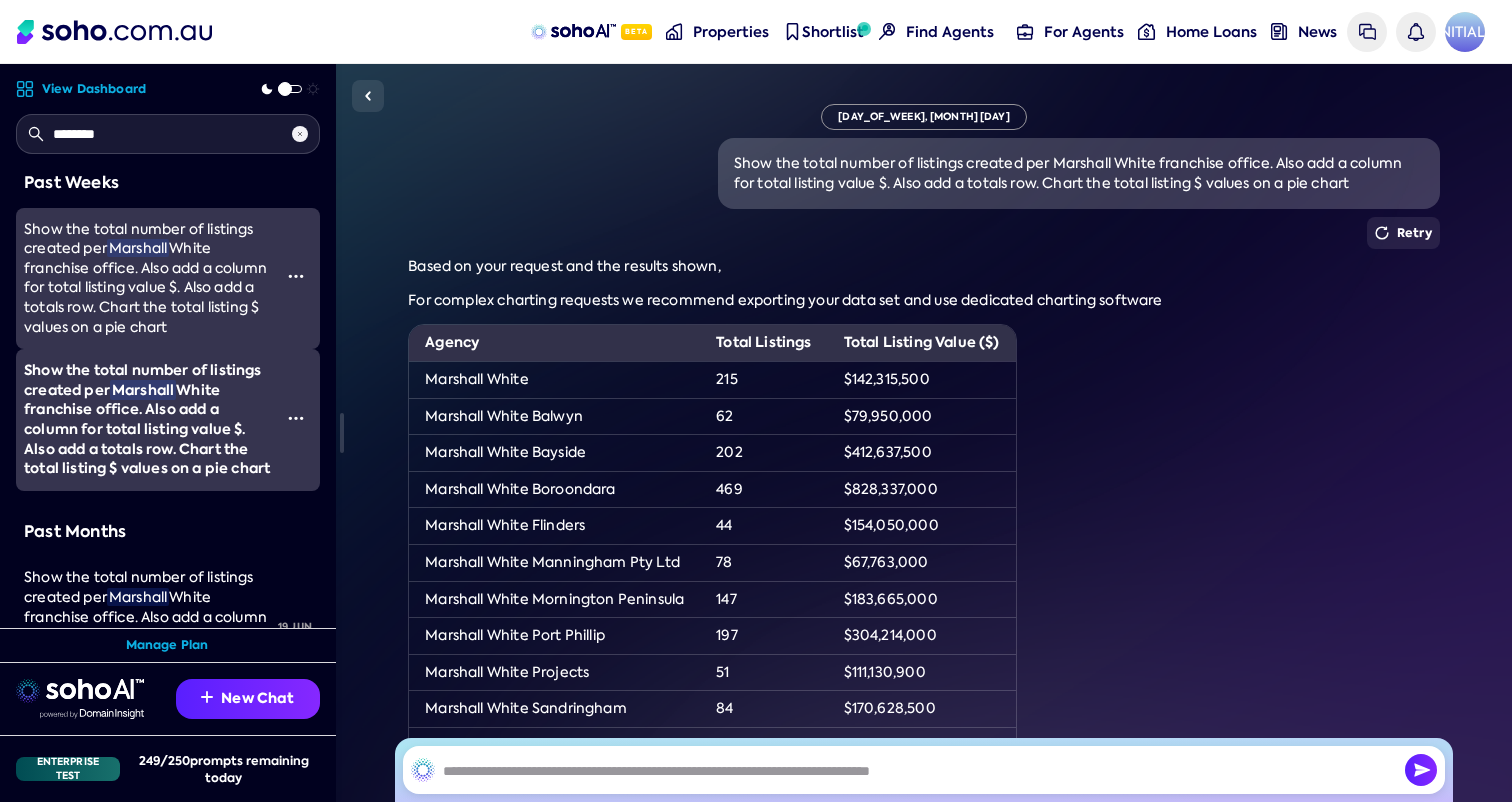 click on "Show the total number of listings created per Marshall White franchise office. Also add a column for total listing value $. Also add a totals row. Chart the total listing $ values on a pie chart" at bounding box center (1079, 173) 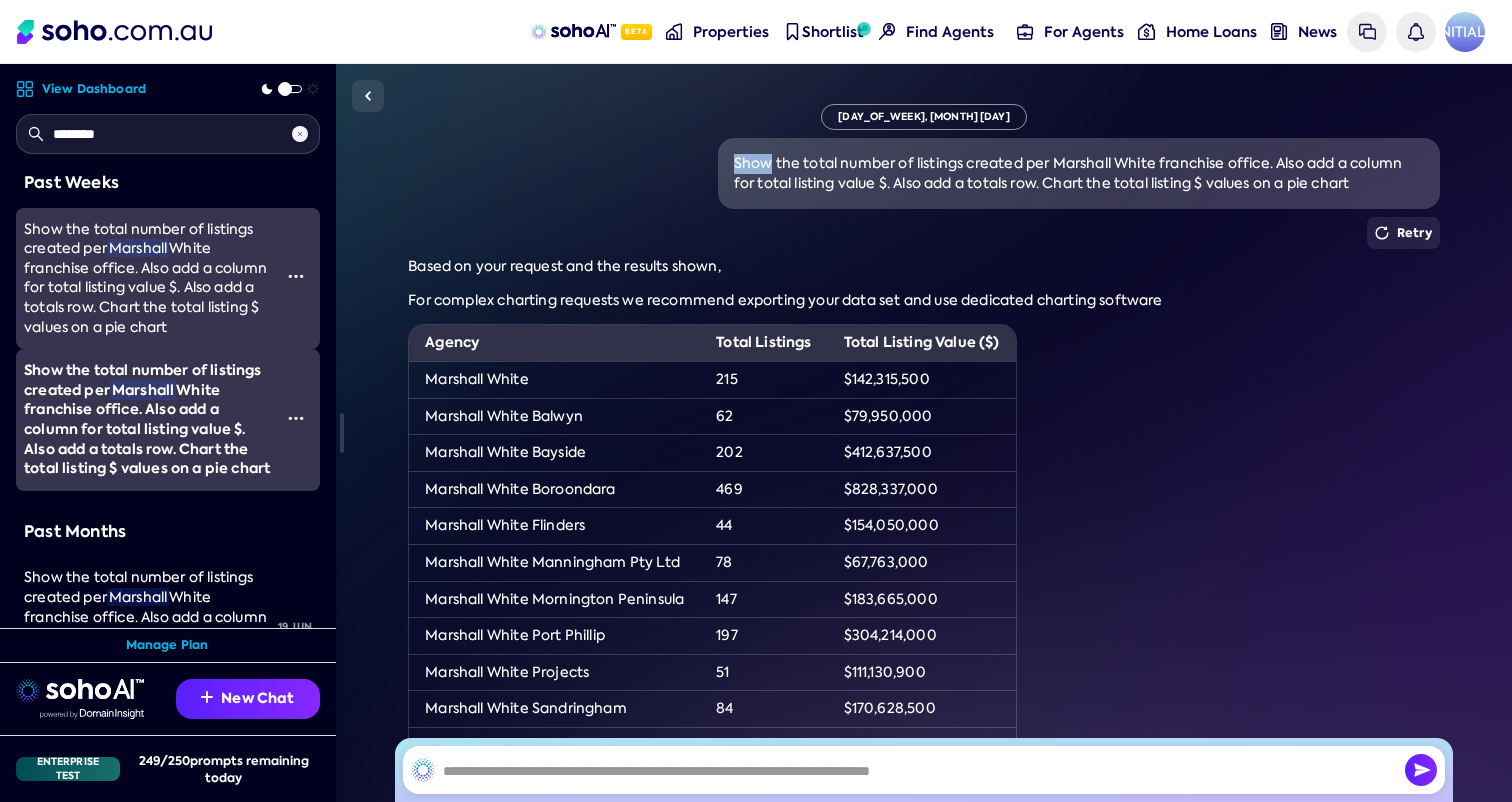 drag, startPoint x: 740, startPoint y: 163, endPoint x: 1066, endPoint y: 189, distance: 327.03516 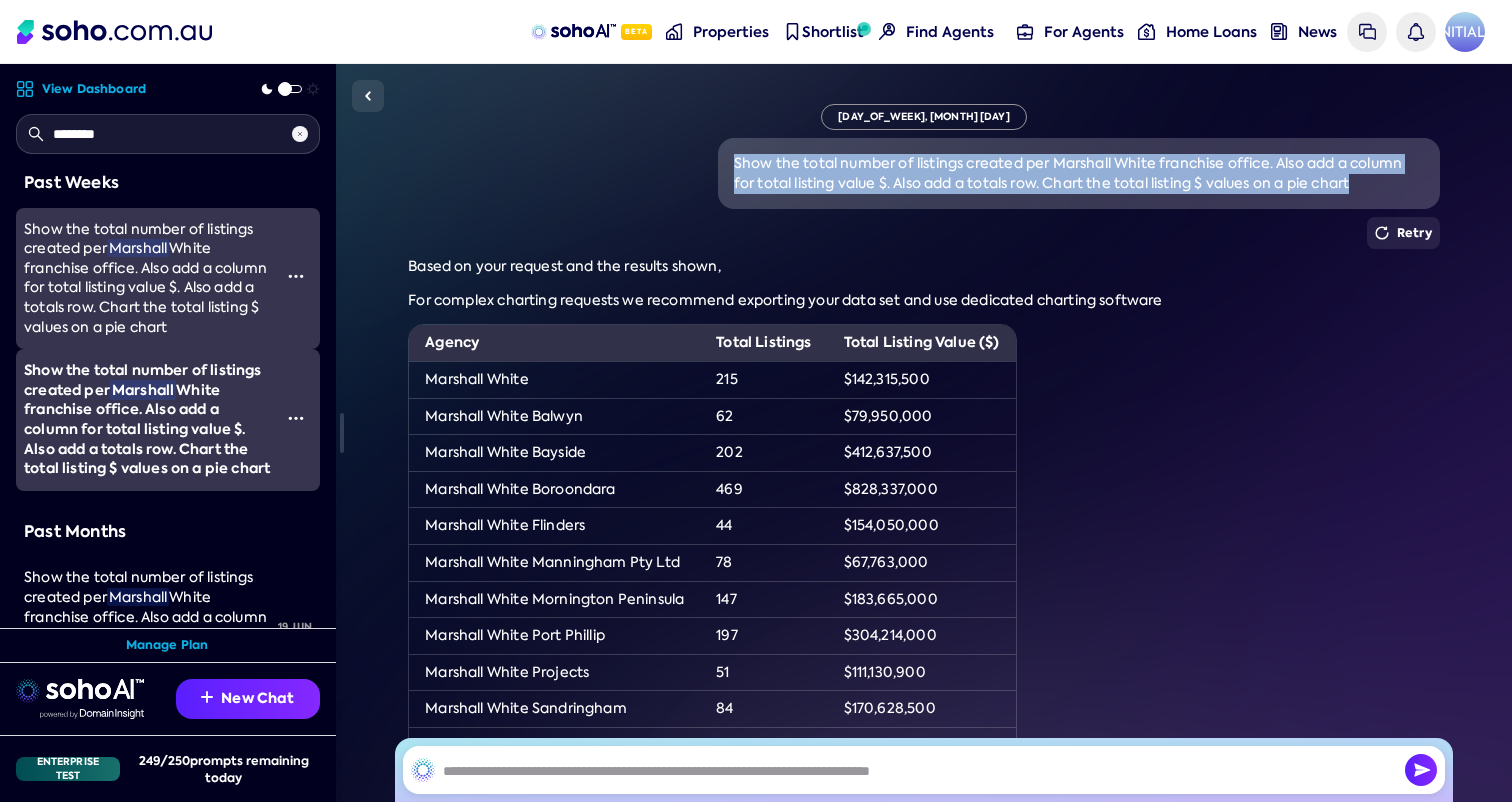 click on "Show the total number of listings created per Marshall White franchise office. Also add a column for total listing value $. Also add a totals row. Chart the total listing $ values on a pie chart" at bounding box center (1079, 173) 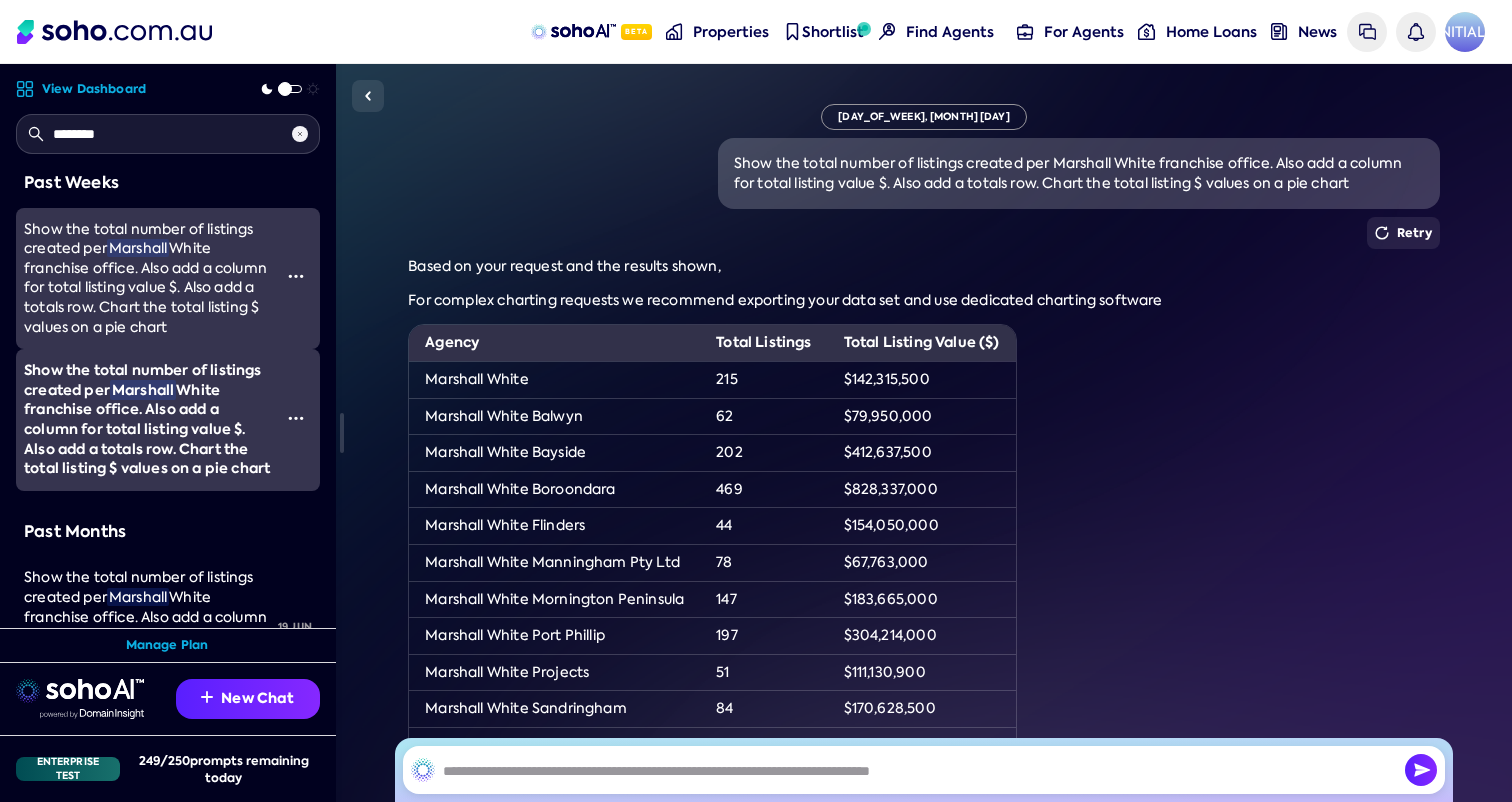 click on "View Dashboard ******** Past Weeks Show the total number of listings created per [COMPANY] franchise office. Also add a column for total listing value $. Also add a totals row. Chart the total listing $ values on a pie chart [DATE] Show the total number of listings created per [COMPANY] franchise office. Also add a column for total listing value $. Also add a totals row. Chart the total listing $ values on a pie chart [DATE] Past Months Show the total number of listings created per [COMPANY] franchise office. Also add a column for total listing value $. Also add a totals row. Chart the total listing $ values on a pie chart [DATE] Manage Plan New Chat Enterprise Test [NUMBER] / [NUMBER] prompts remaining today" at bounding box center [168, 401] 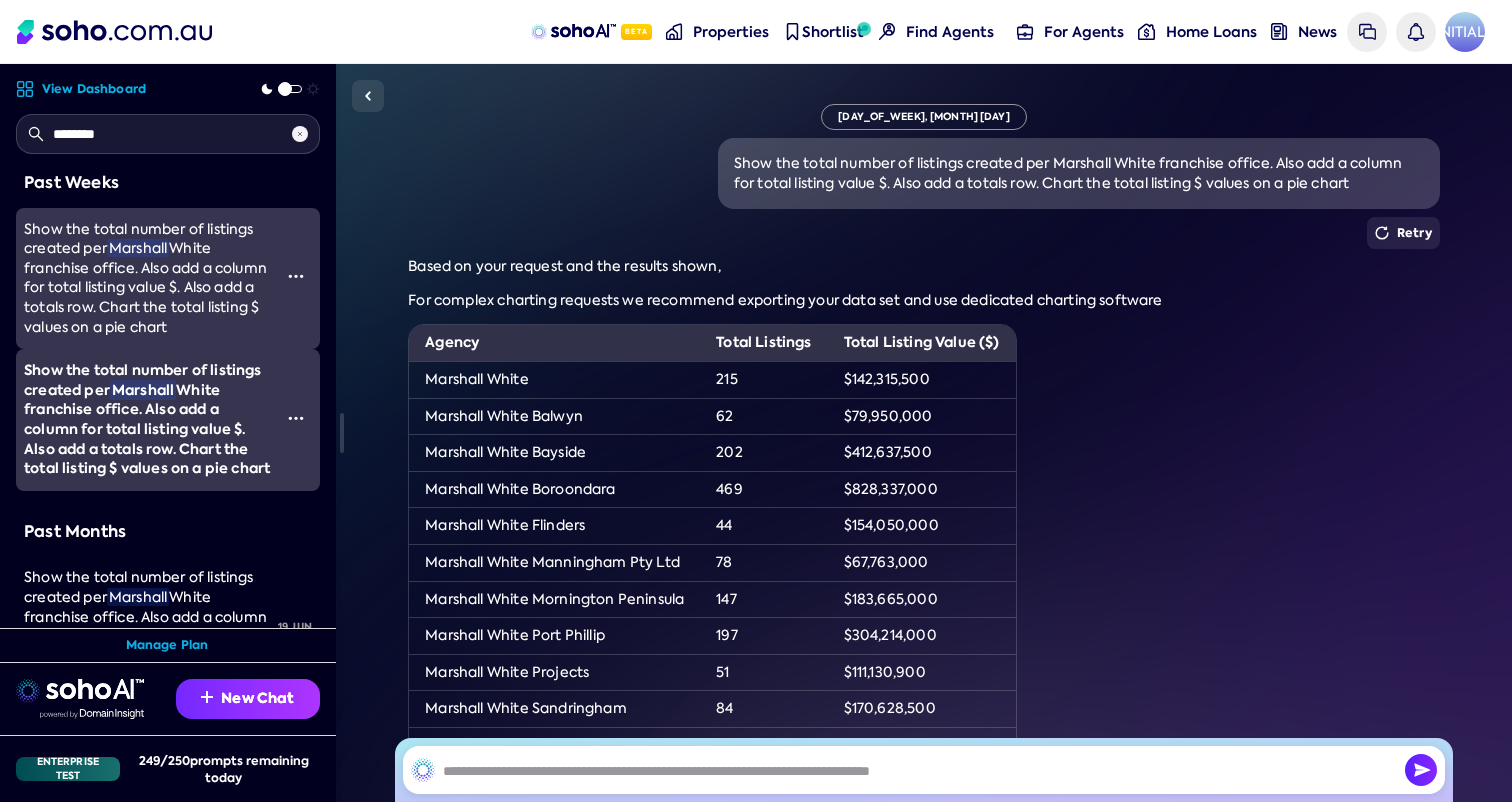 click on "New Chat" at bounding box center (248, 699) 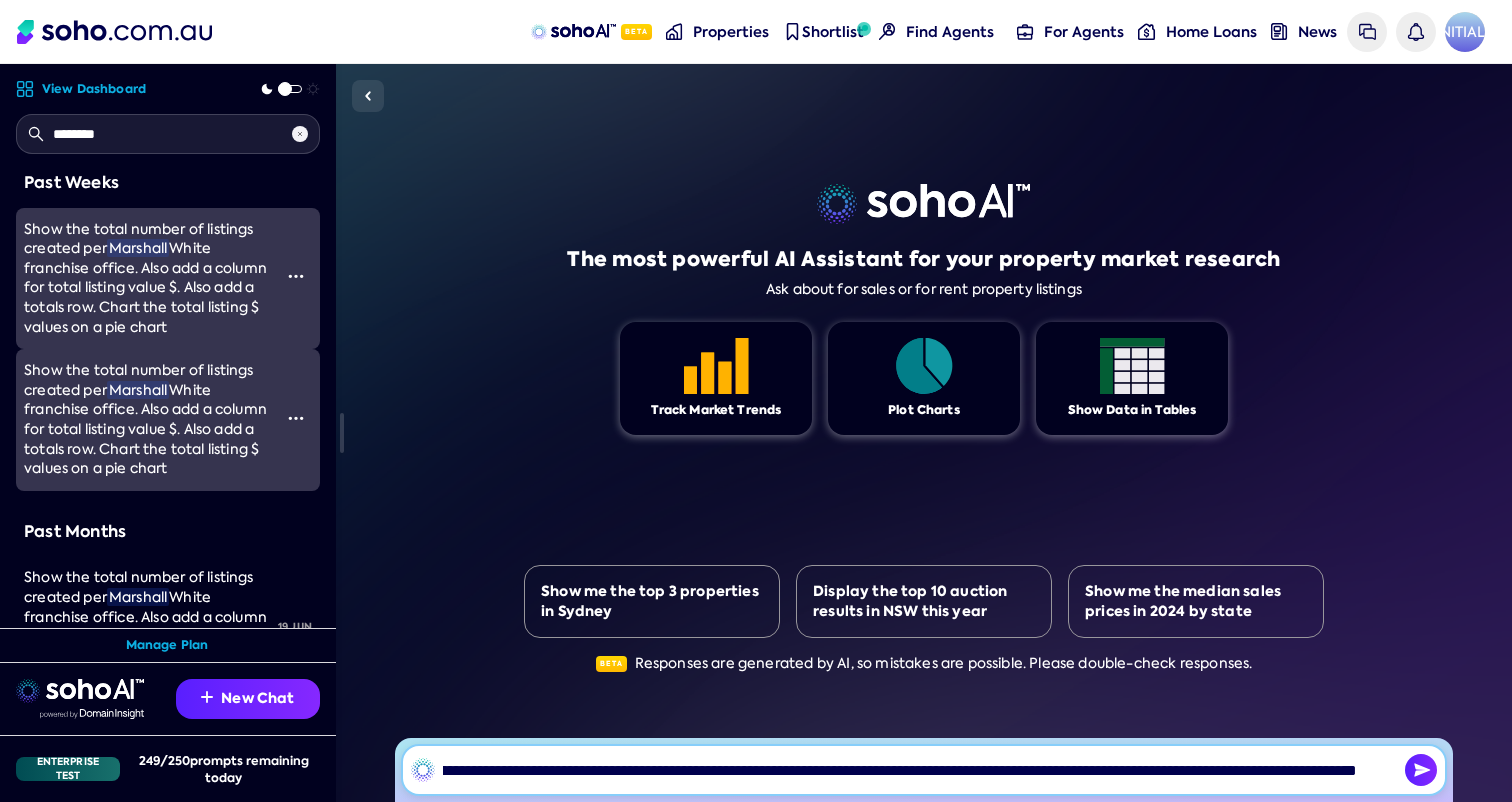 type on "**********" 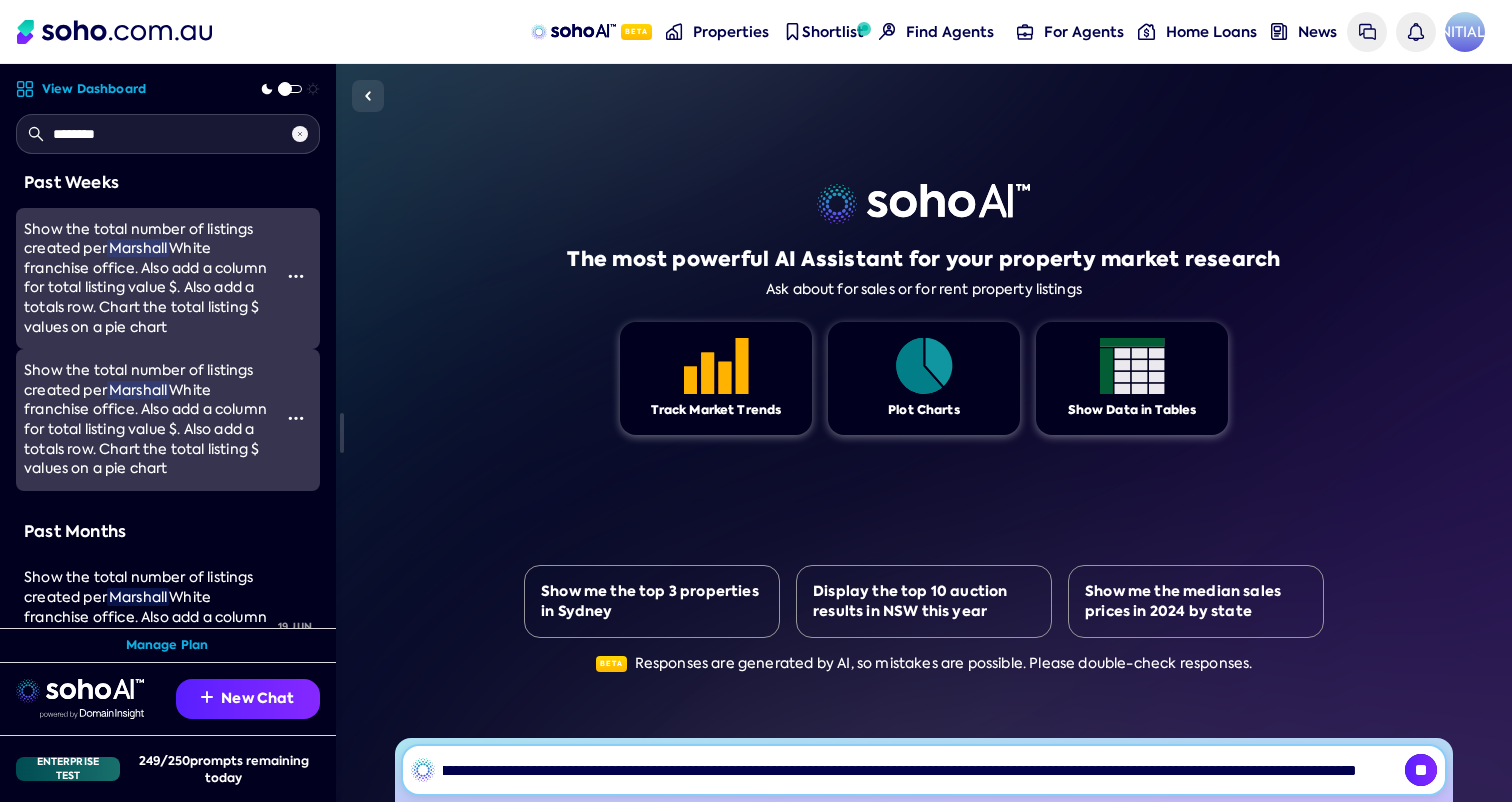 type 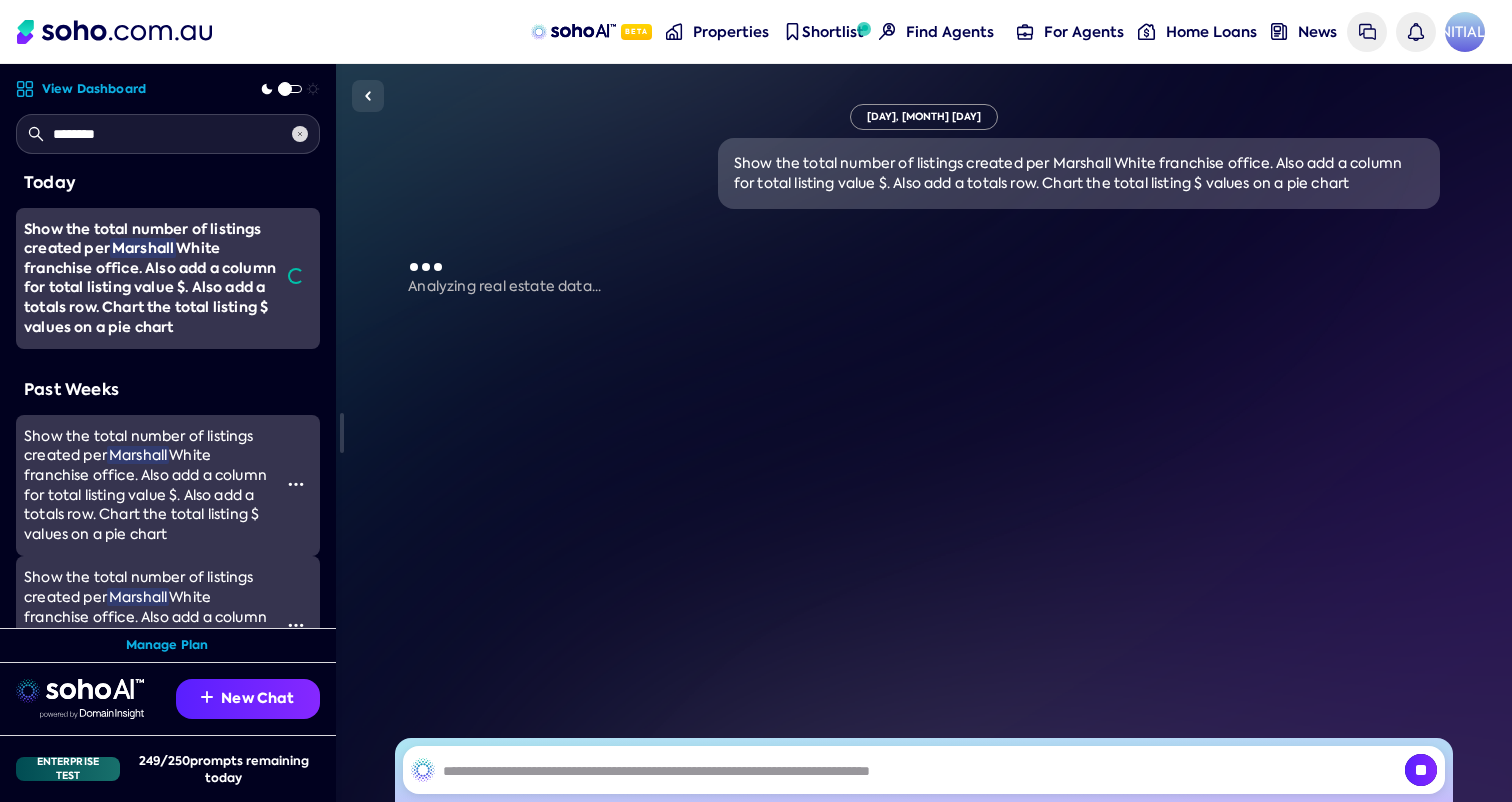 drag, startPoint x: 298, startPoint y: 134, endPoint x: 282, endPoint y: 153, distance: 24.839485 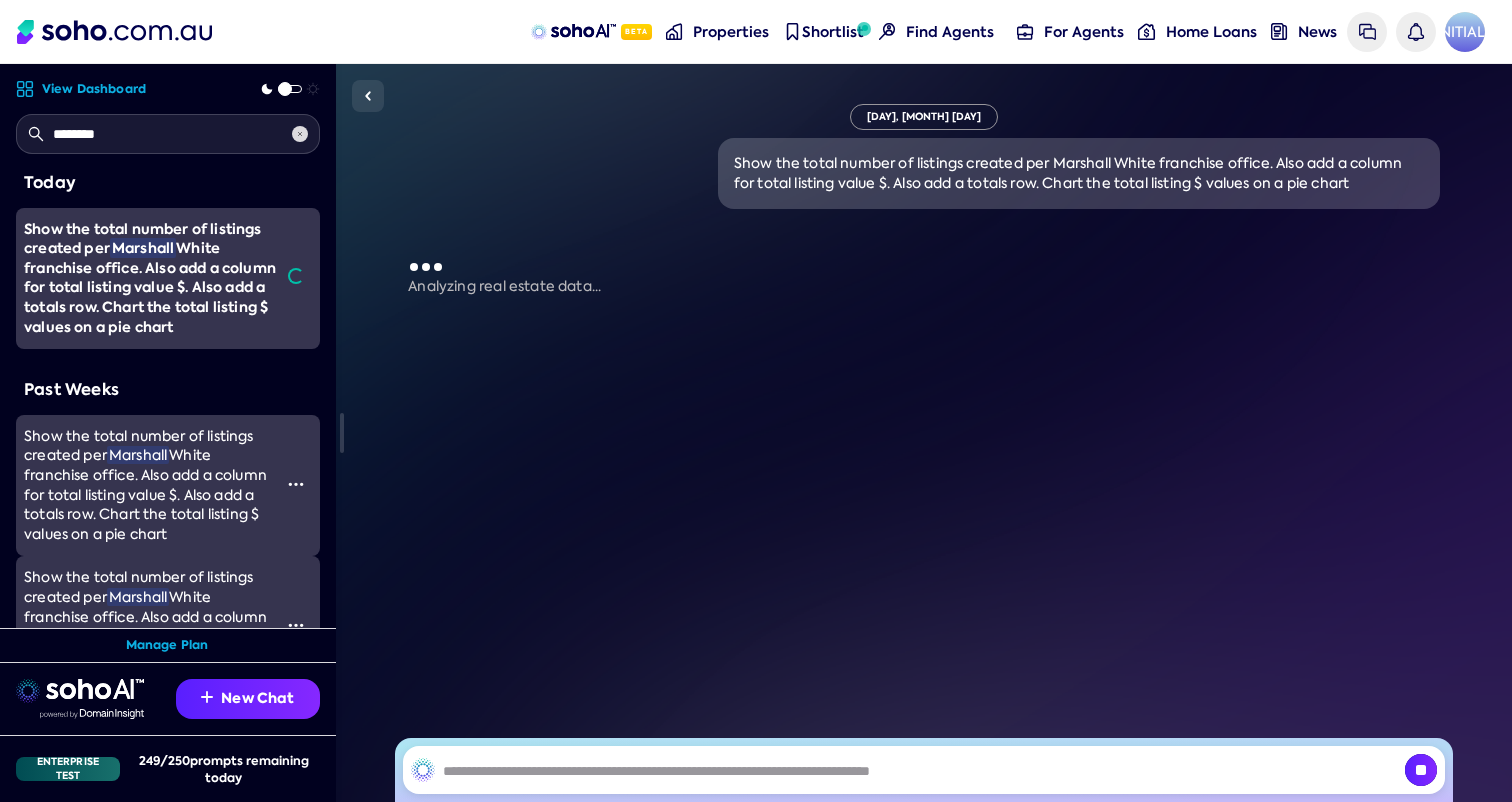 click at bounding box center (300, 134) 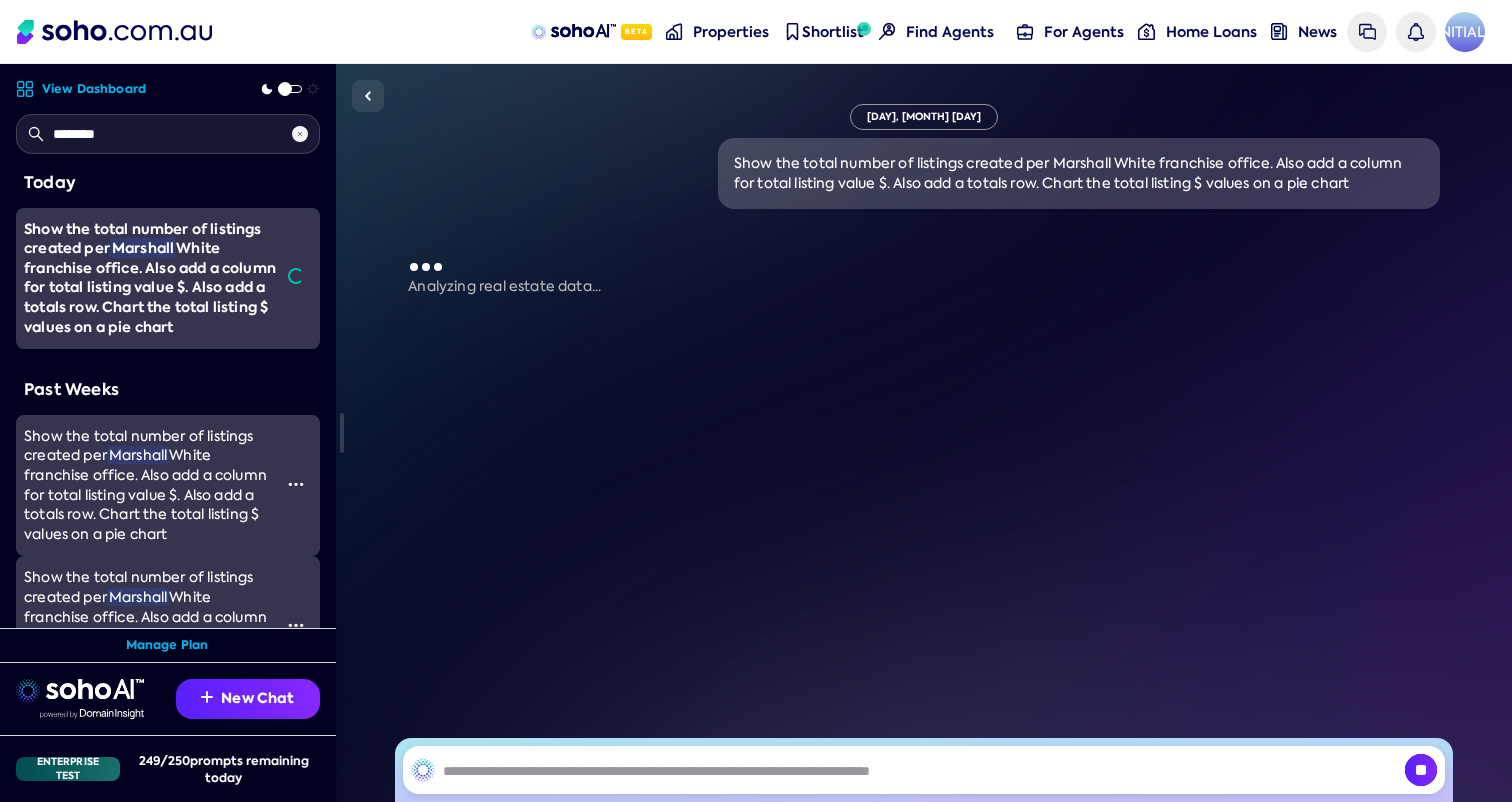 type 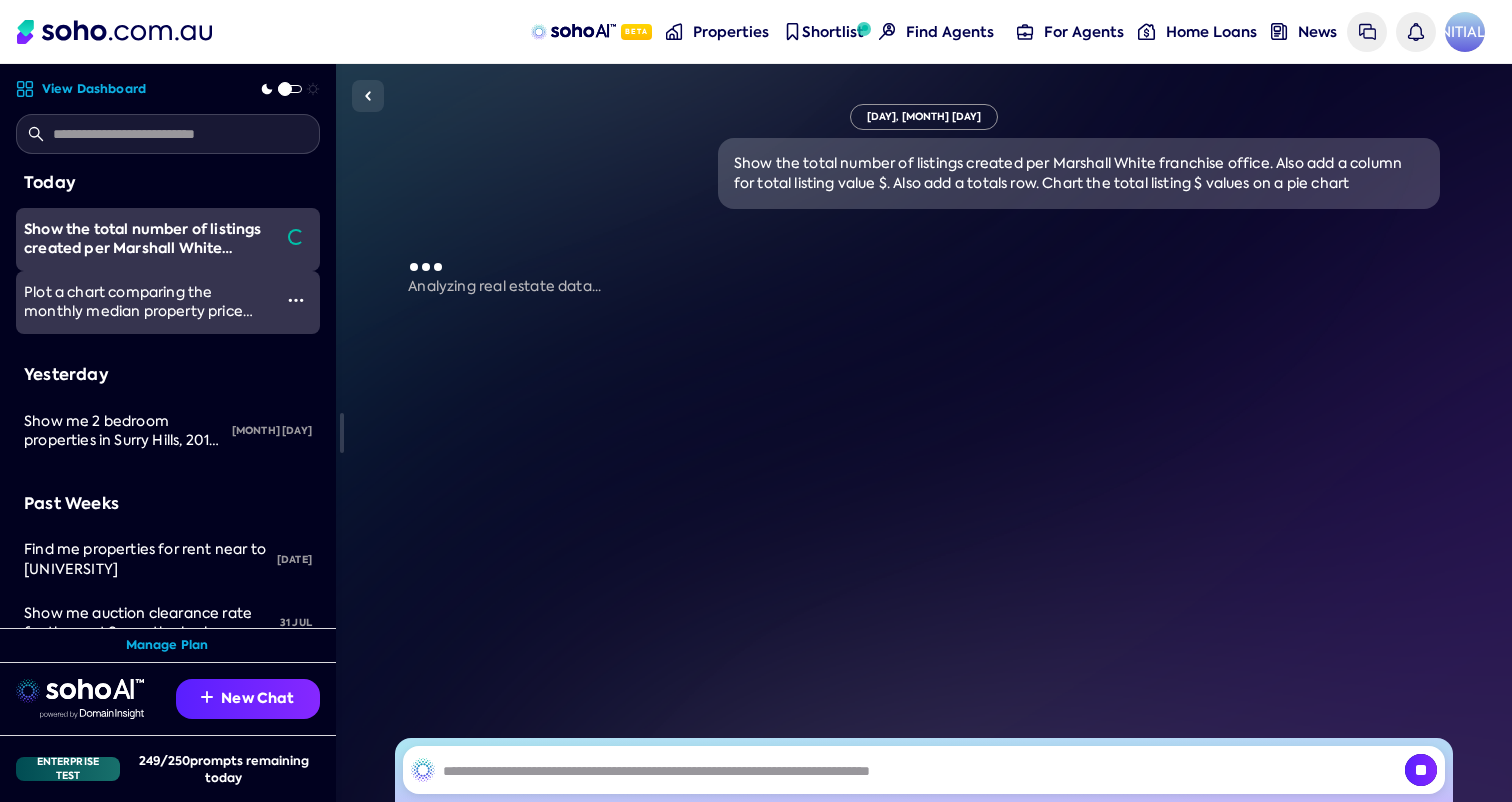 drag, startPoint x: 203, startPoint y: 336, endPoint x: 208, endPoint y: 318, distance: 18.681541 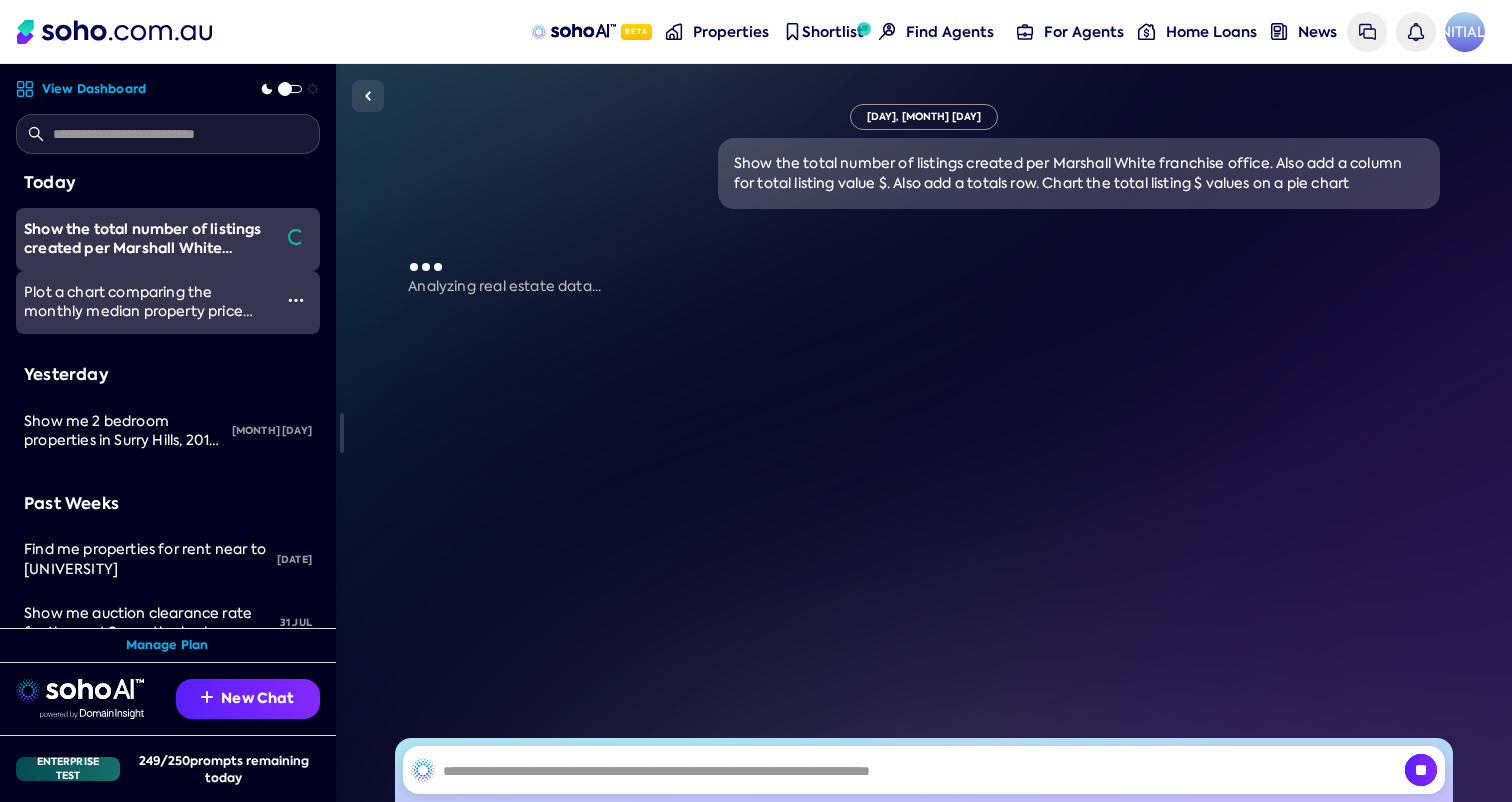 click on "Today Show the total number of listings created per [COMPANY] franchise office. Also add a column for total listing value $. Also add a totals row. Chart the total listing $ values on a pie chart Plot a chart comparing the monthly median property price between [CITY] and [CITY] for over the past [NUMBER] months 15:27 Yesterday Show me [NUMBER] bedroom properties in [CITY], [POSTAL_CODE] and [CITY], [POSTAL_CODE] between $[PRICE] and $[PRICE] 3 Aug Past Weeks Find me properties for rent near to [UNIVERSITY] University 1 Aug Show me auction clearance rate for the past [NUMBER] months, broken down by month 31 Jul [CITY], [CITY], [CITY], [NUMBER] bed, $[PRICE] - $[PRICE] 28 Jul Show me last [NUMBER] properties sold with [NUMBER] bedrooms in [CITY] [STATE] 28 Jul Who are the top agents in eastern suburbs 28 Jul Show me proeprties for sale in surry hills [NUMBER] bedroom under $[PRICE] 28 Jul Show me the last [NUMBER] sold prices in [CITY] 23 Jul Show me last [NUMBER] properties sold with [NUMBER] bedrooms in [CITY] [STATE] 23 Jul My Monthly Auction Assessor 22 Jul 22 Jul 22 Jul 22 Jul 4 Jul" at bounding box center (176, 399) 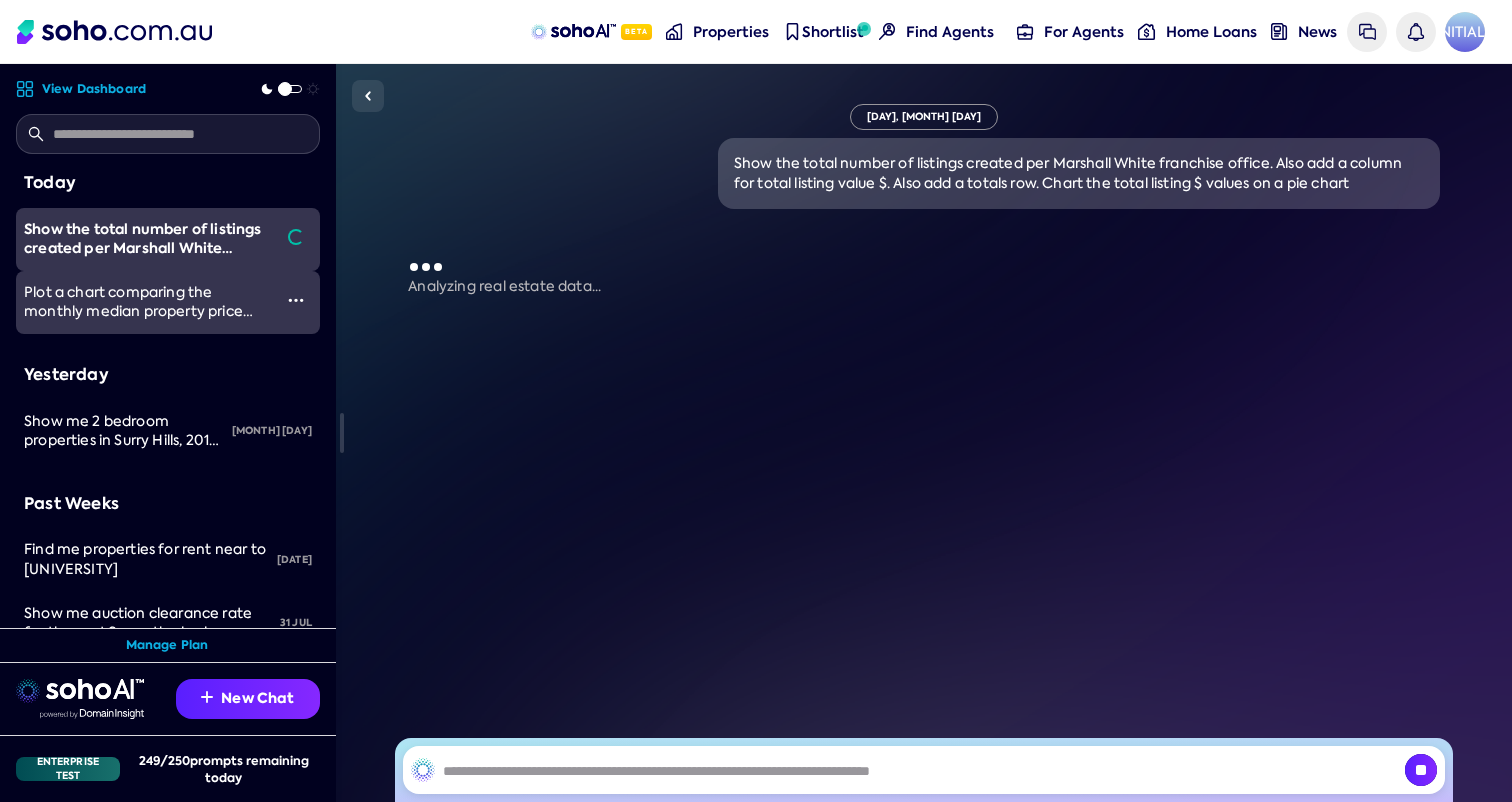 click on "Plot a chart comparing the monthly median property price between [CITY] and [CITY] for over the past 6 months" at bounding box center [146, 321] 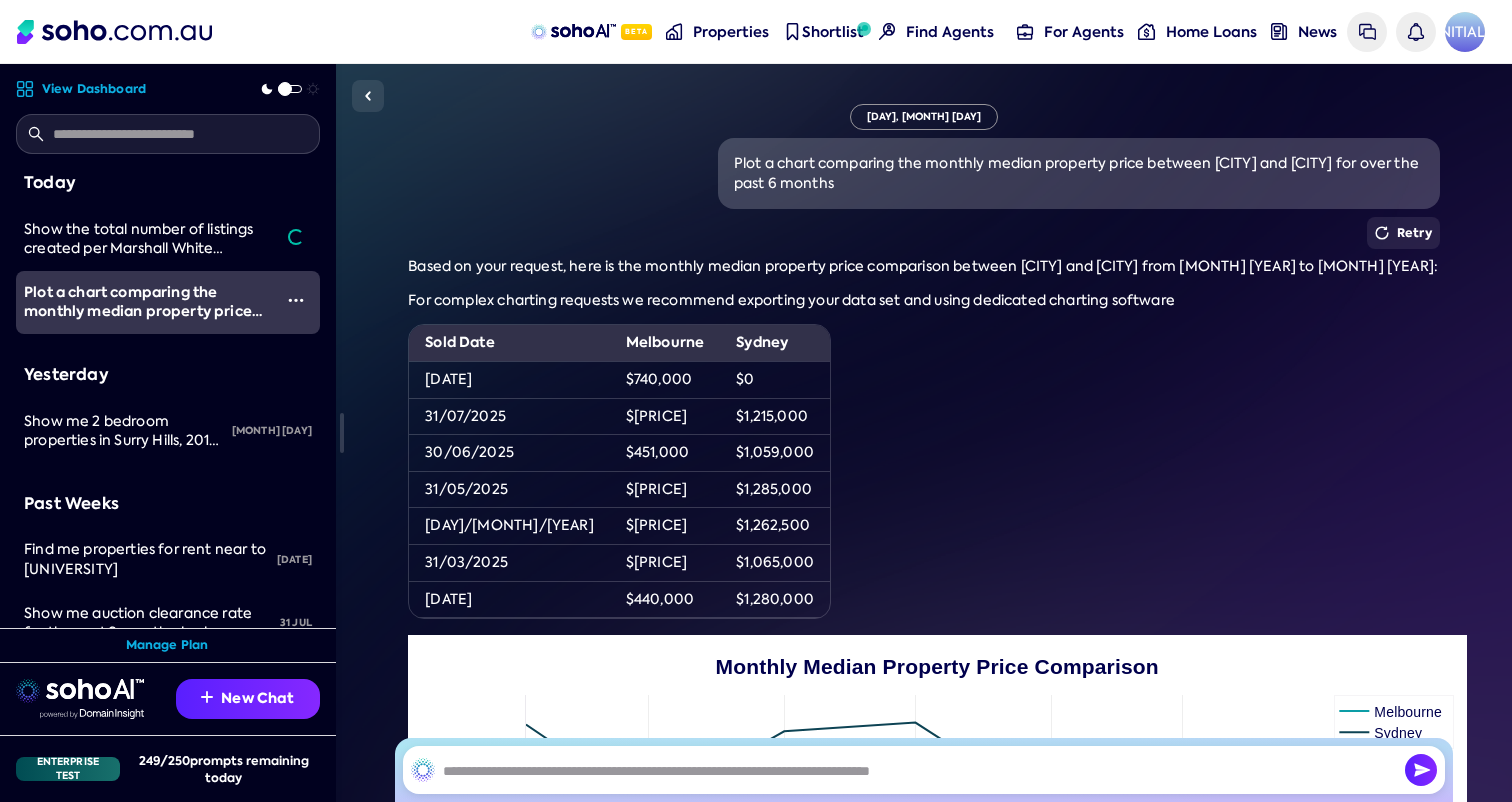 click on "Plot a chart comparing the monthly median property price between [CITY] and [CITY] for over the past 6 months" at bounding box center (1079, 173) 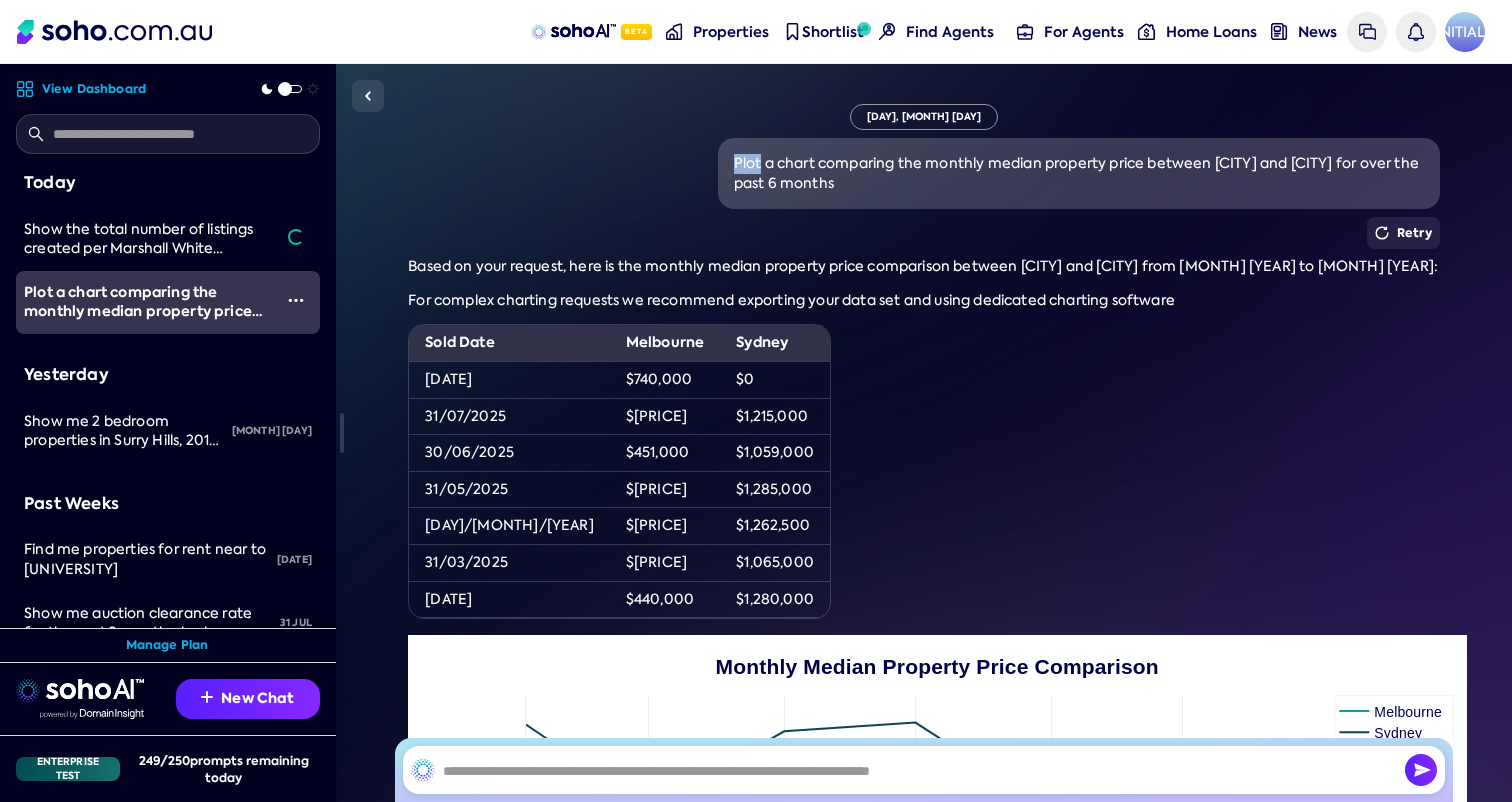 drag, startPoint x: 742, startPoint y: 164, endPoint x: 809, endPoint y: 182, distance: 69.375786 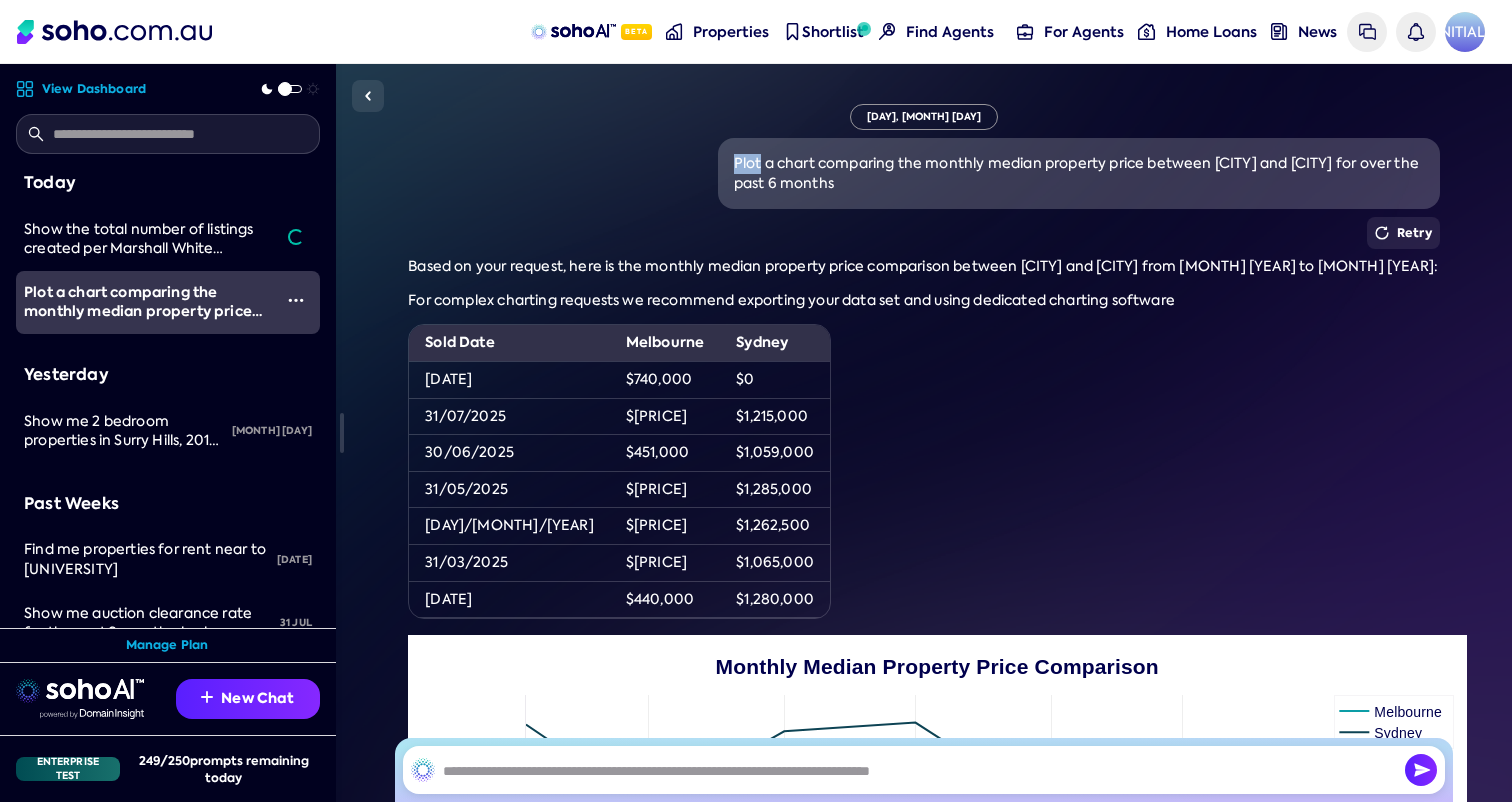 click on "Plot a chart comparing the monthly median property price between [CITY] and [CITY] for over the past 6 months" at bounding box center [1079, 173] 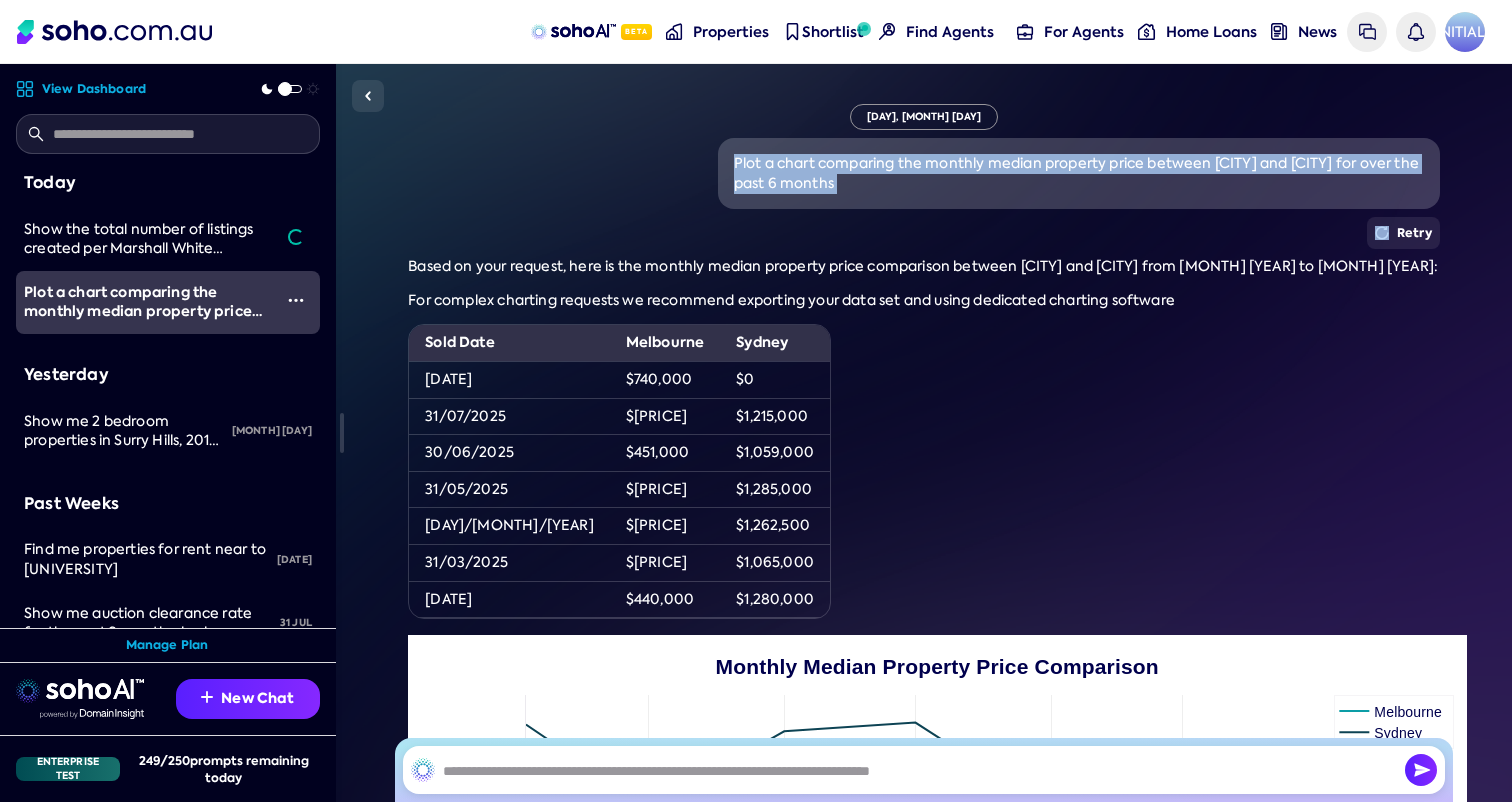 click on "Plot a chart comparing the monthly median property price between [CITY] and [CITY] for over the past 6 months" at bounding box center [1079, 173] 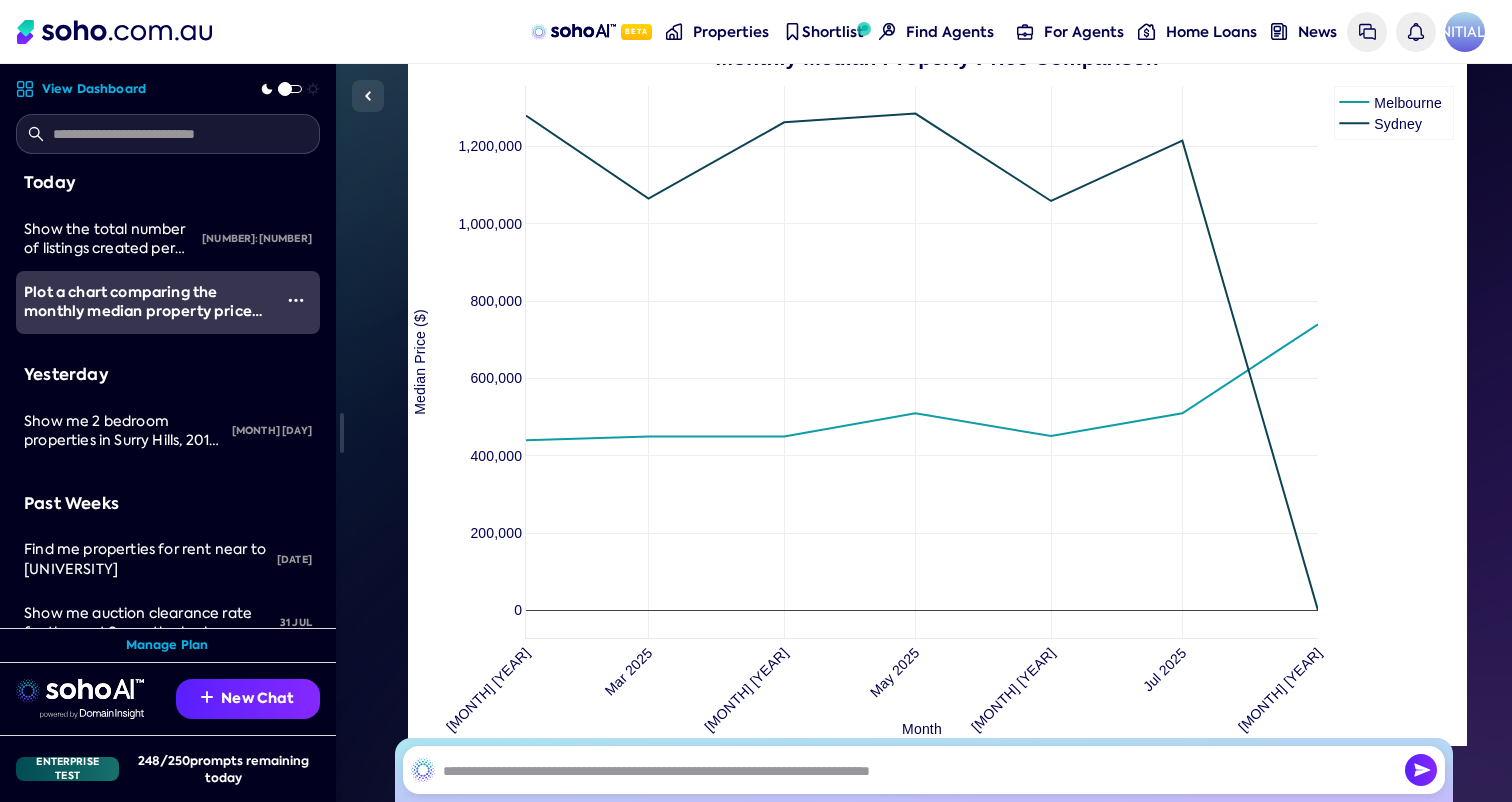 click at bounding box center (296, 300) 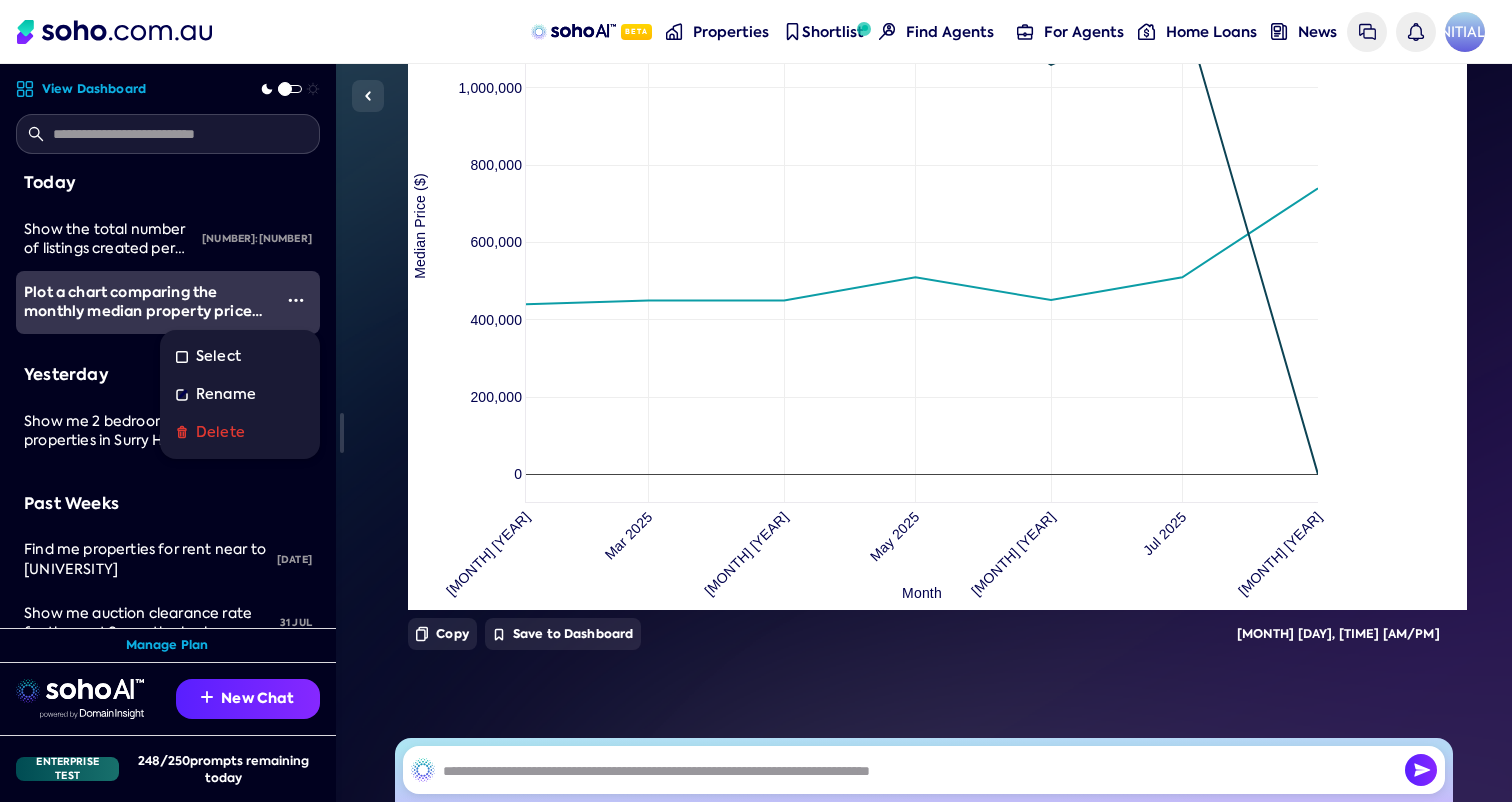 scroll, scrollTop: 761, scrollLeft: 0, axis: vertical 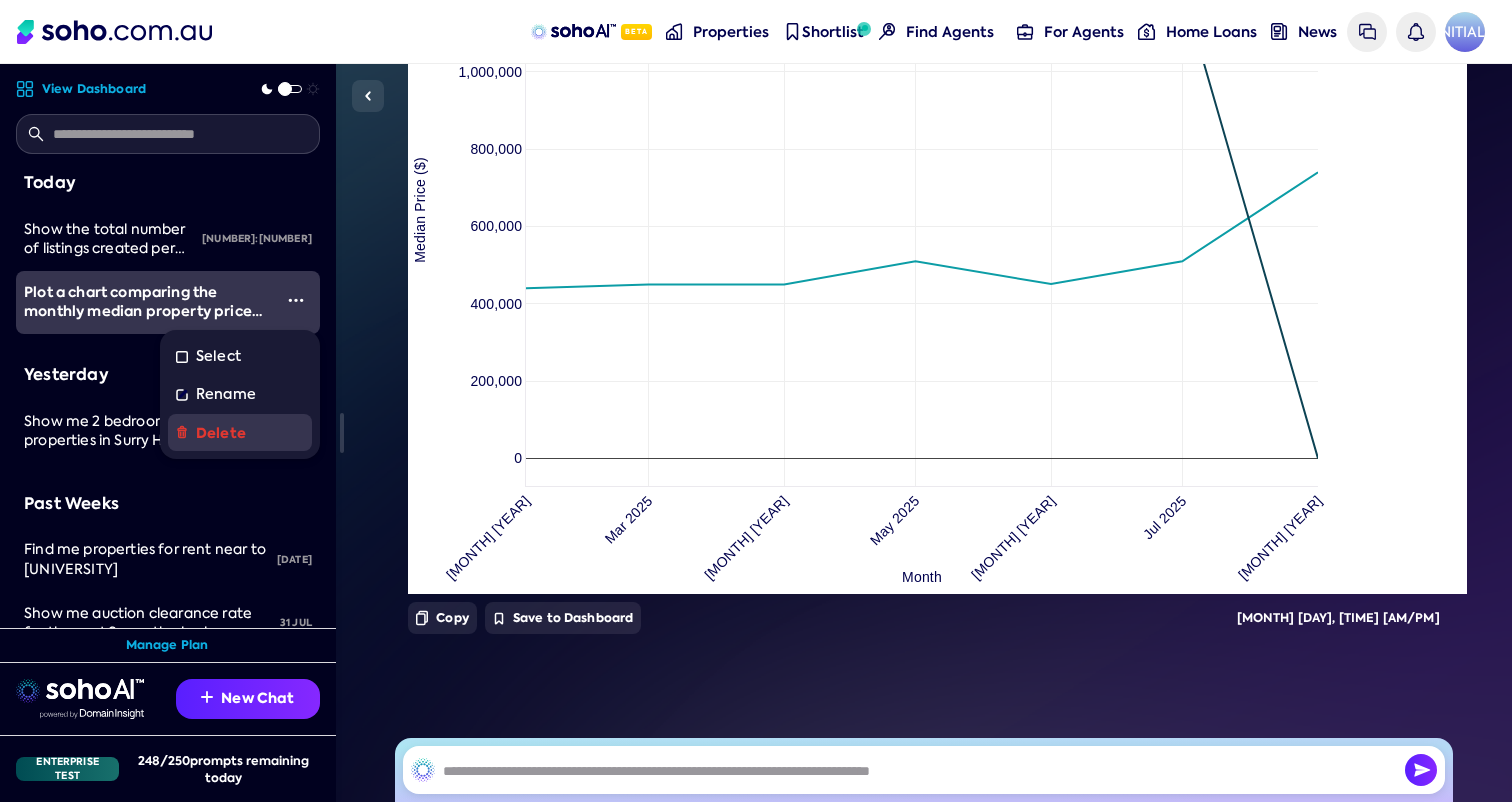 click on "Delete" at bounding box center [240, 433] 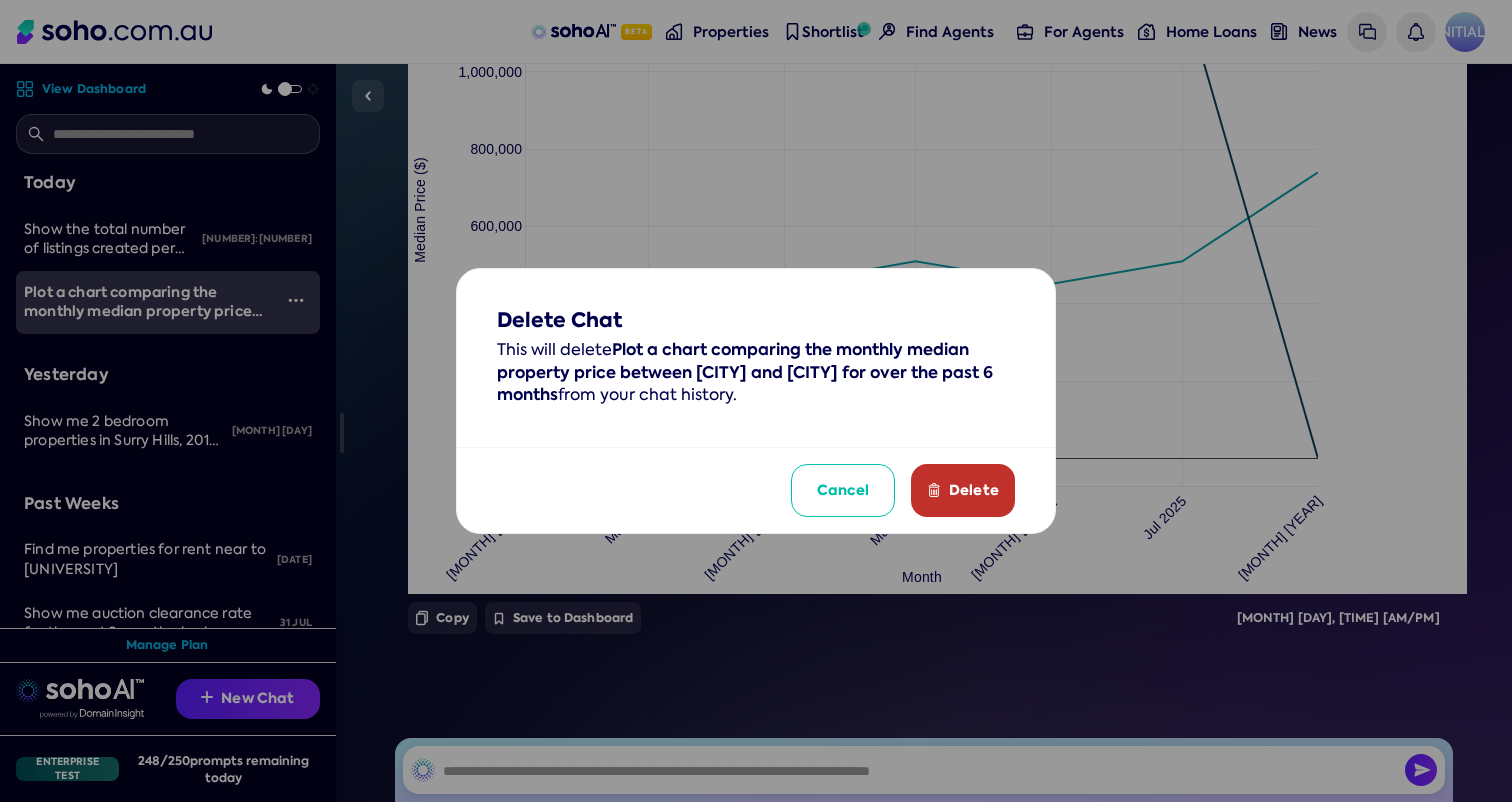 click on "Delete" at bounding box center (974, 490) 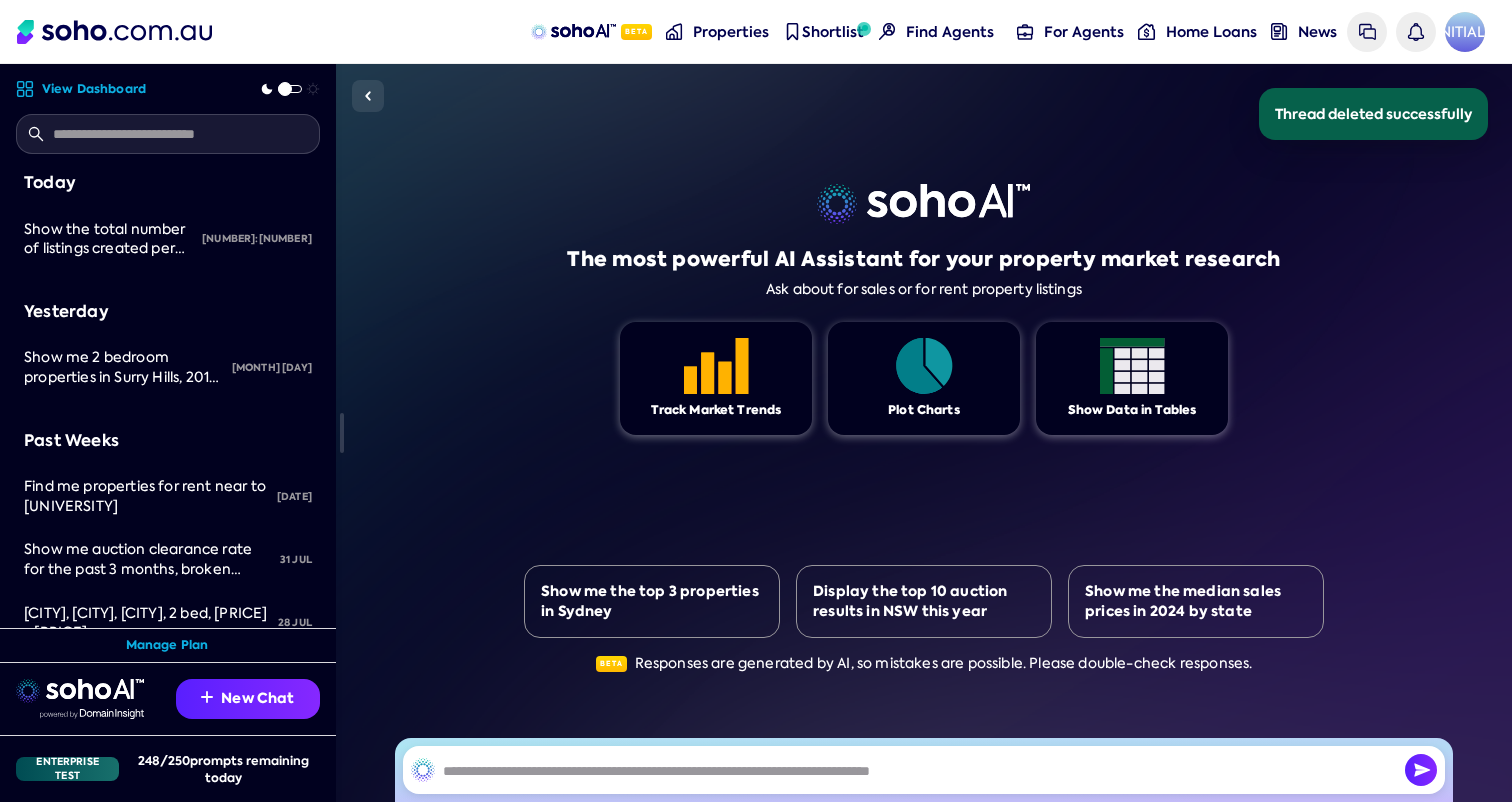 scroll, scrollTop: 0, scrollLeft: 0, axis: both 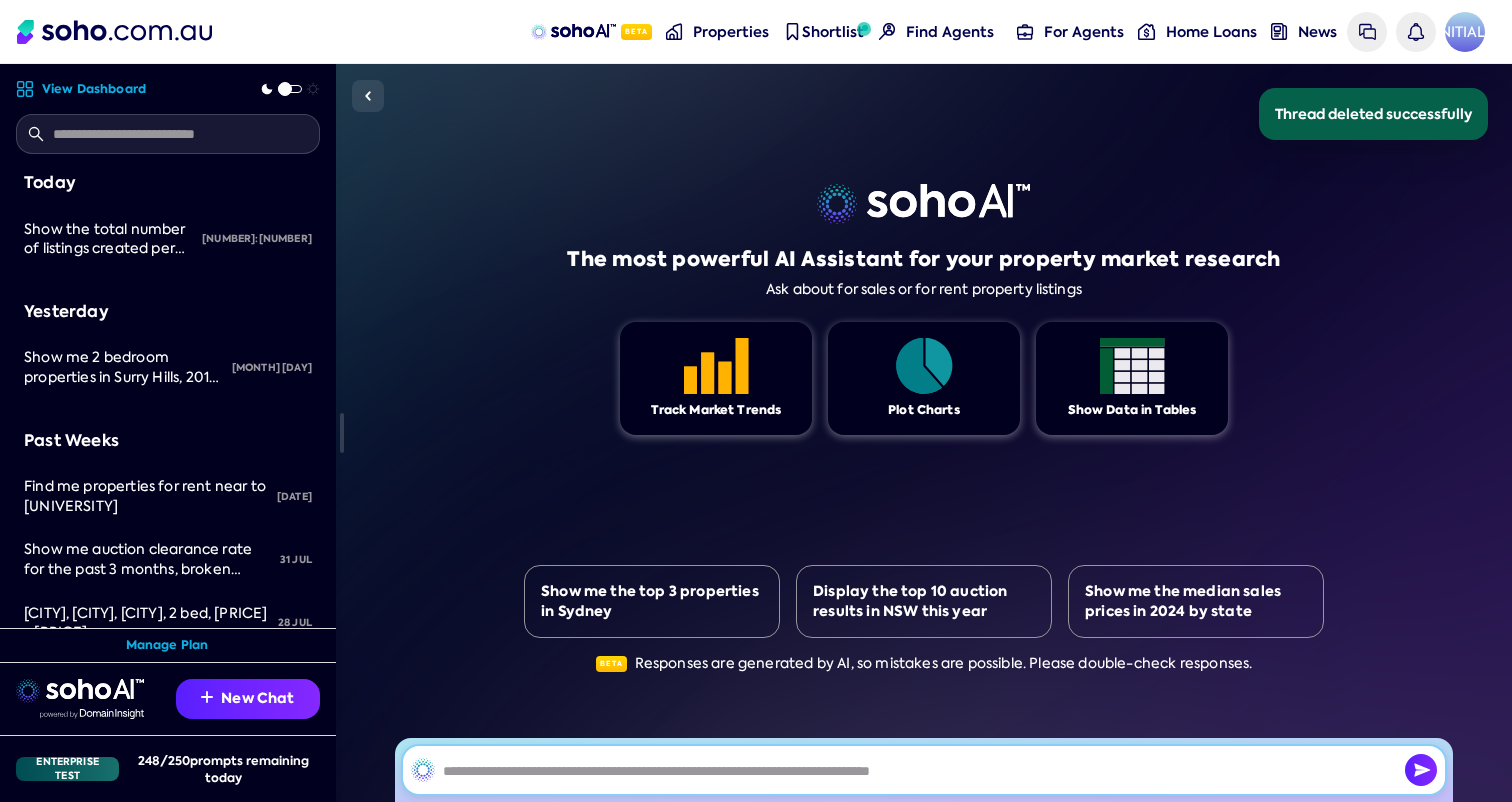click at bounding box center (924, 770) 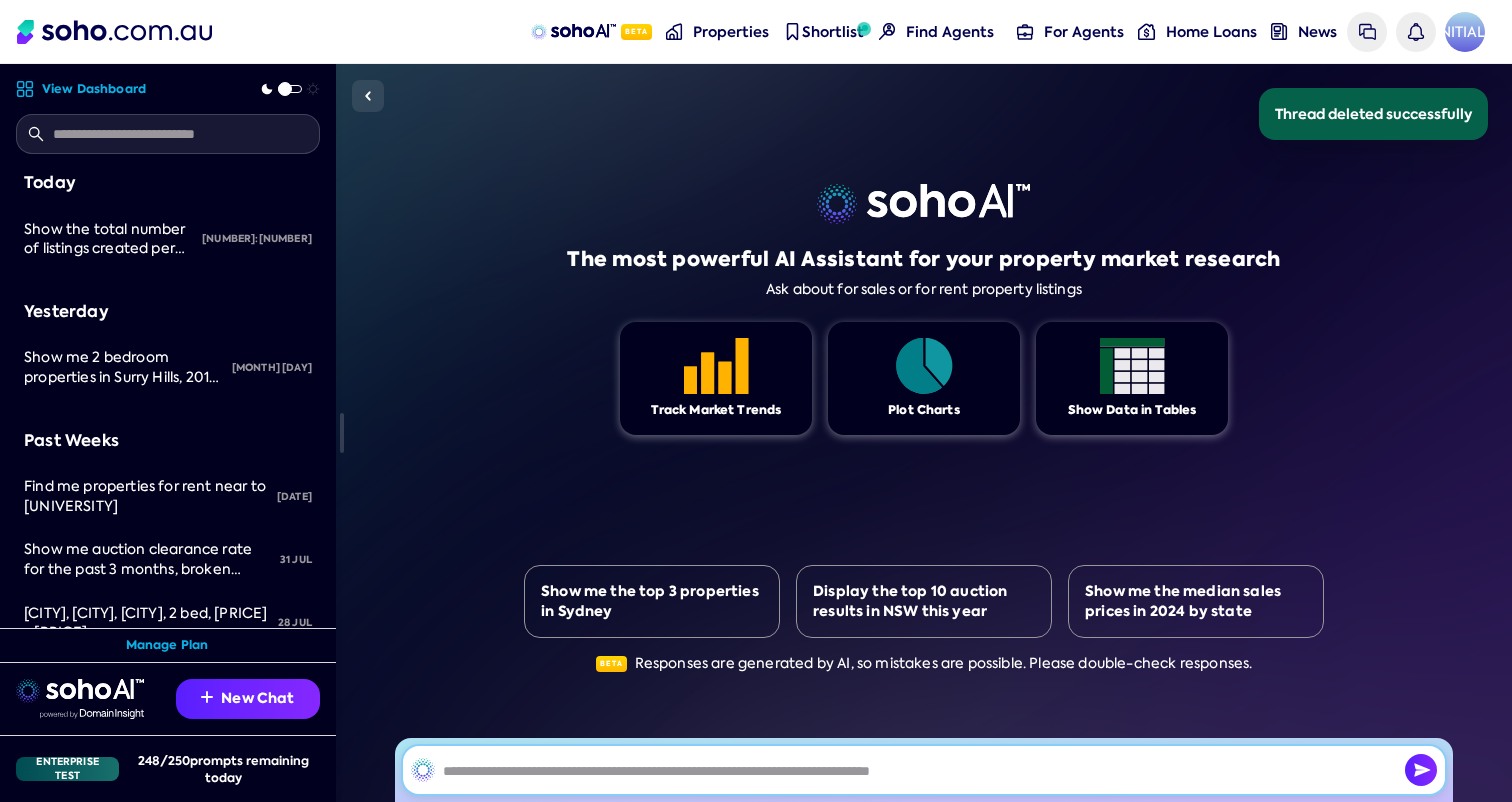 paste on "**********" 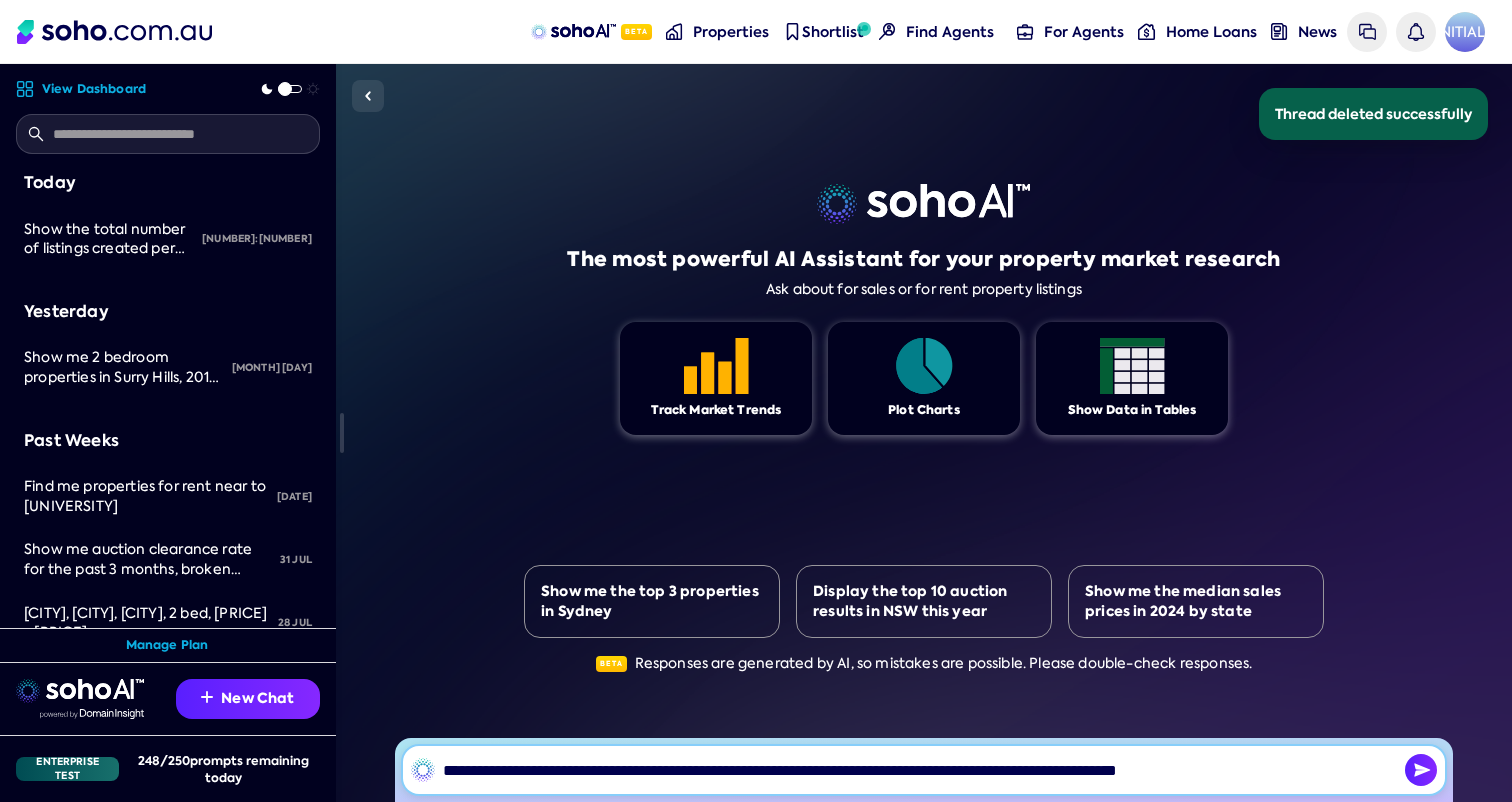 scroll, scrollTop: 0, scrollLeft: 20, axis: horizontal 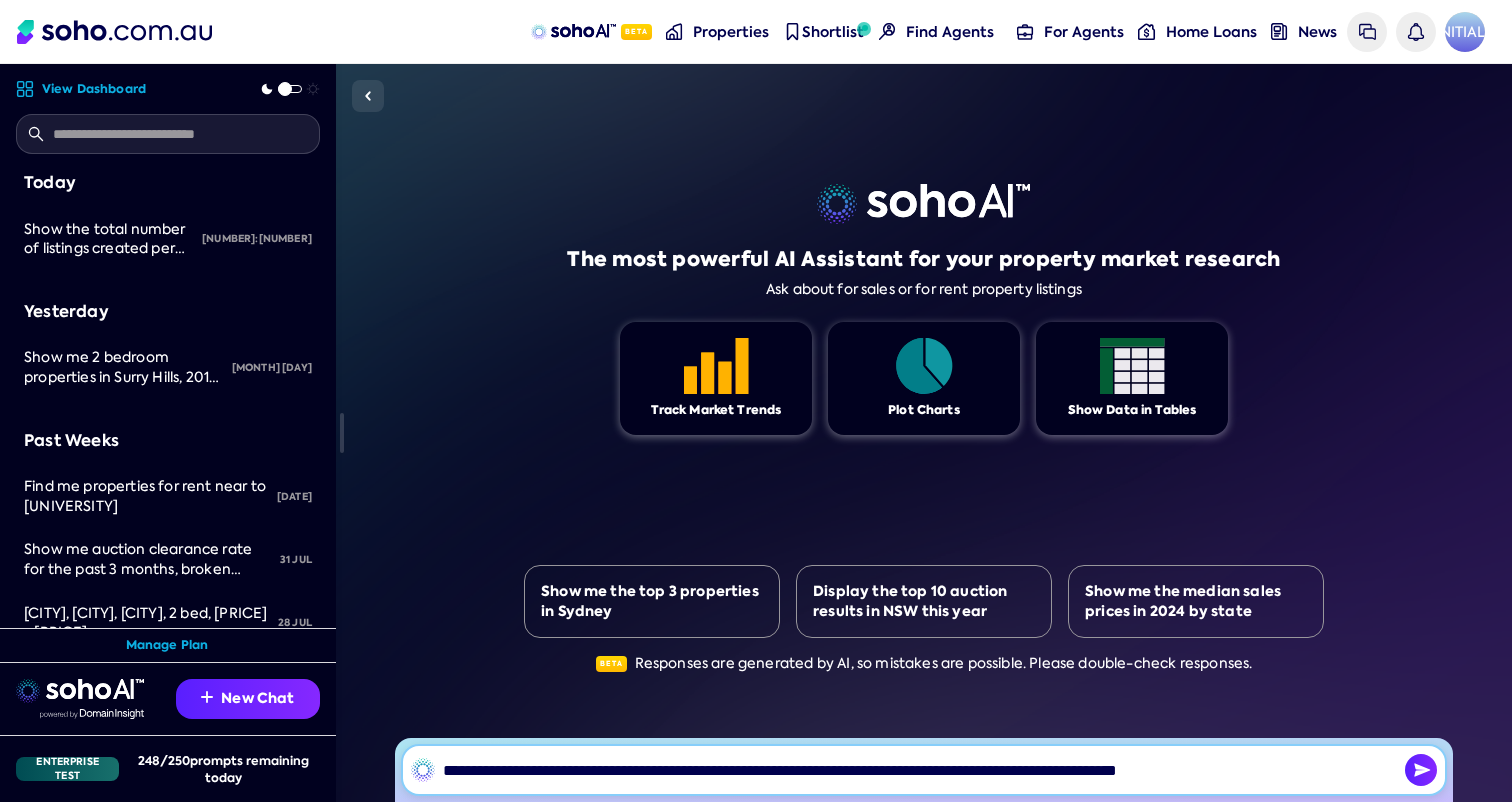 drag, startPoint x: 1212, startPoint y: 770, endPoint x: 1247, endPoint y: 777, distance: 35.69314 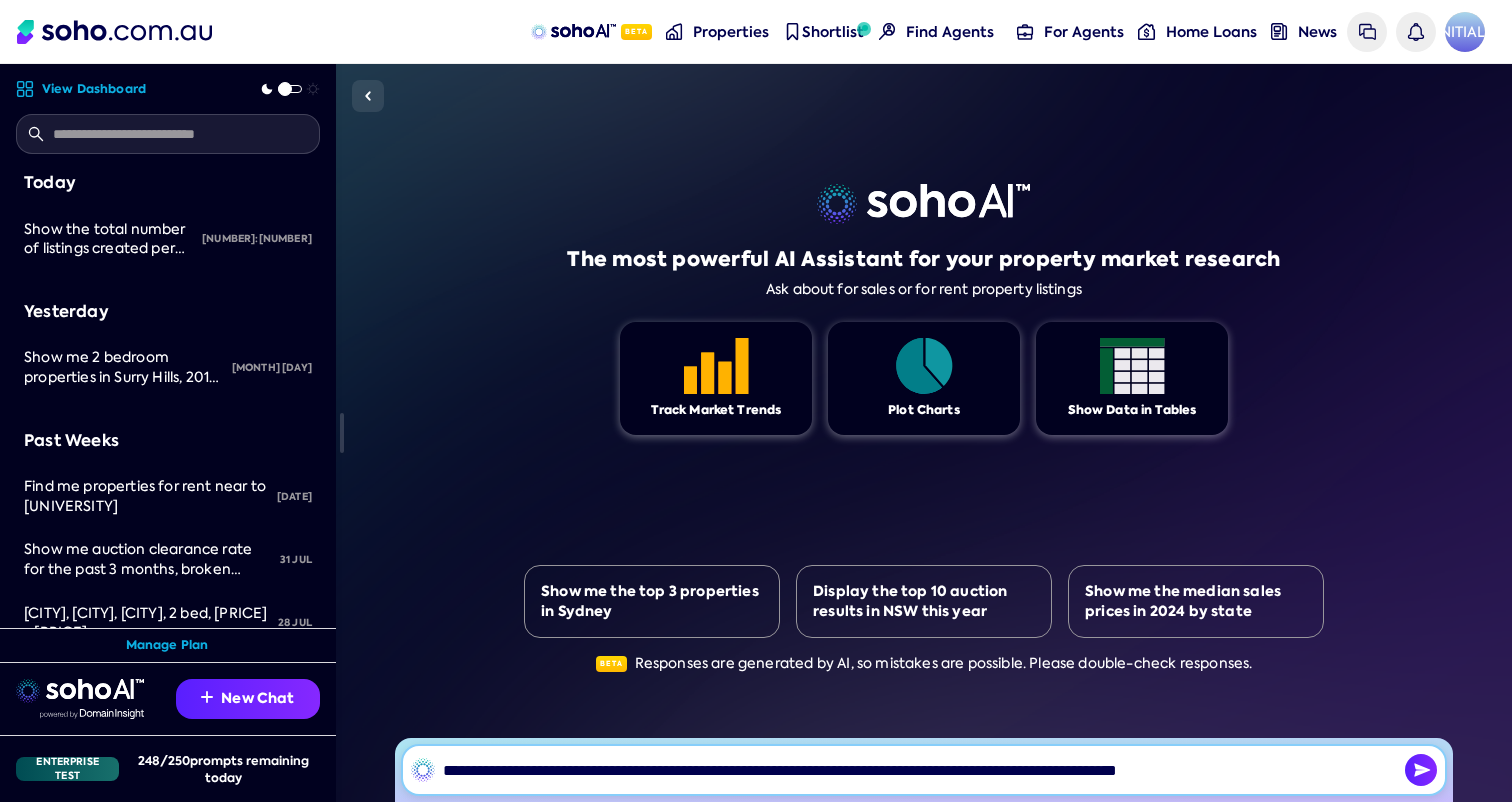 click on "**********" at bounding box center [924, 770] 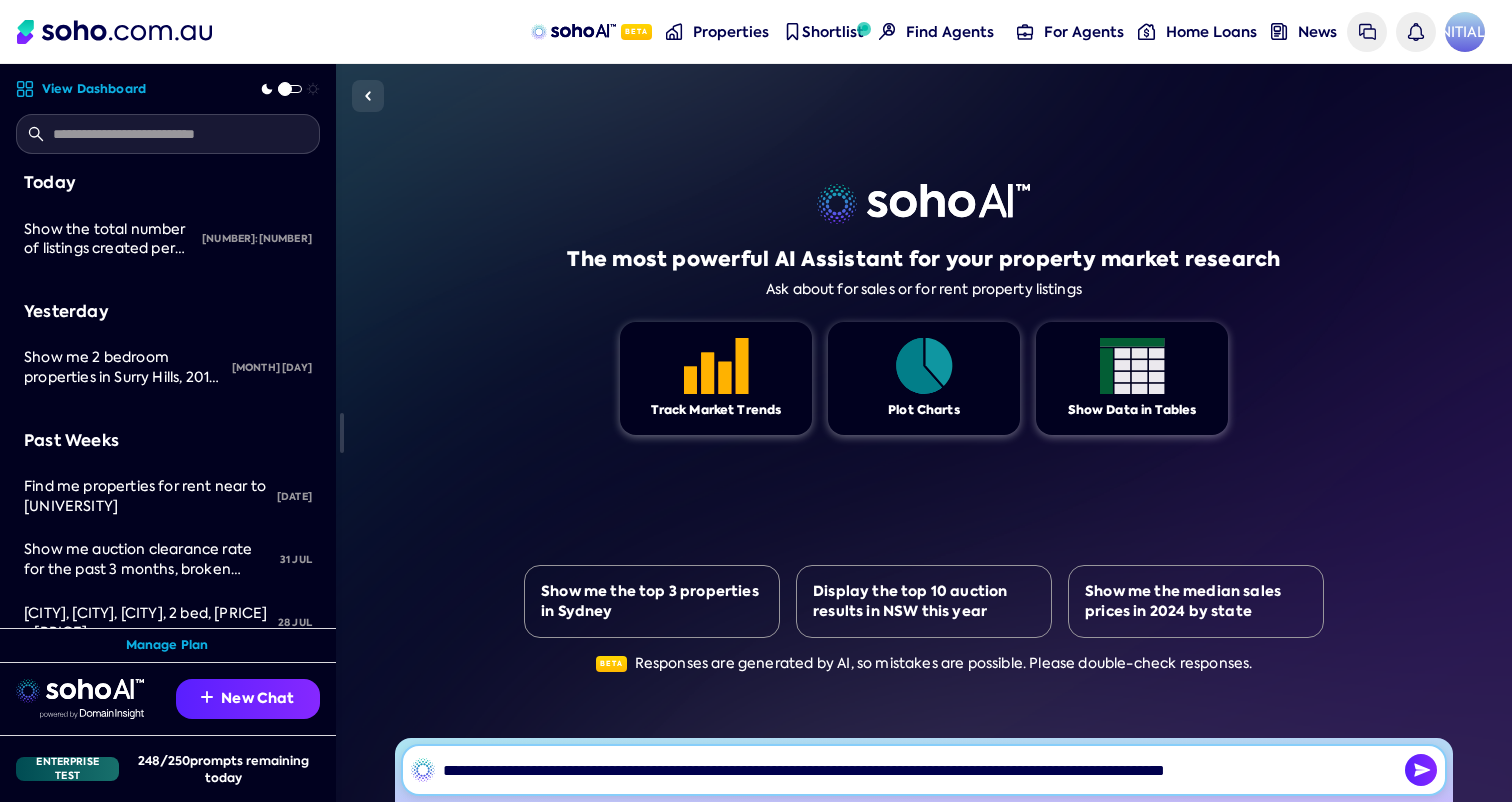 scroll, scrollTop: 0, scrollLeft: 64, axis: horizontal 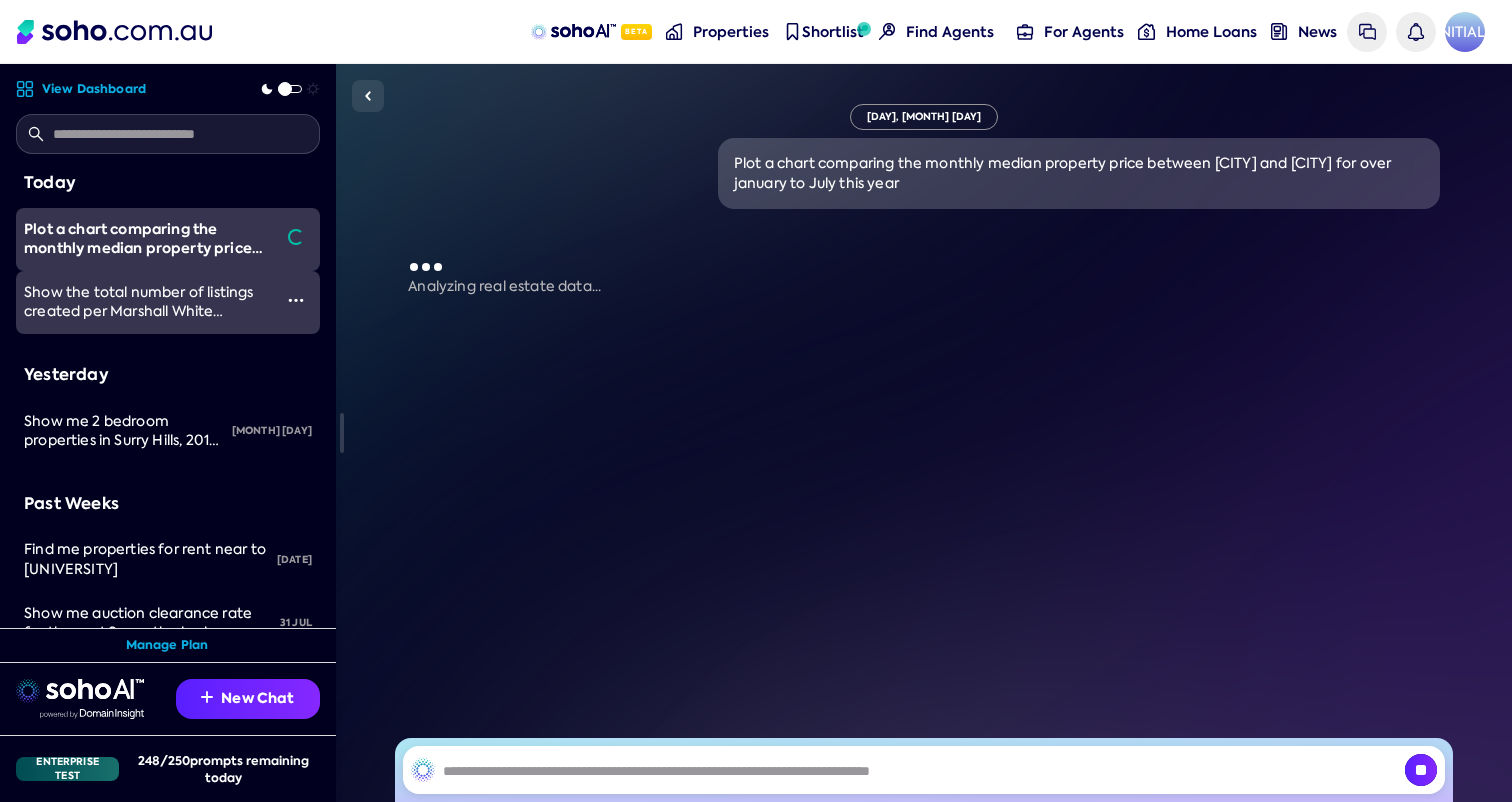 click on "Show the total number of listings created per Marshall White franchise office. Also add a column for total listing value $. Also add a totals row. Chart the total listing $ values on a pie chart" at bounding box center (145, 341) 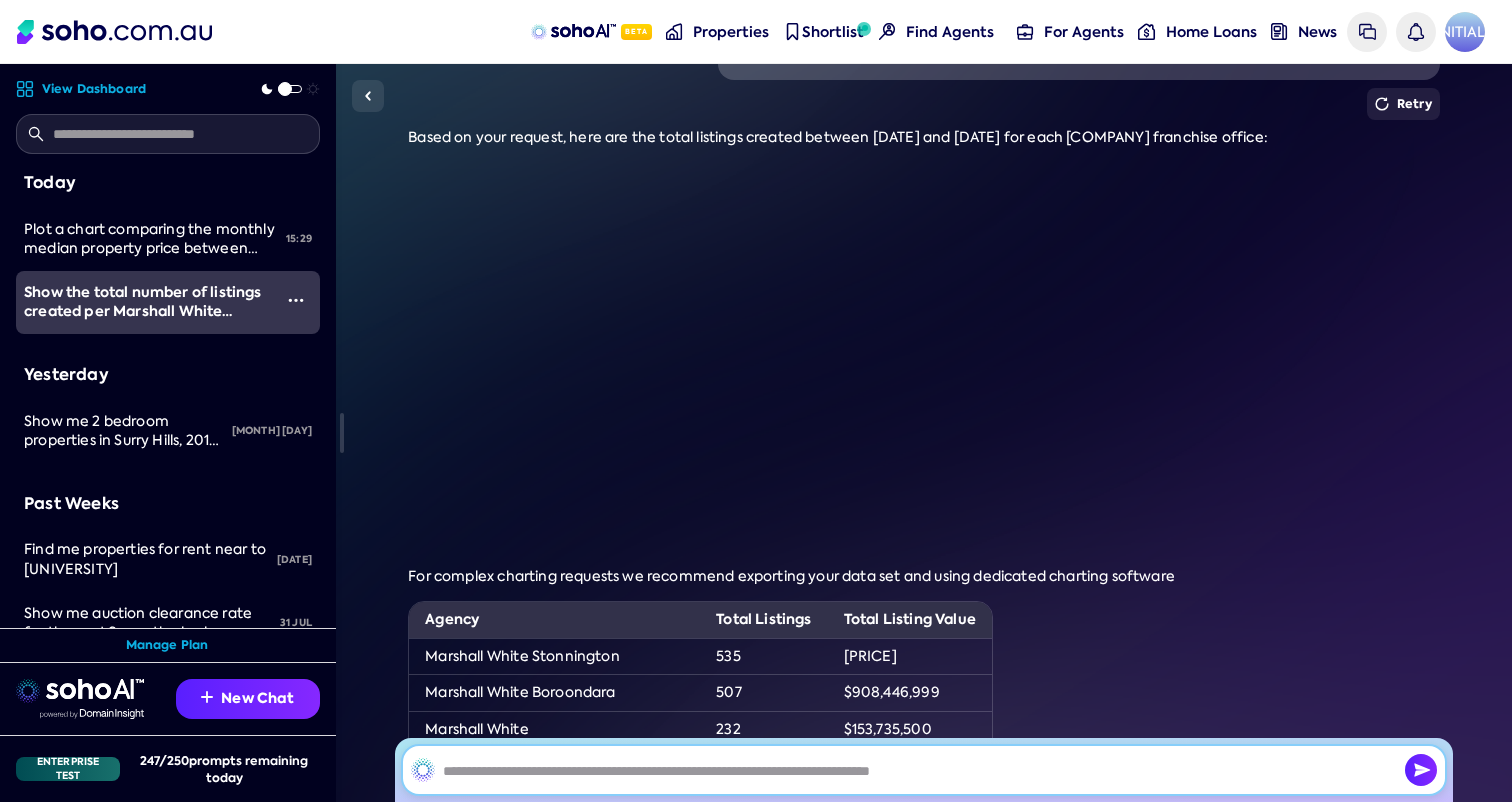 scroll, scrollTop: 0, scrollLeft: 0, axis: both 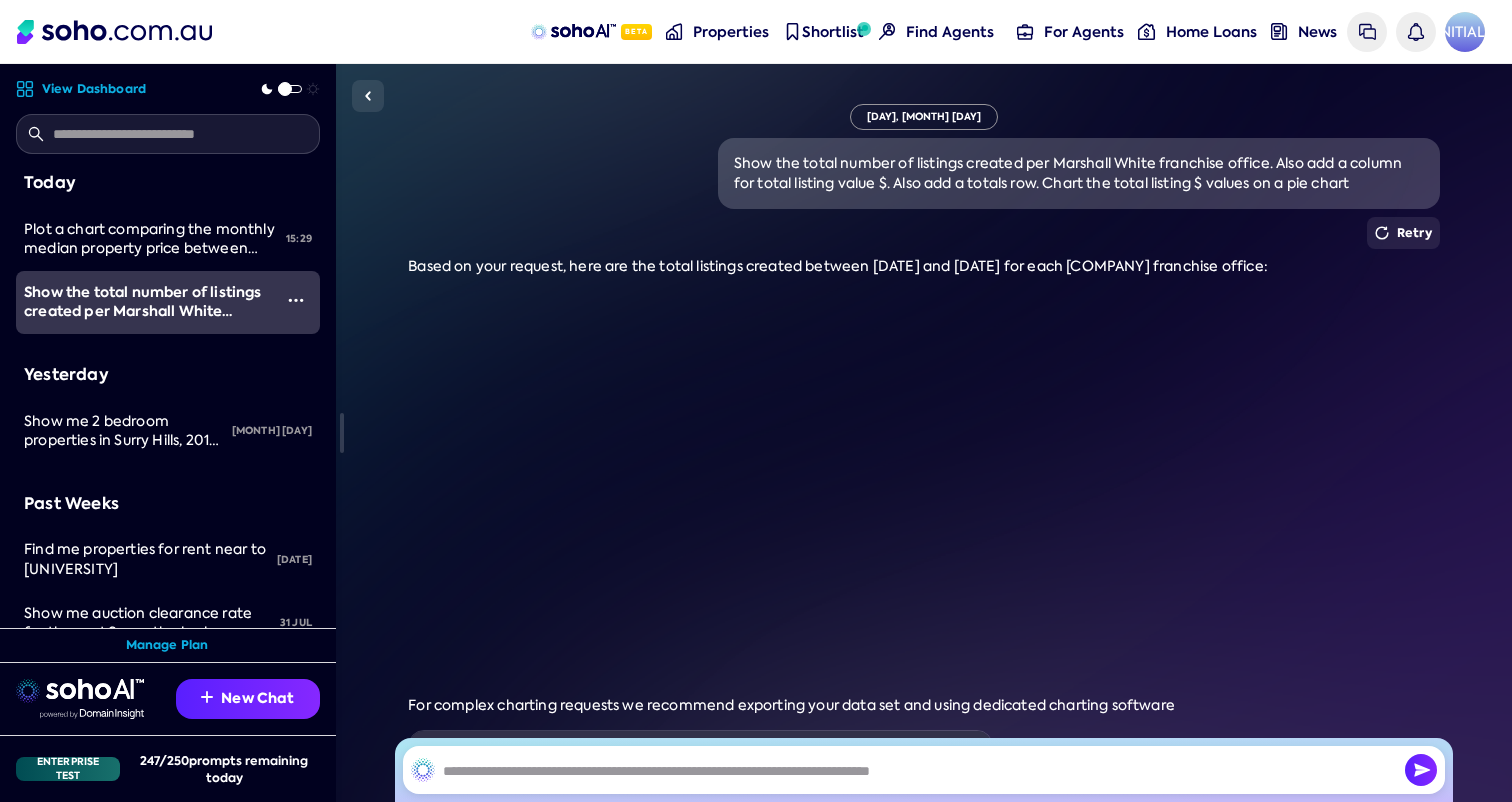 click on "Show the total number of listings created per Marshall White franchise office. Also add a column for total listing value $. Also add a totals row. Chart the total listing $ values on a pie chart" at bounding box center (1079, 173) 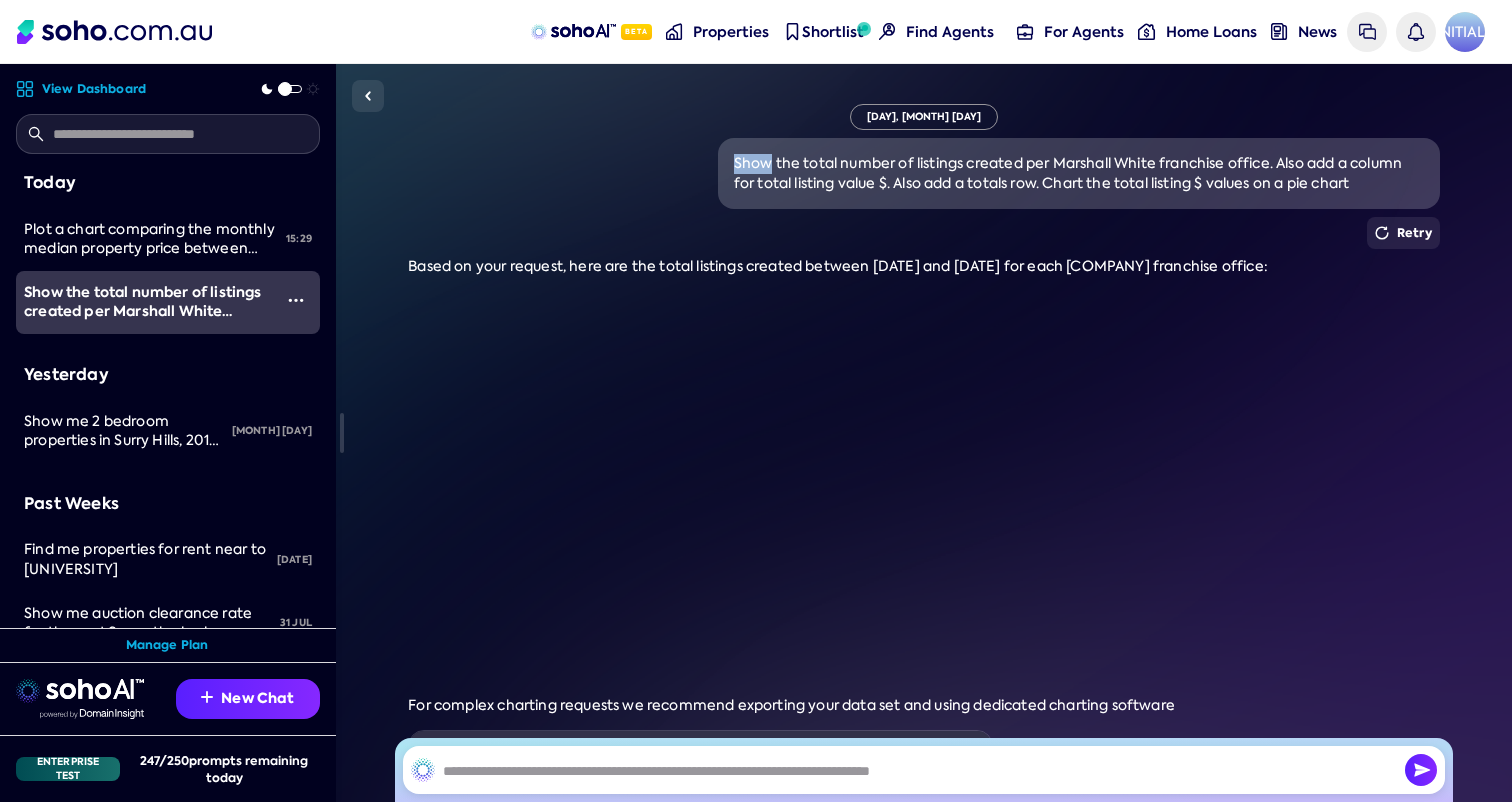 click on "Show the total number of listings created per Marshall White franchise office. Also add a column for total listing value $. Also add a totals row. Chart the total listing $ values on a pie chart" at bounding box center (1079, 173) 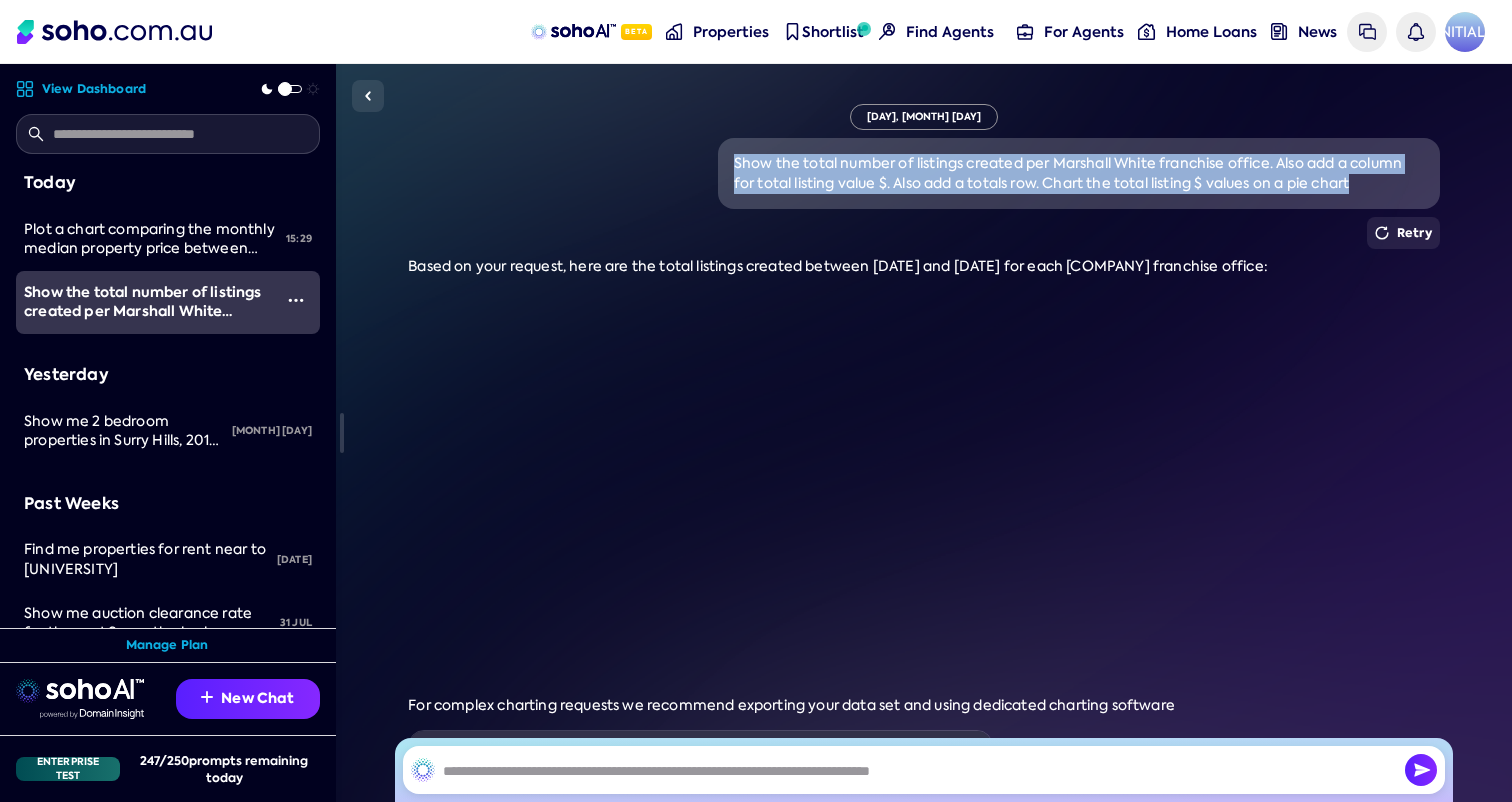 click on "Show the total number of listings created per Marshall White franchise office. Also add a column for total listing value $. Also add a totals row. Chart the total listing $ values on a pie chart" at bounding box center [1079, 173] 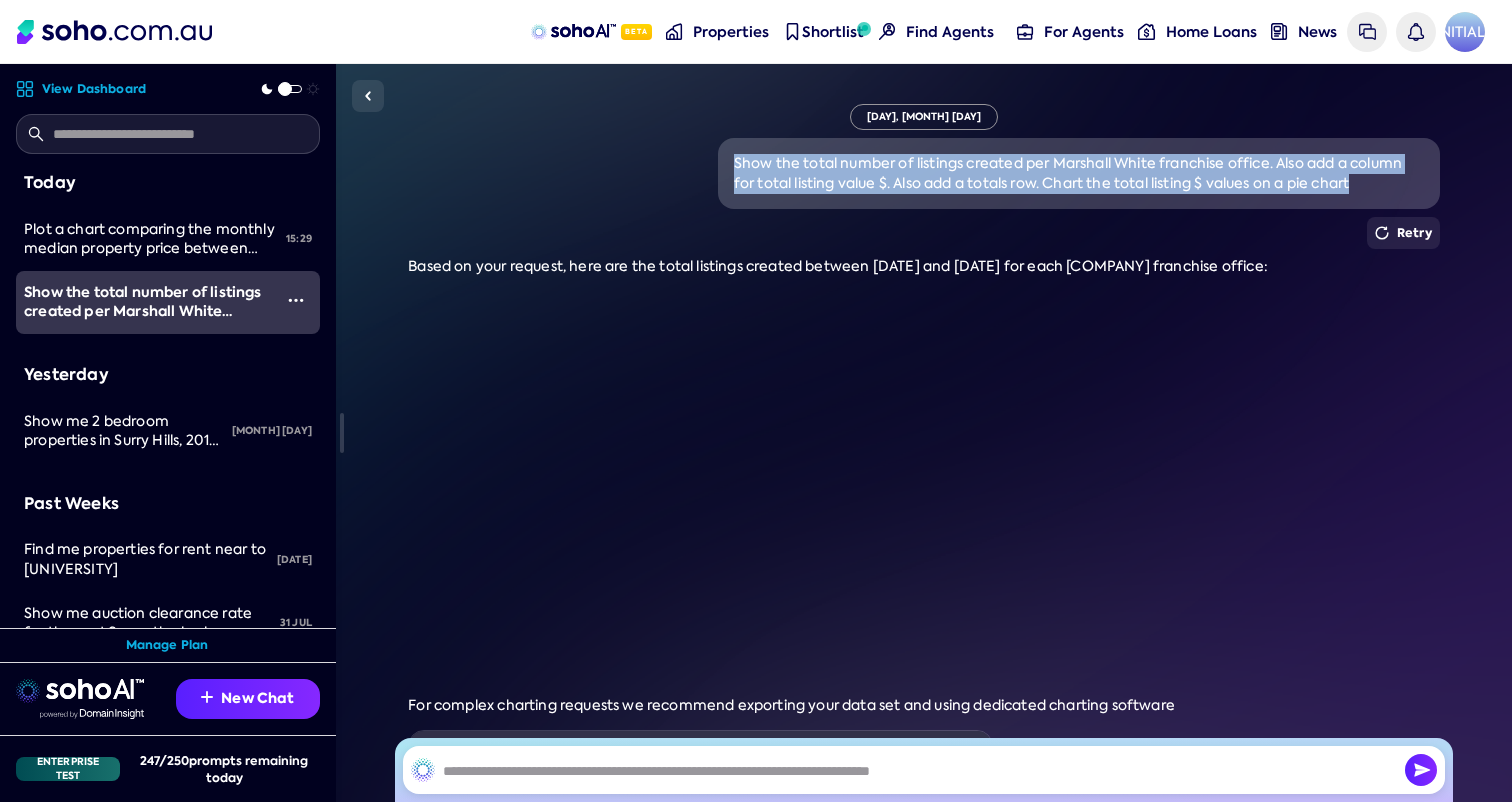 copy on "Show the total number of listings created per Marshall White franchise office. Also add a column for total listing value $. Also add a totals row. Chart the total listing $ values on a pie chart" 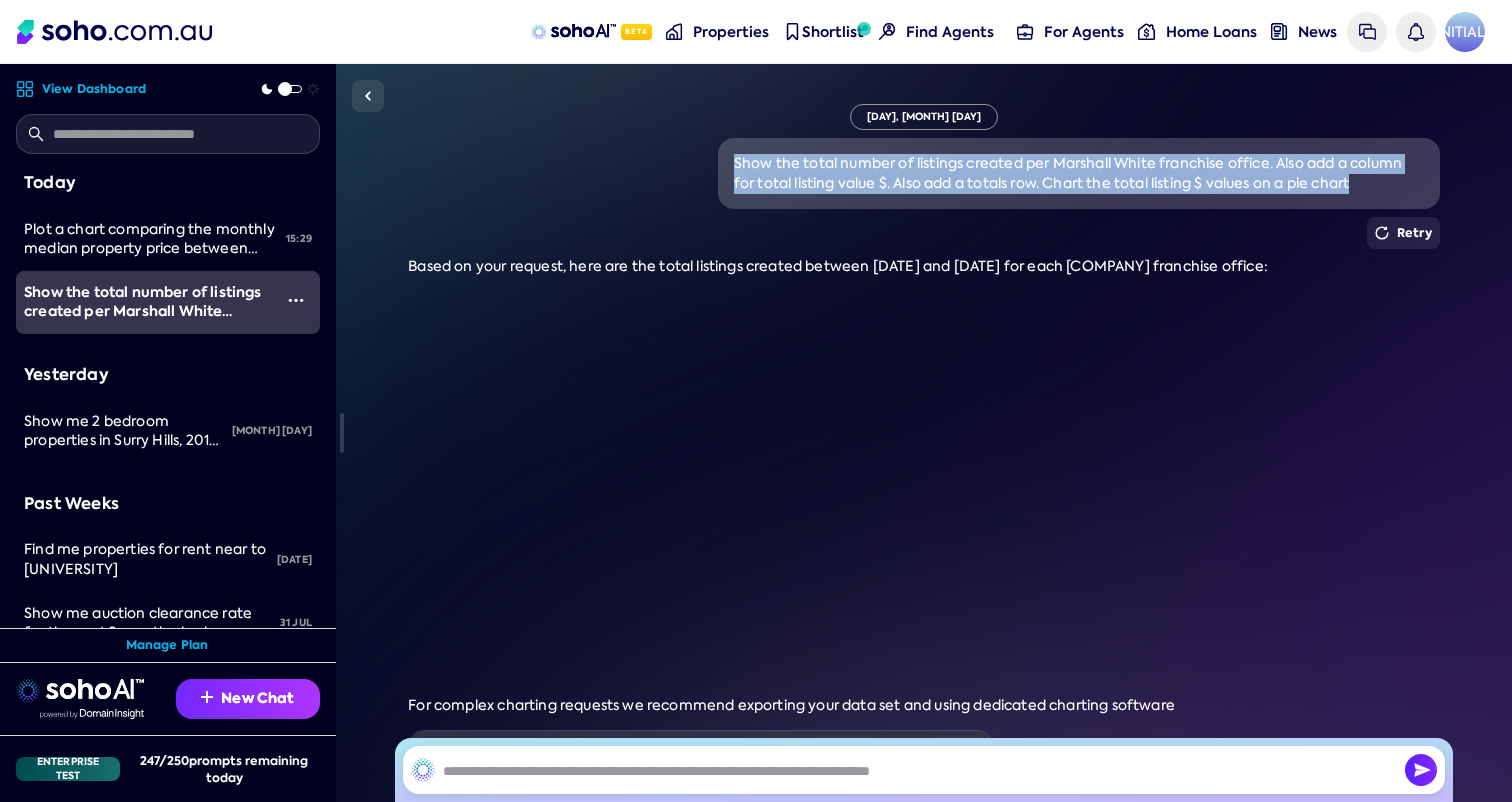click on "New Chat" at bounding box center [248, 699] 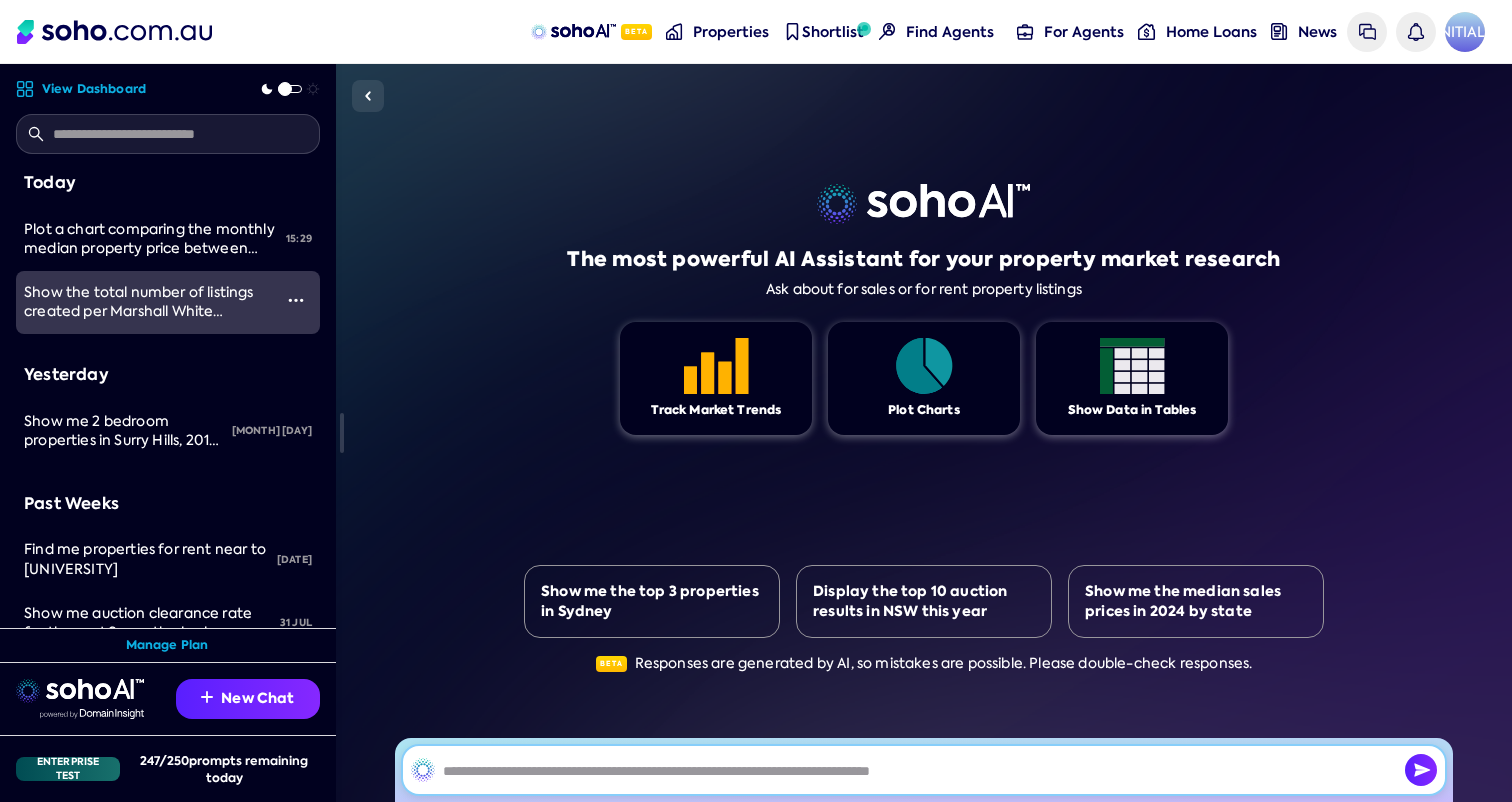 click at bounding box center [924, 770] 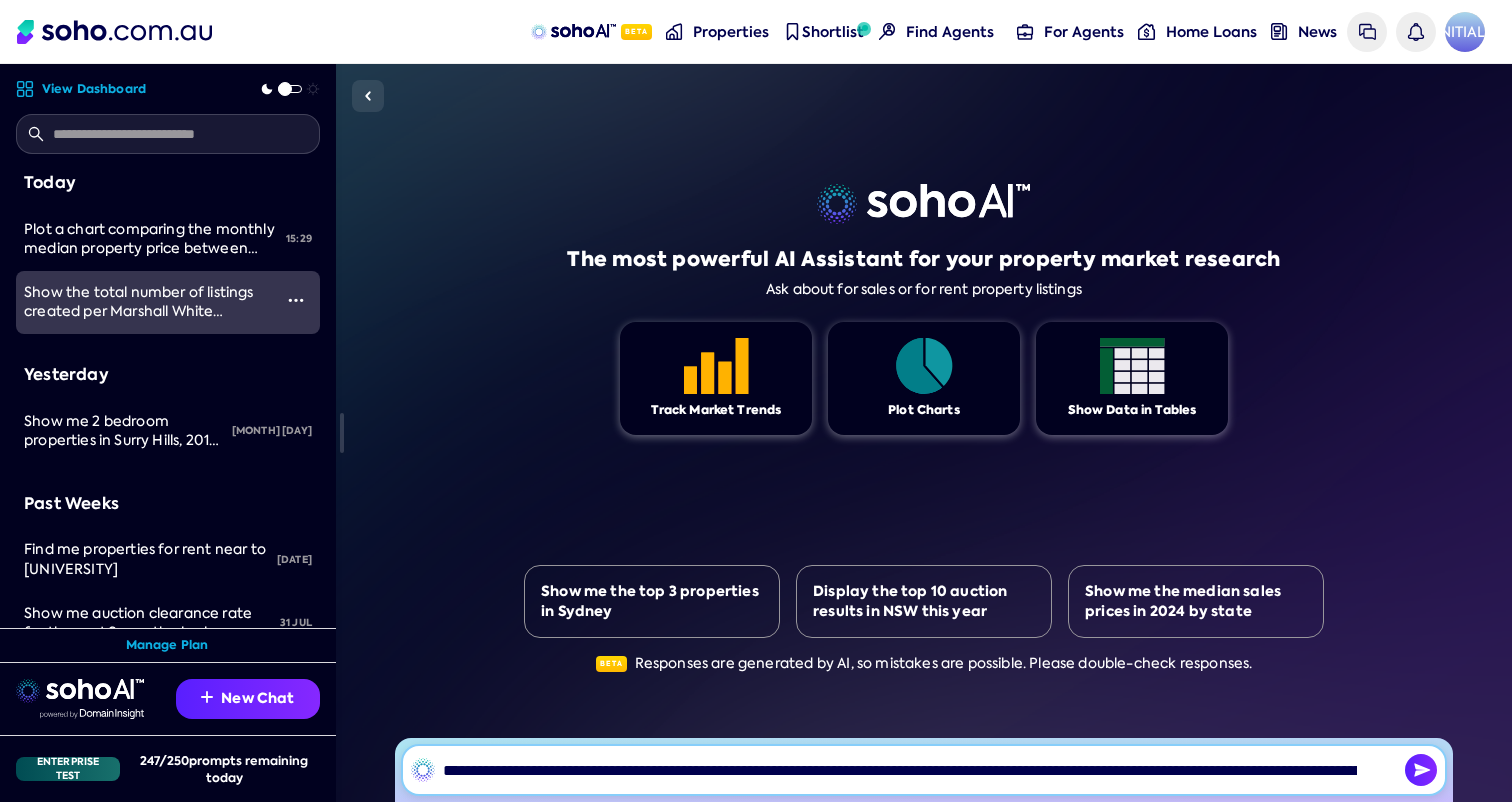 scroll, scrollTop: 0, scrollLeft: 546, axis: horizontal 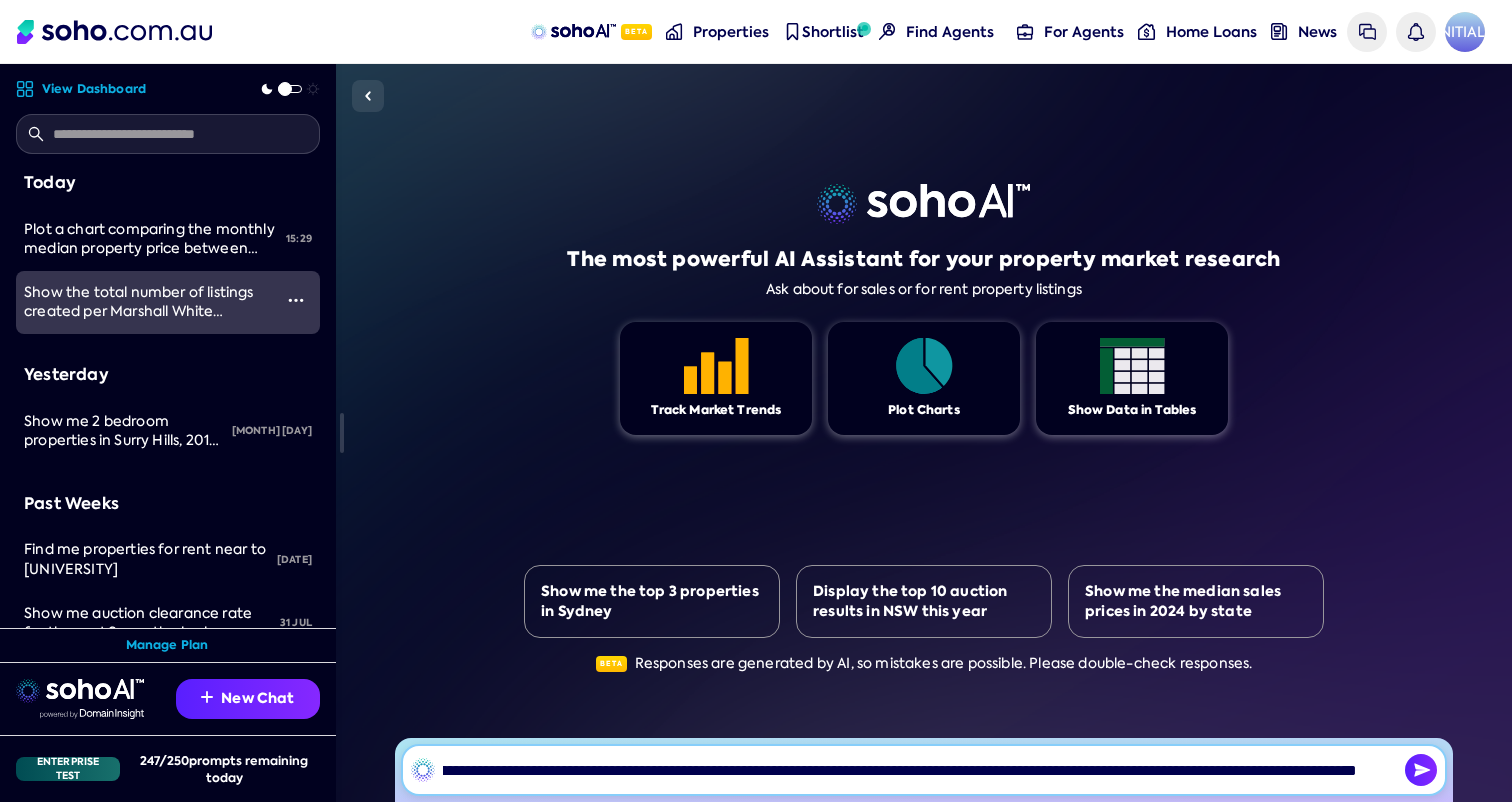 type on "**********" 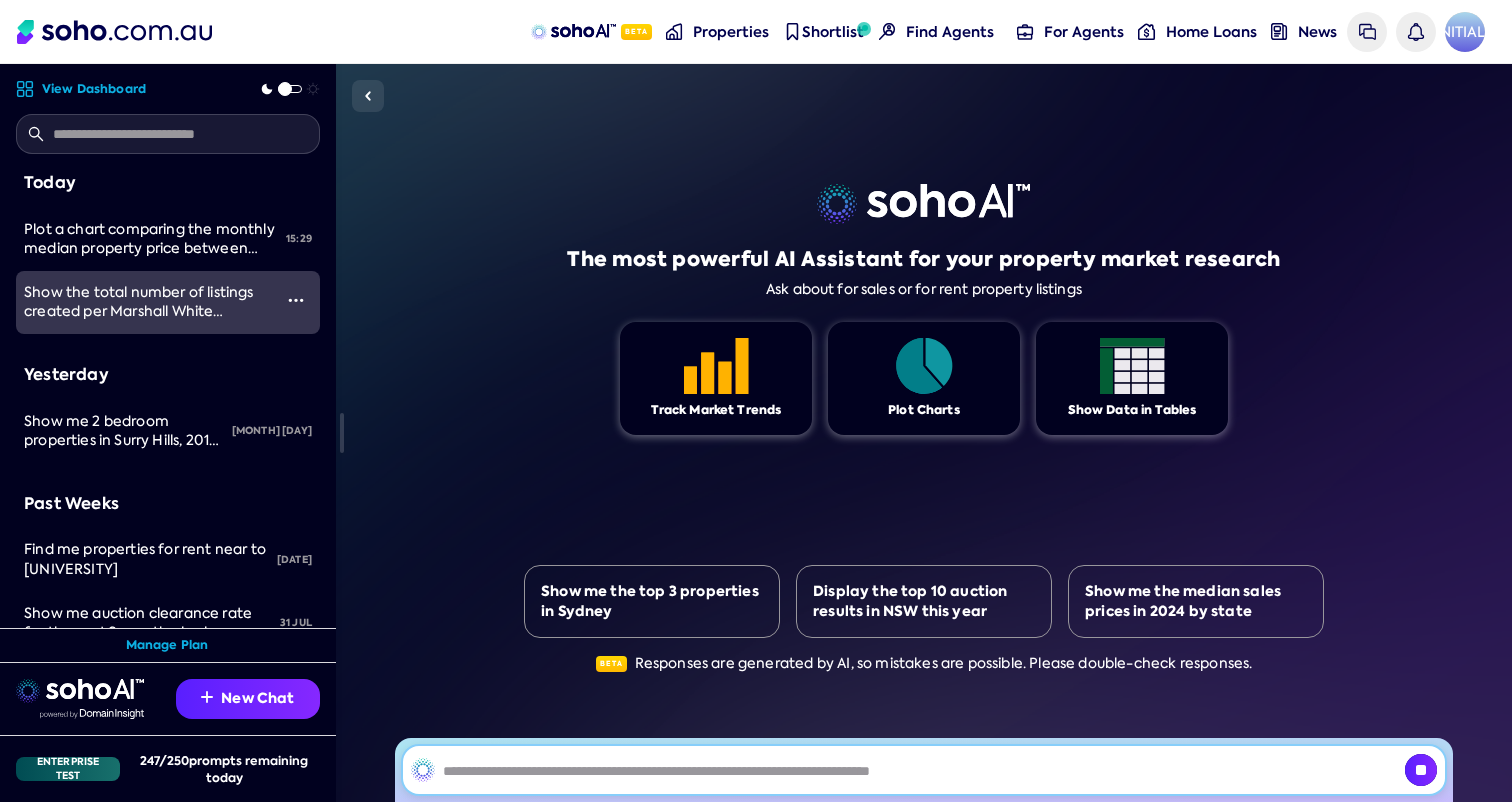 scroll, scrollTop: 0, scrollLeft: 0, axis: both 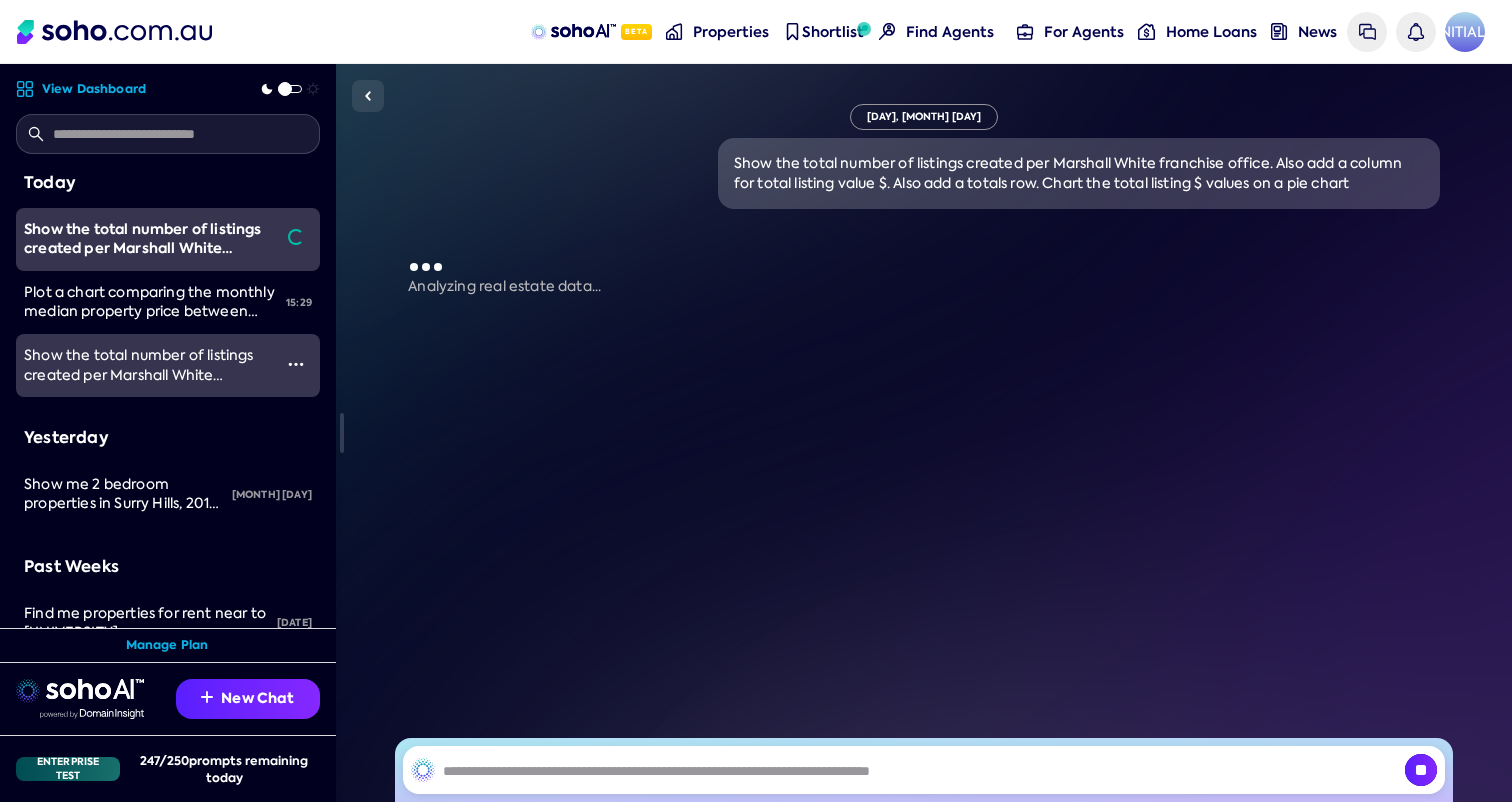 click on "Show the total number of listings created per Marshall White franchise office. Also add a column for total listing value $. Also add a totals row. Chart the total listing $ values on a pie chart" at bounding box center (145, 404) 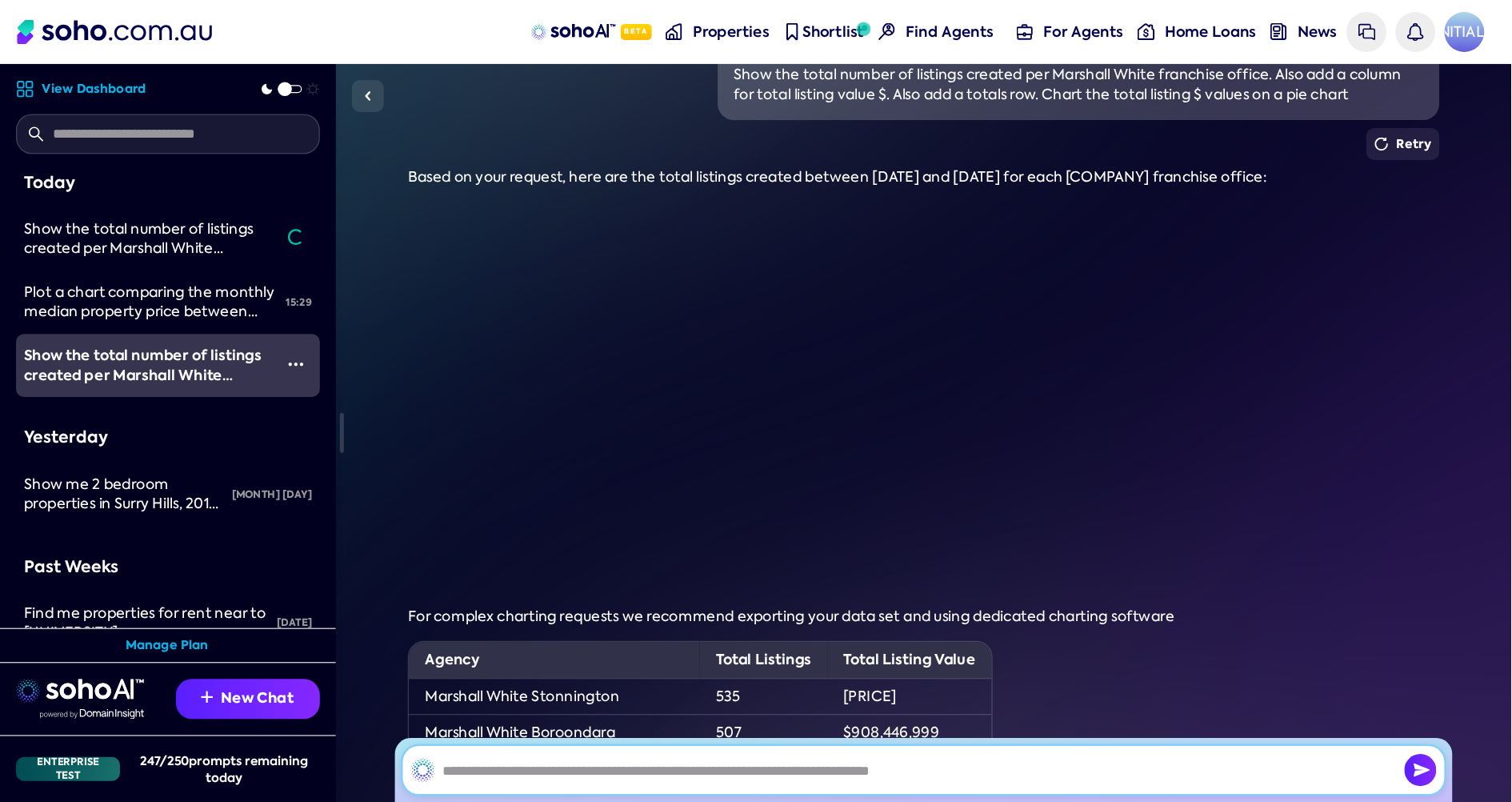 scroll, scrollTop: 79, scrollLeft: 0, axis: vertical 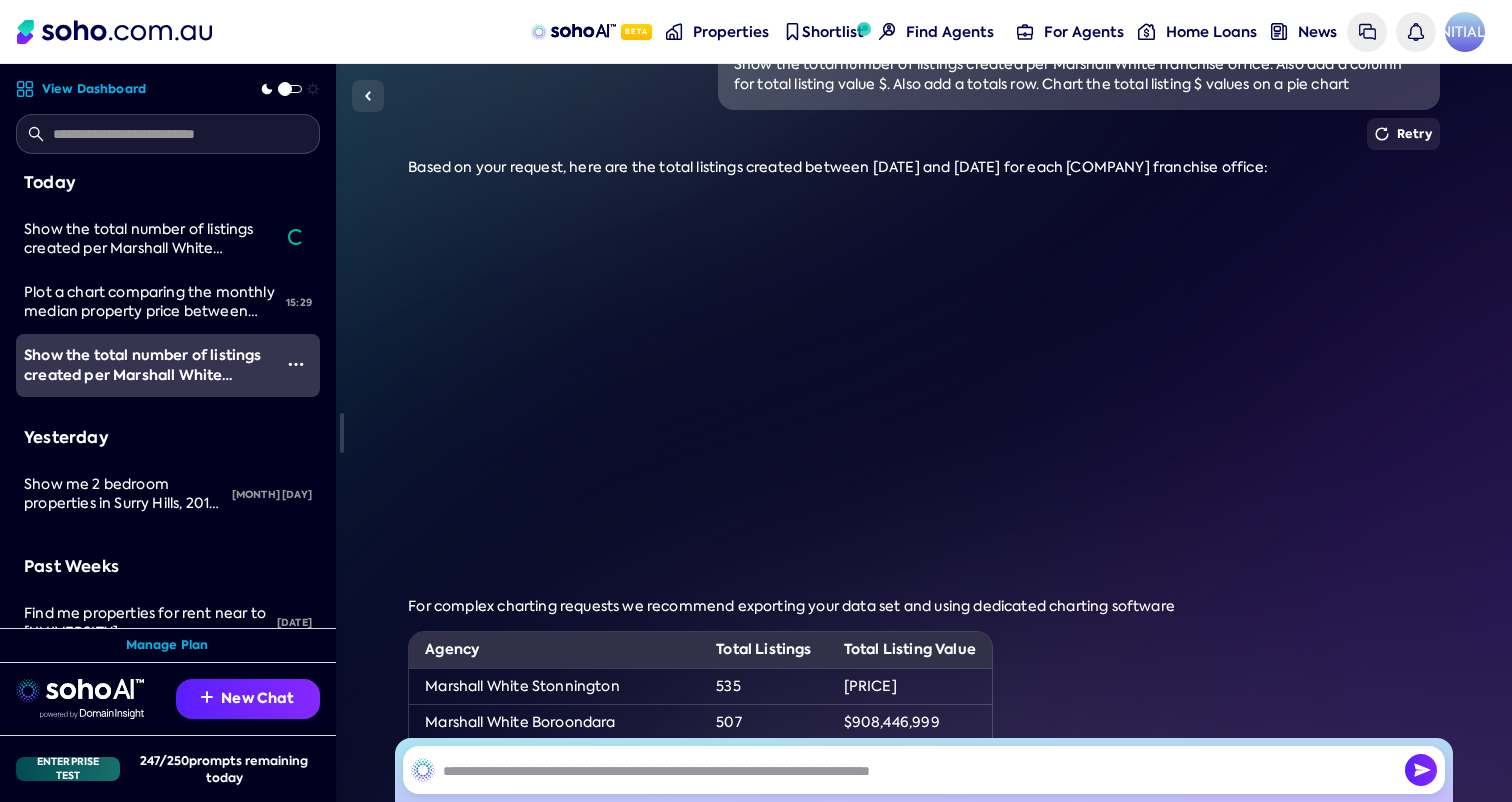 click on "Mon, [MONTH] [NUMBER] Show the total number of listings created per Marshall White franchise office. Also add a column for total listing value $. Also add a totals row. Chart the total listing $ values on a pie chart  Retry Based on your request, here are the total listings created between [DATE] and [DATE] for each Marshall White franchise office:
For complex charting requests we recommend exporting your data set and using dedicated charting software
Agency
Total Listings
Total Listing Value
Marshall White Stonnington
[NUMBER]
$[NUMBER]
Marshall White Boroondara
[NUMBER]
$[NUMBER]
Marshall White
[NUMBER]
$[NUMBER]
Marshall White Port Phillip
[NUMBER]
$[NUMBER]
Marshall White Bayside
[NUMBER]
$[NUMBER]
Marshall White Mornington Peninsula
[NUMBER]
$[NUMBER]
Marshall White Sandringham
[NUMBER]
$[NUMBER]
Marshall White Manningham Pty Ltd
[NUMBER]
$[NUMBER]" at bounding box center (924, 433) 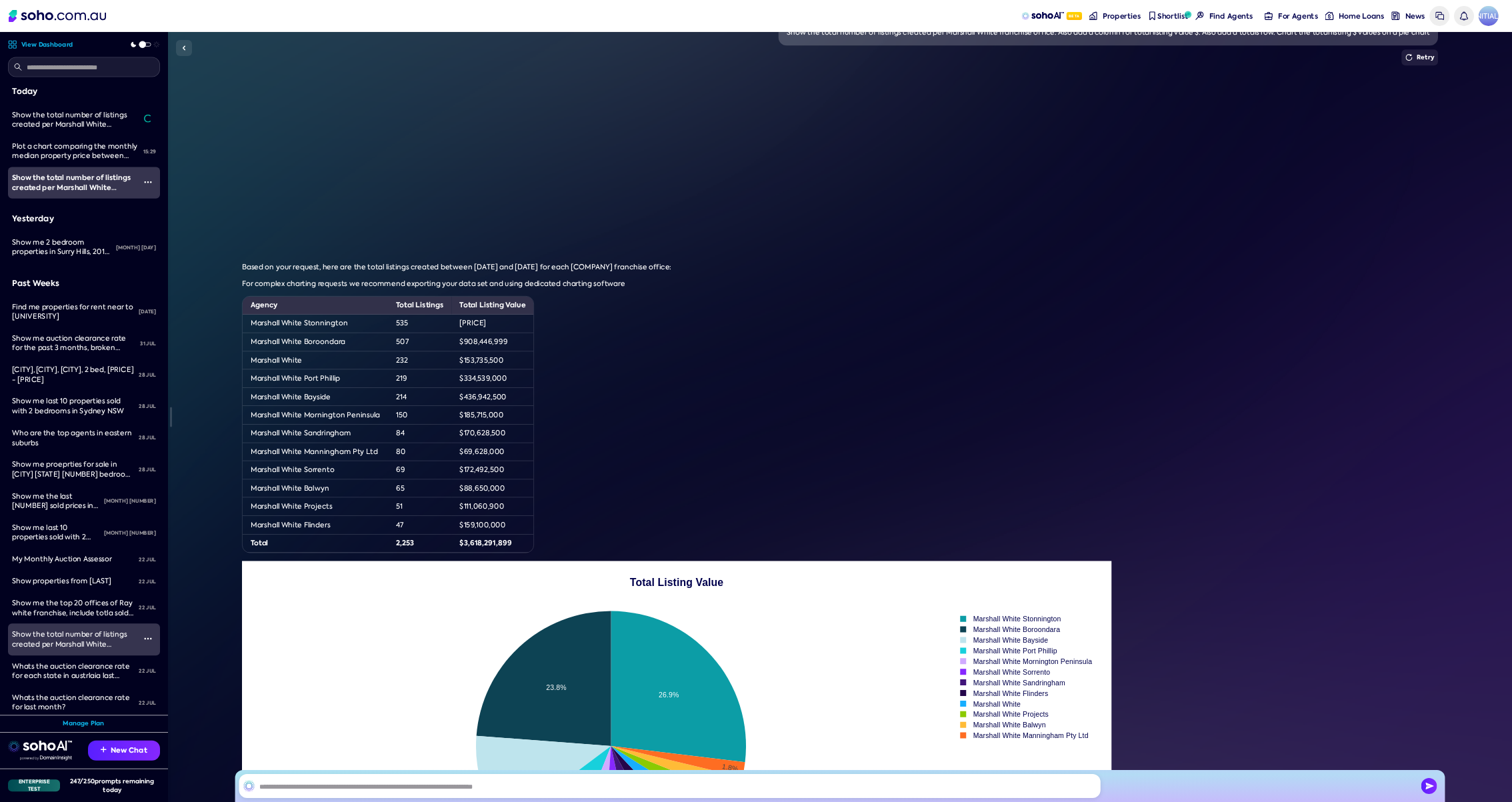 scroll, scrollTop: 0, scrollLeft: 0, axis: both 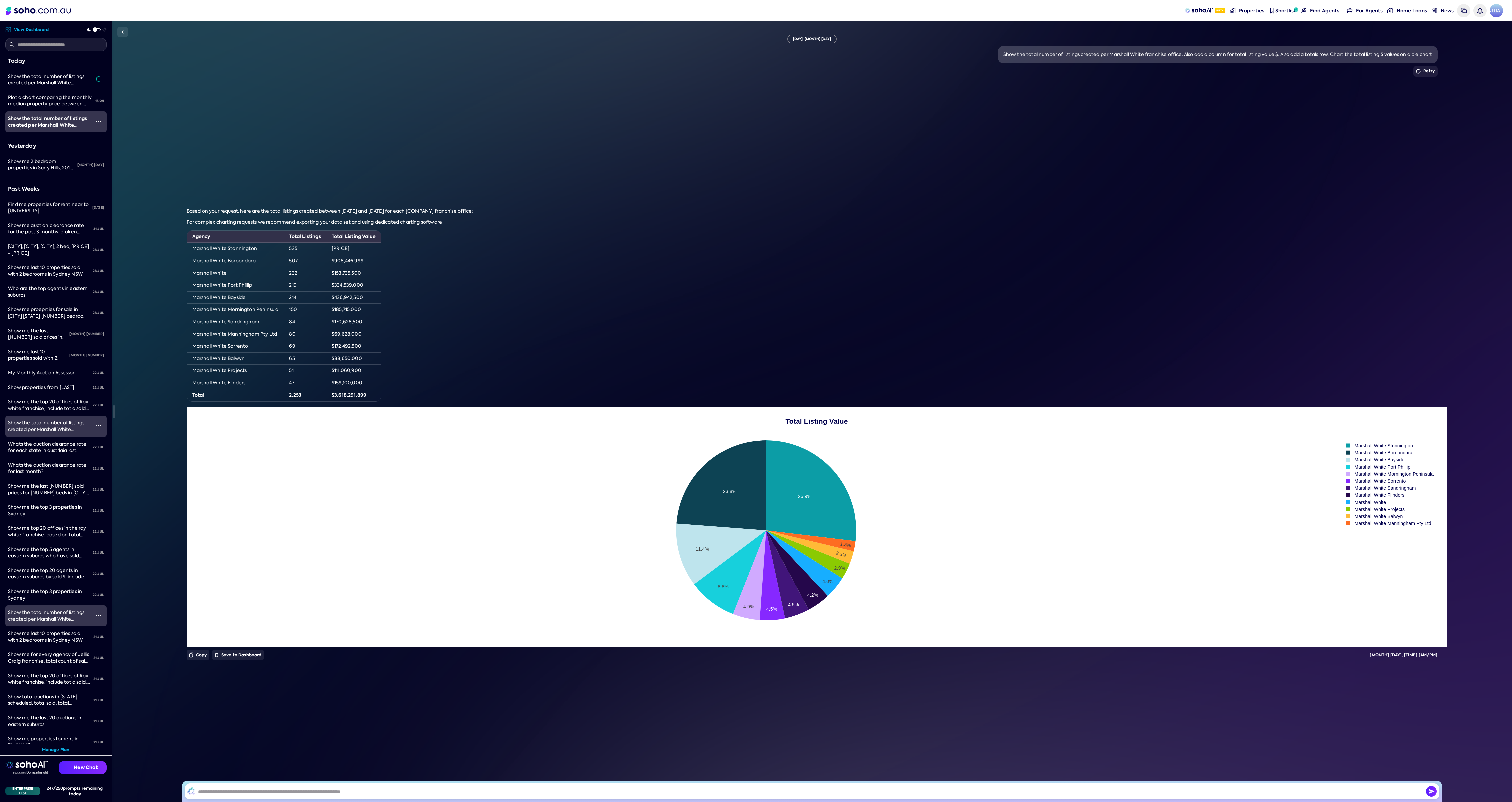 click on "Agency
Total Listings
Total Listing Value
Marshall White Stonnington
535
$1,027,353,000
Marshall White Boroondara
507
$908,446,999
Marshall White
232
$153,735,500
Marshall White Port Phillip
219
$334,539,000
Marshall White Bayside
214
$436,942,500
Marshall White Mornington Peninsula
150
$185,715,000
Marshall White Sandringham
84
$170,628,500
Marshall White Manningham Pty Ltd
80
$69,628,000
Marshall White Sorrento
69
$172,492,500
Marshall White Balwyn
65
$88,650,000
Marshall White Projects
51
$111,060,900
Marshall White Flinders
47
$159,100,000
Total
2,253" at bounding box center (812, 363) 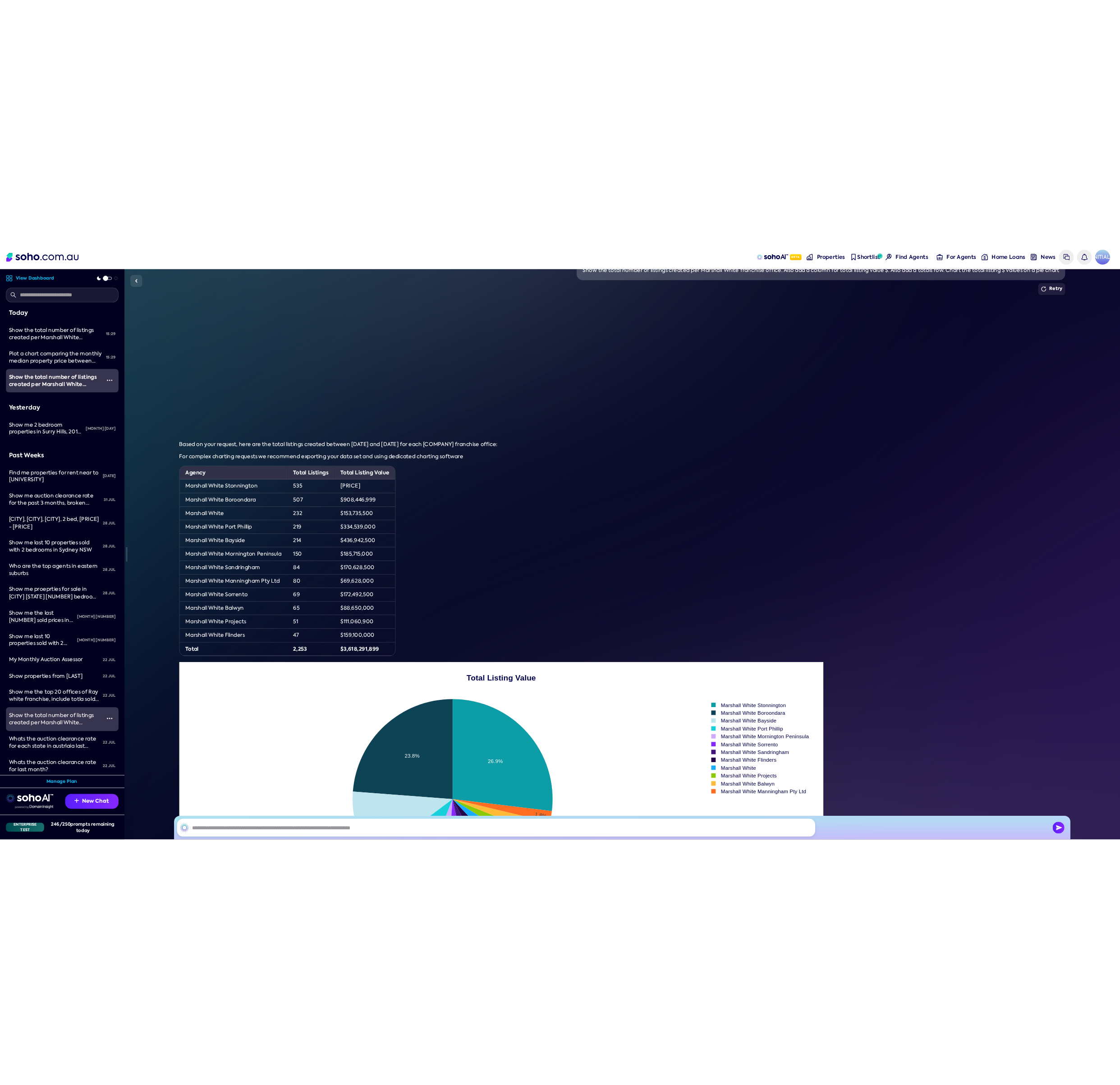 scroll, scrollTop: 44, scrollLeft: 0, axis: vertical 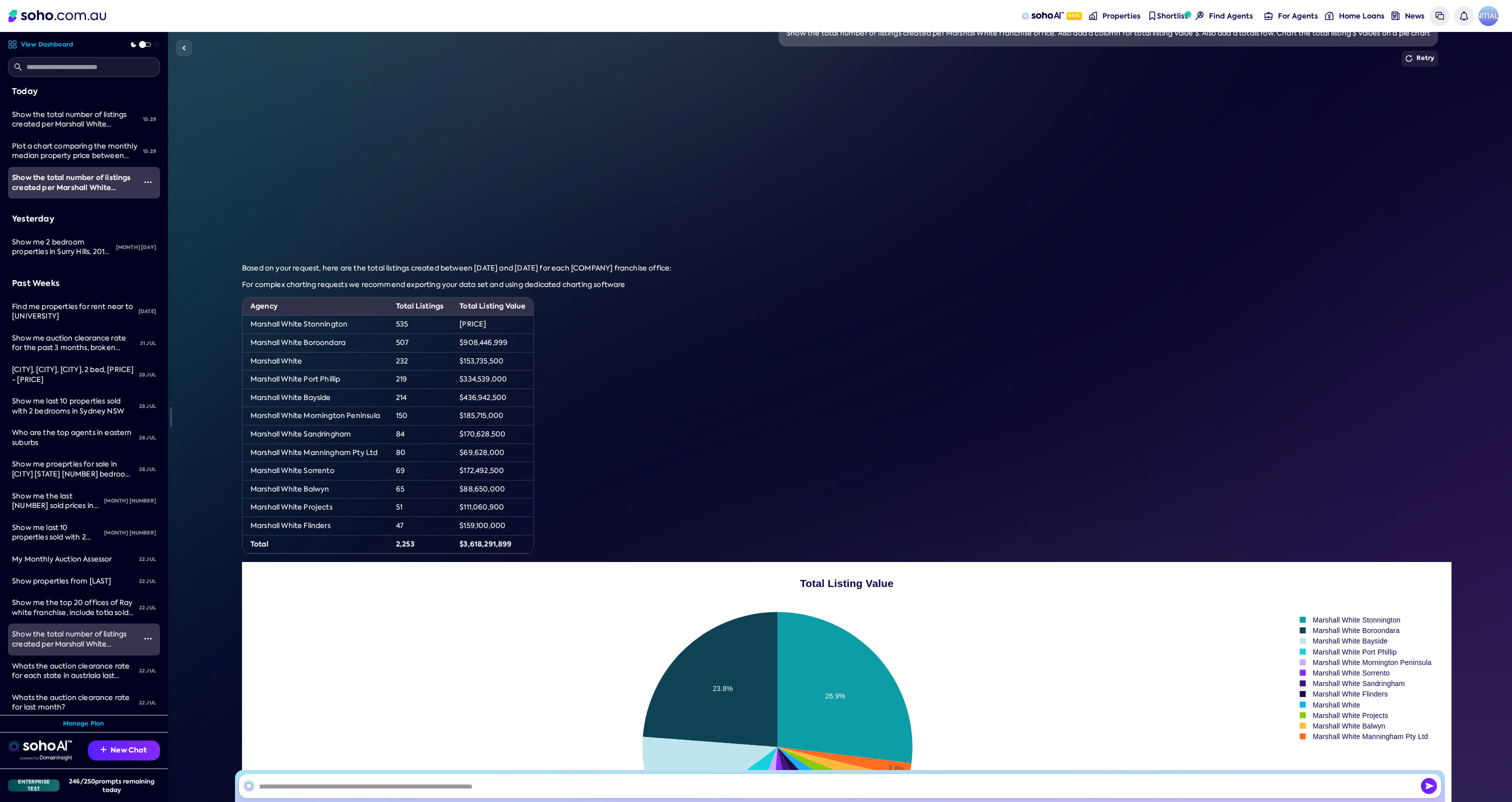 click on "Mon, [MONTH] [NUMBER] Show the total number of listings created per Marshall White franchise office. Also add a column for total listing value $. Also add a totals row. Chart the total listing $ values on a pie chart  Retry Based on your request, here are the total listings created between [DATE] and [DATE] for each Marshall White franchise office:
For complex charting requests we recommend exporting your data set and using dedicated charting software
Agency
Total Listings
Total Listing Value
Marshall White Stonnington
[NUMBER]
$[NUMBER]
Marshall White Boroondara
[NUMBER]
$[NUMBER]
Marshall White
[NUMBER]
$[NUMBER]
Marshall White Port Phillip
[NUMBER]
$[NUMBER]
Marshall White Bayside
[NUMBER]
$[NUMBER]
Marshall White Mornington Peninsula
[NUMBER]
$[NUMBER]
Marshall White Sandringham
[NUMBER]
$[NUMBER]
Marshall White Manningham Pty Ltd
[NUMBER]
$[NUMBER]" at bounding box center [840, 417] 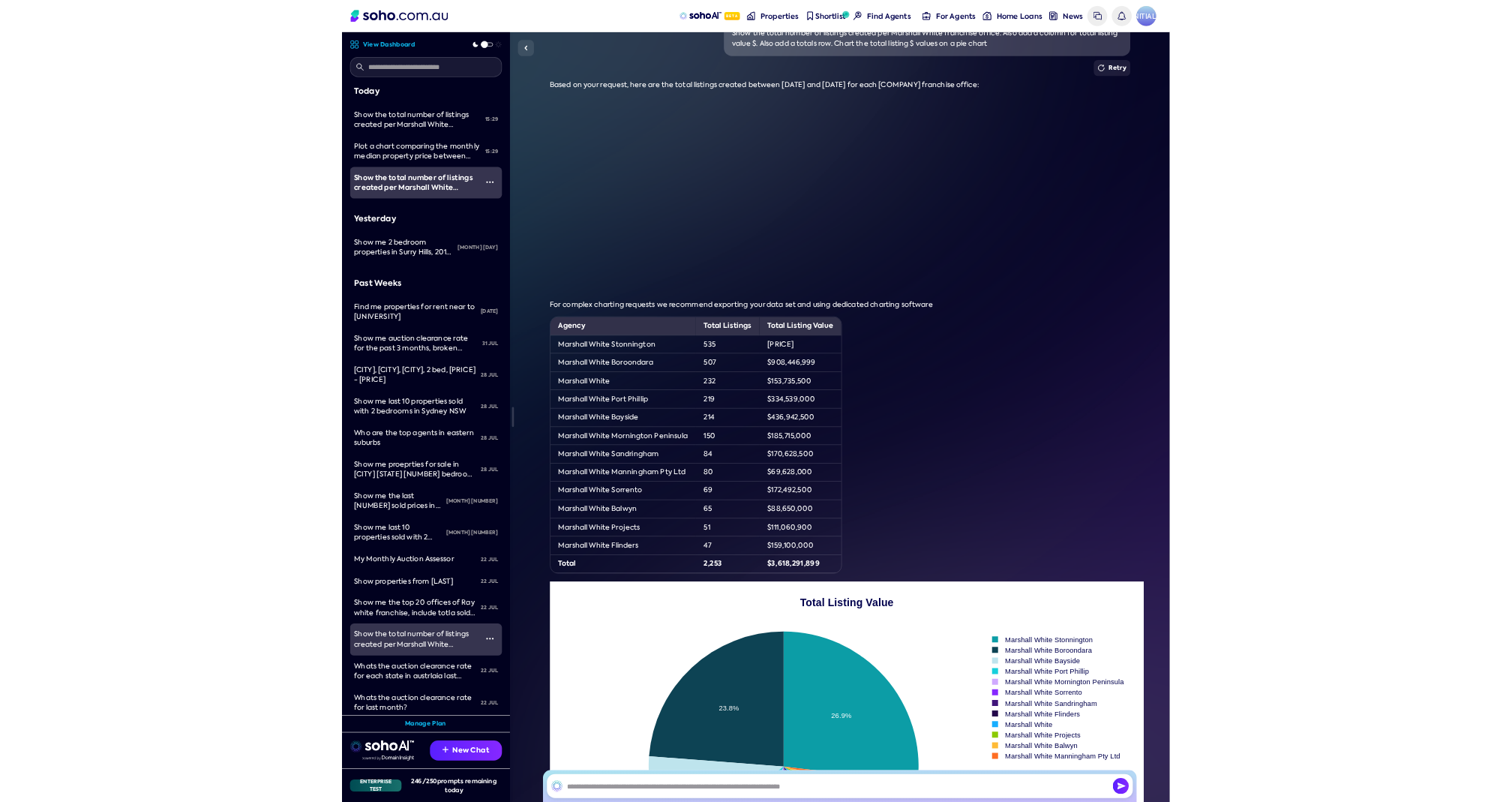 scroll, scrollTop: 0, scrollLeft: 0, axis: both 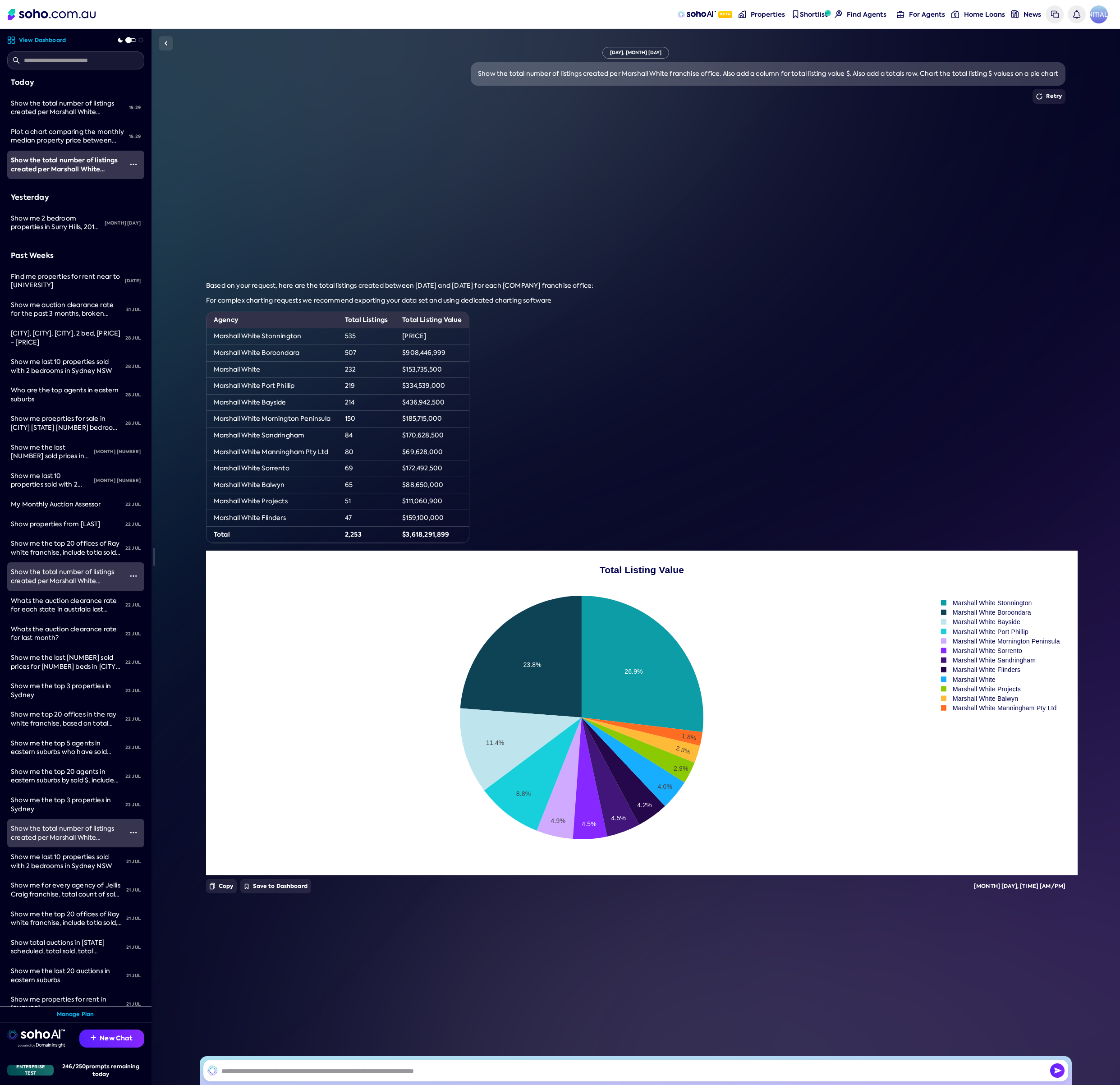 drag, startPoint x: 1109, startPoint y: 244, endPoint x: 1075, endPoint y: 247, distance: 34.1321 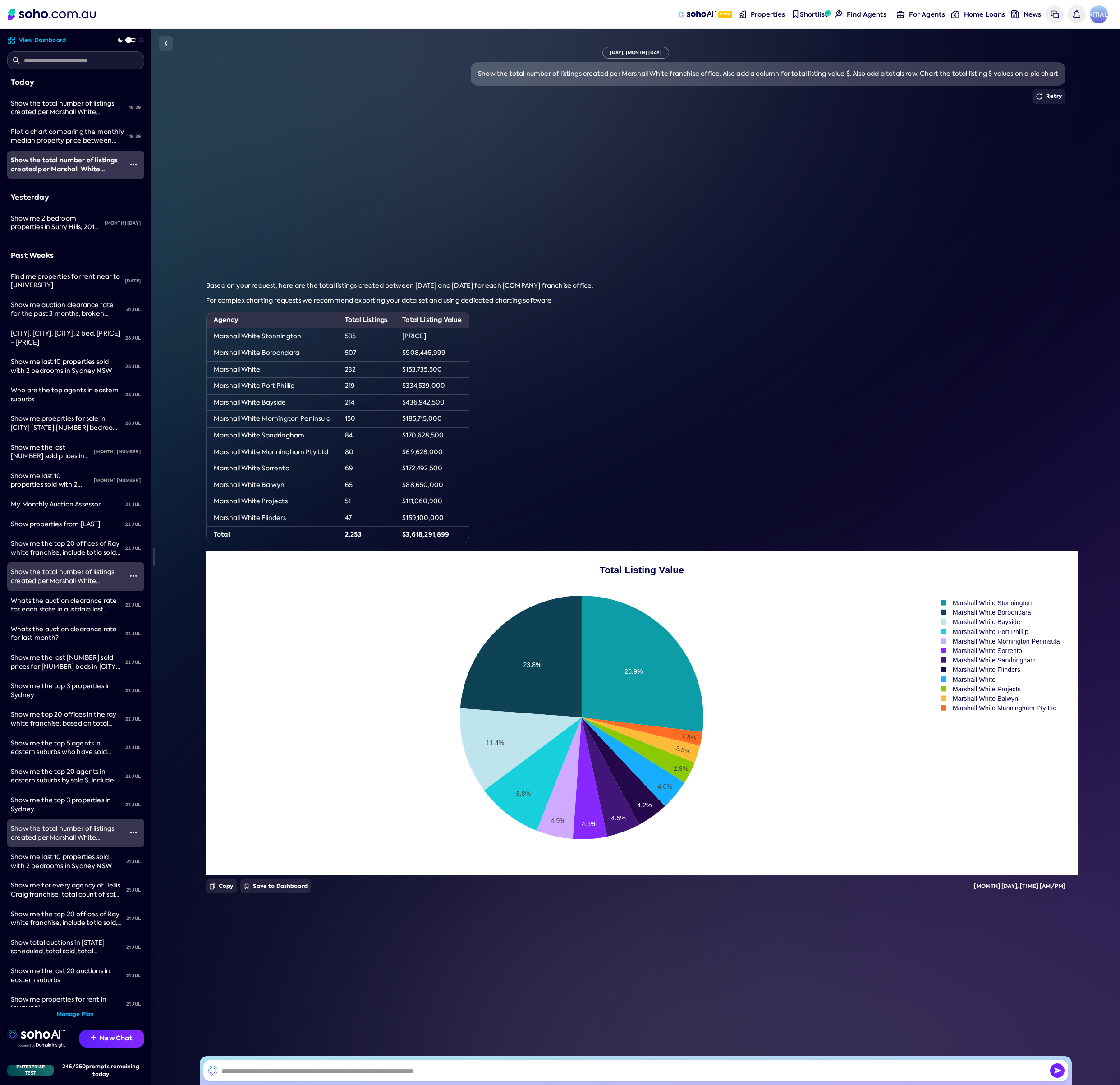 click on "Mon, [MONTH] [NUMBER] Show the total number of listings created per Marshall White franchise office. Also add a column for total listing value $. Also add a totals row. Chart the total listing $ values on a pie chart  Retry Based on your request, here are the total listings created between [DATE] and [DATE] for each Marshall White franchise office:
For complex charting requests we recommend exporting your data set and using dedicated charting software
Agency
Total Listings
Total Listing Value
Marshall White Stonnington
[NUMBER]
$[NUMBER]
Marshall White Boroondara
[NUMBER]
$[NUMBER]
Marshall White
[NUMBER]
$[NUMBER]
Marshall White Port Phillip
[NUMBER]
$[NUMBER]
Marshall White Bayside
[NUMBER]
$[NUMBER]
Marshall White Mornington Peninsula
[NUMBER]
$[NUMBER]
Marshall White Sandringham
[NUMBER]
$[NUMBER]
Marshall White Manningham Pty Ltd
[NUMBER]
$[NUMBER]" at bounding box center (636, 557) 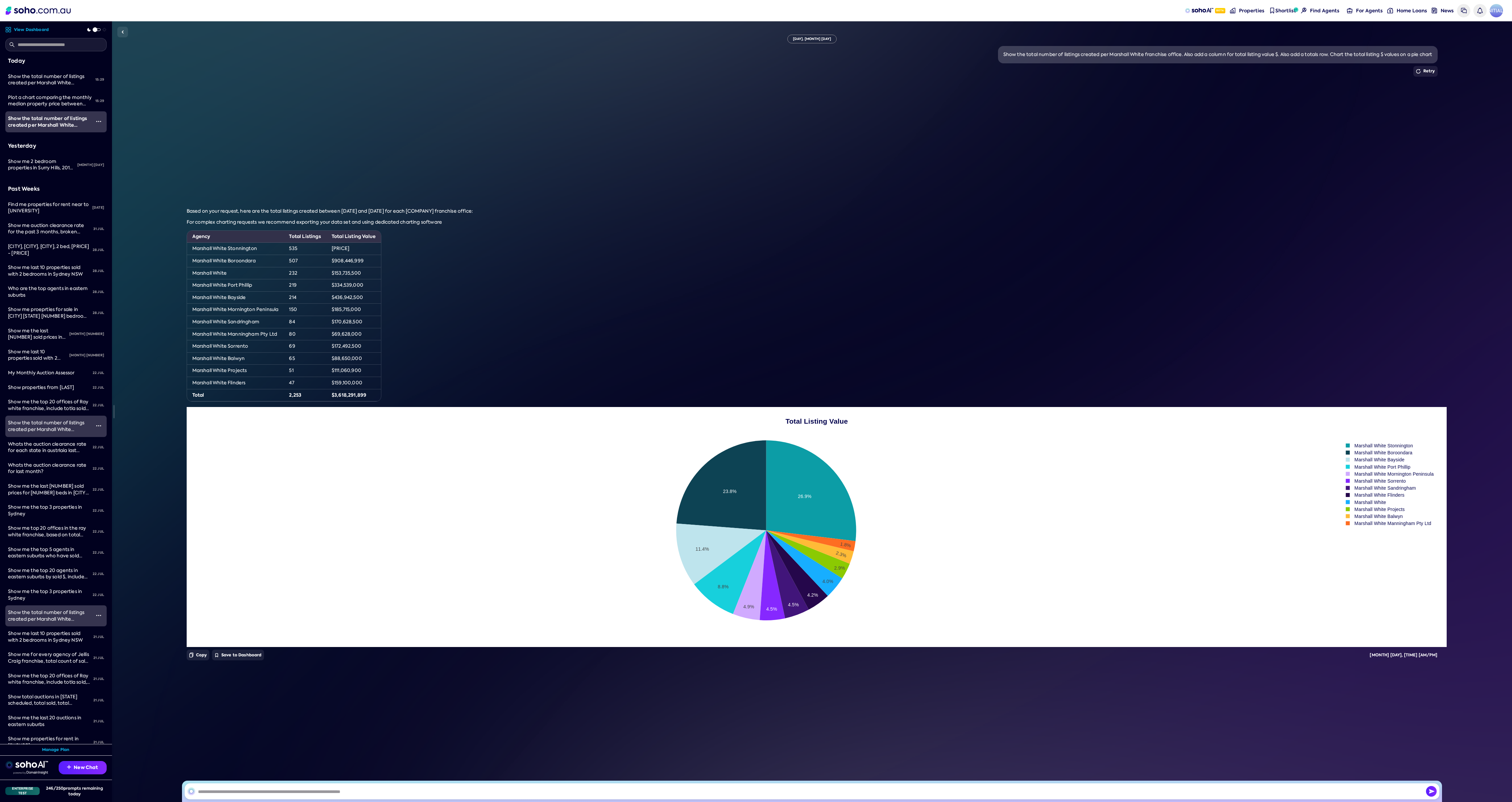 click on "Agency
Total Listings
Total Listing Value
Marshall White Stonnington
535
$1,027,353,000
Marshall White Boroondara
507
$908,446,999
Marshall White
232
$153,735,500
Marshall White Port Phillip
219
$334,539,000
Marshall White Bayside
214
$436,942,500
Marshall White Mornington Peninsula
150
$185,715,000
Marshall White Sandringham
84
$170,628,500
Marshall White Manningham Pty Ltd
80
$69,628,000
Marshall White Sorrento
69
$172,492,500
Marshall White Balwyn
65
$88,650,000
Marshall White Projects
51
$111,060,900
Marshall White Flinders
47
$159,100,000
Total
2,253" at bounding box center [812, 363] 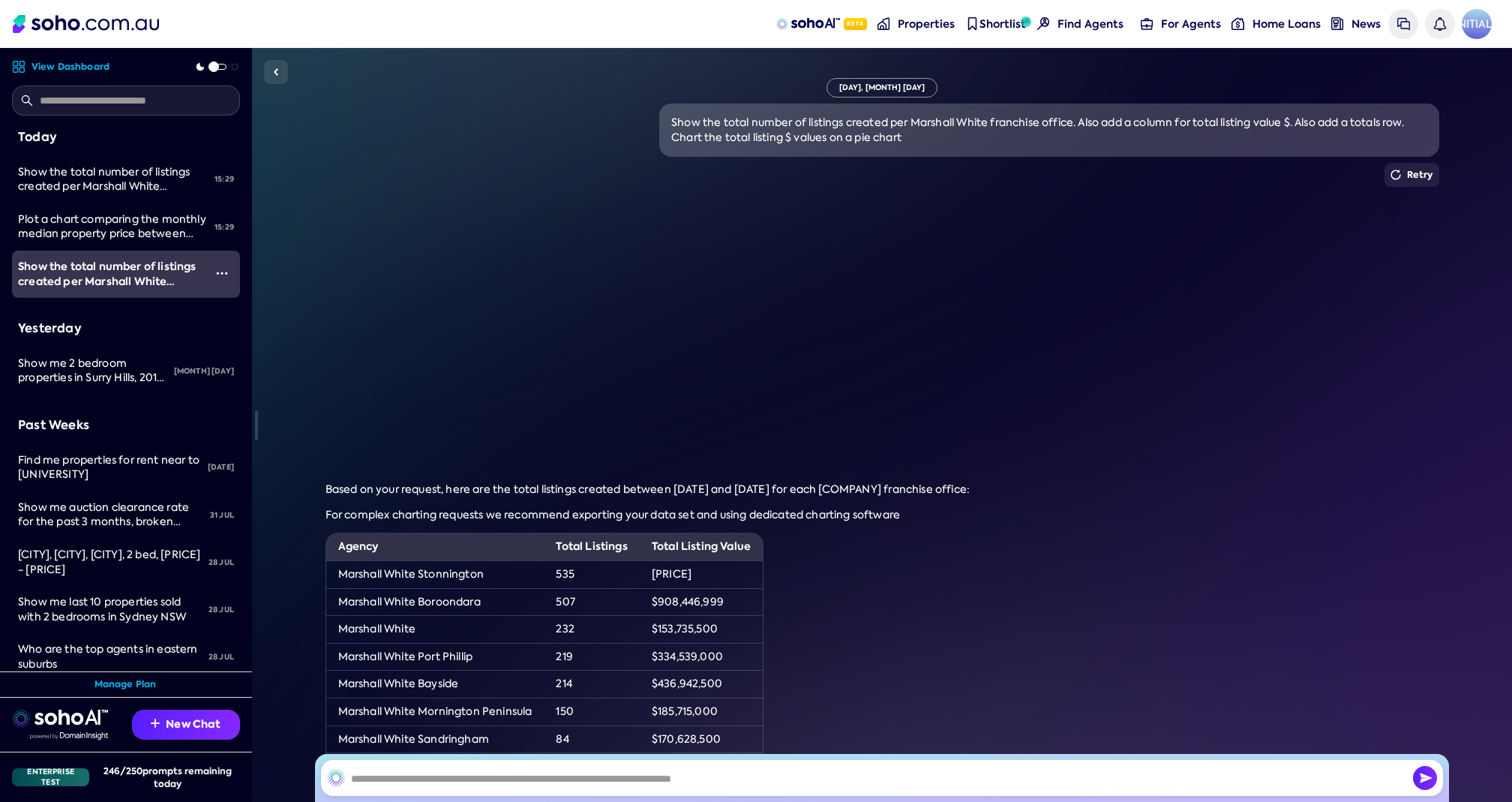 click on "Show the total number of listings created per Marshall White franchise office. Also add a column for total listing value $. Also add a totals row. Chart the total listing $ values on a pie chart" at bounding box center [1049, 130] 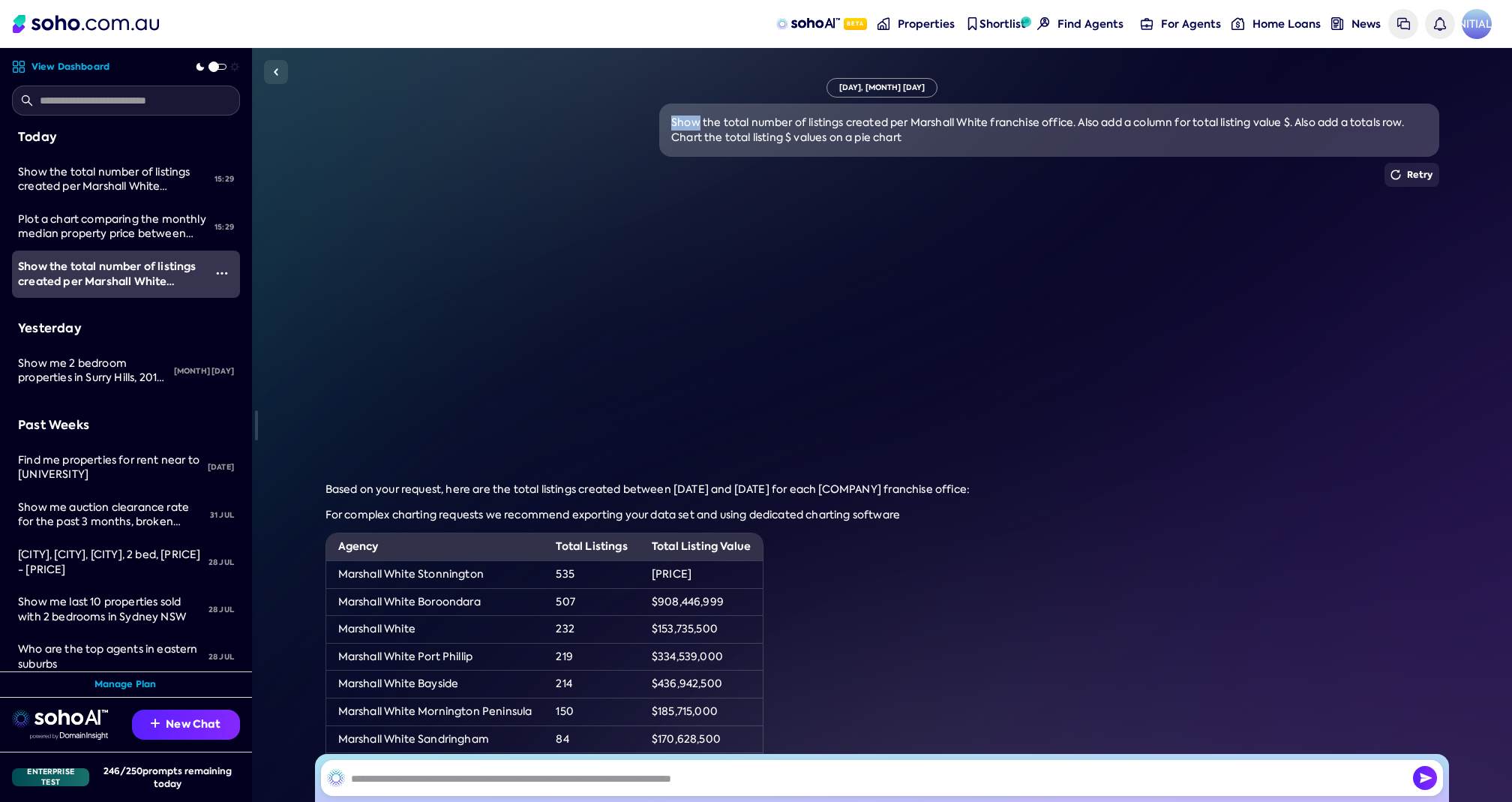 drag, startPoint x: 668, startPoint y: 127, endPoint x: 680, endPoint y: 125, distance: 12.16553 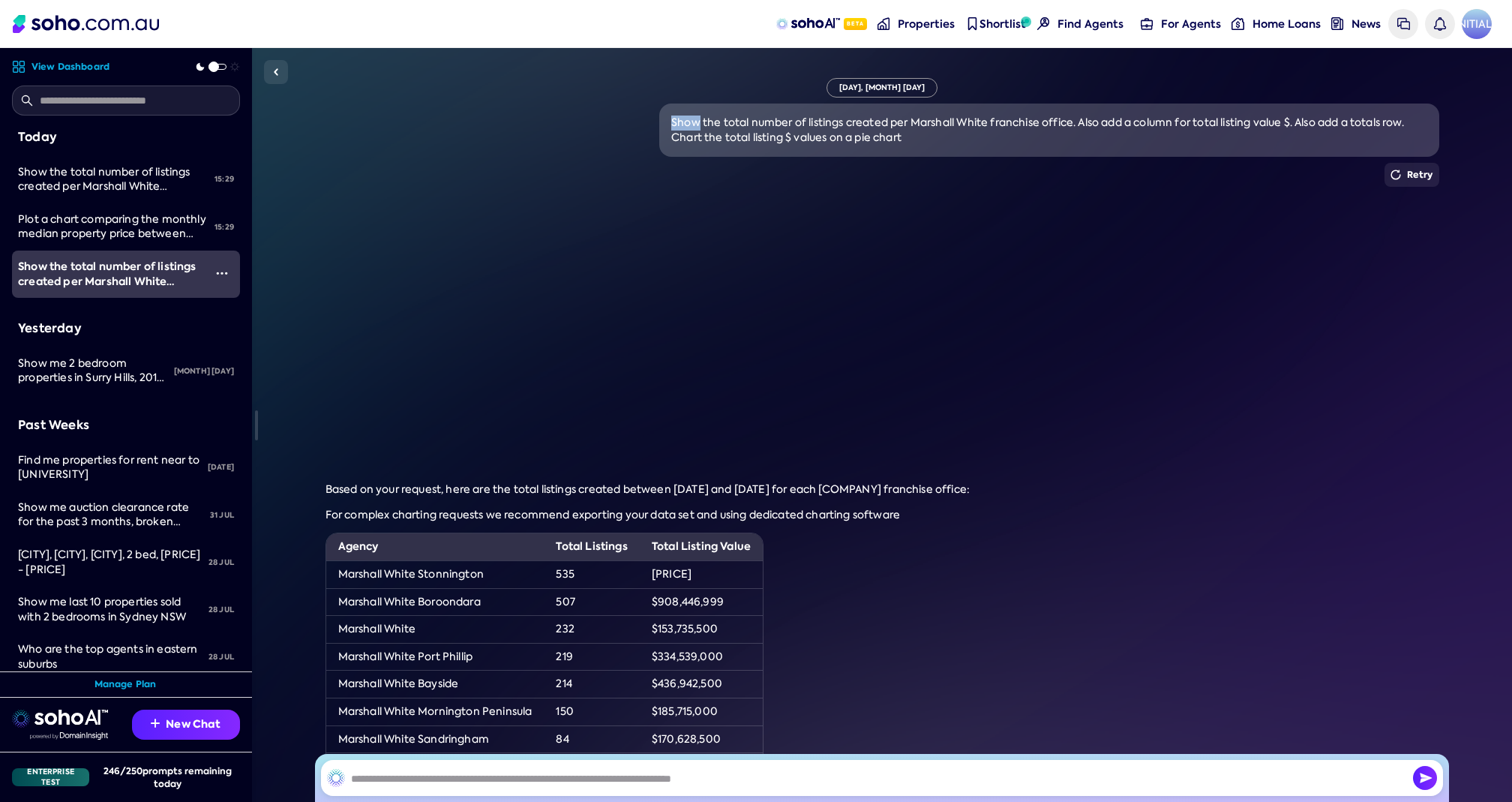 click on "Show the total number of listings created per Marshall White franchise office. Also add a column for total listing value $. Also add a totals row. Chart the total listing $ values on a pie chart" at bounding box center (1049, 130) 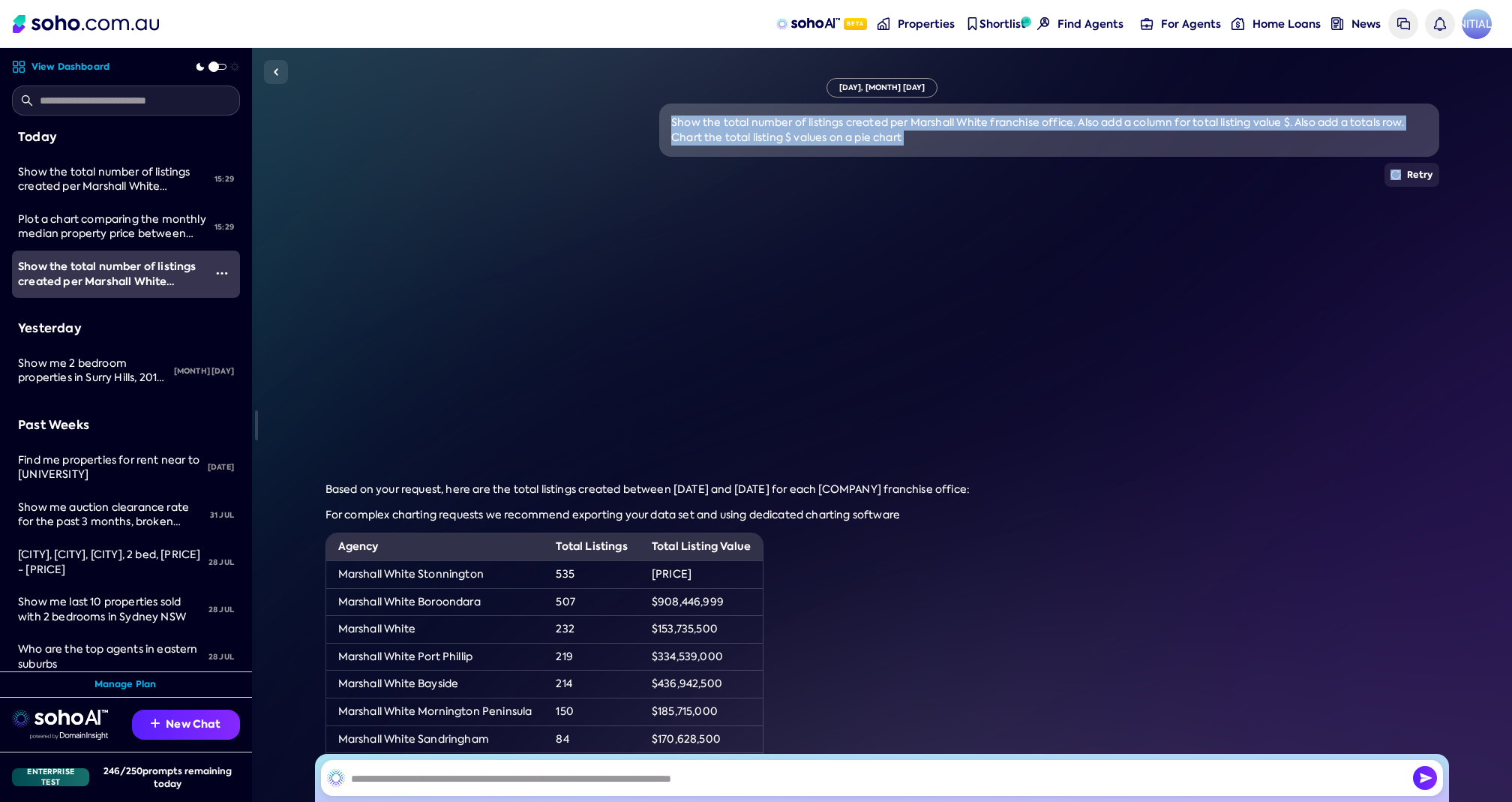 click on "Show the total number of listings created per Marshall White franchise office. Also add a column for total listing value $. Also add a totals row. Chart the total listing $ values on a pie chart" at bounding box center [1049, 130] 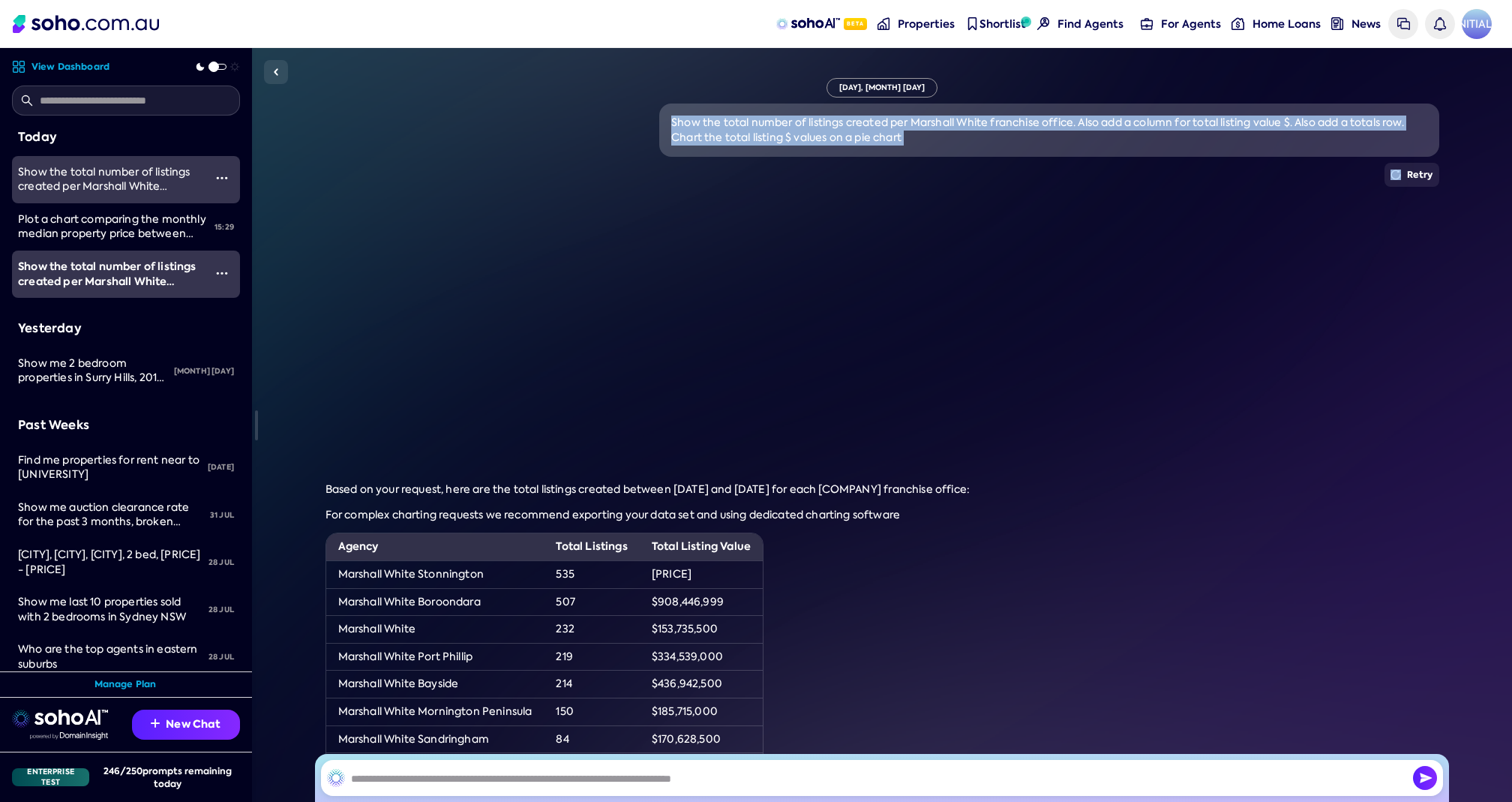 click on "Show the total number of listings created per Marshall White franchise office. Also add a column for total listing value $. Also add a totals row. Chart the total listing $ values on a pie chart" at bounding box center [108, 179] 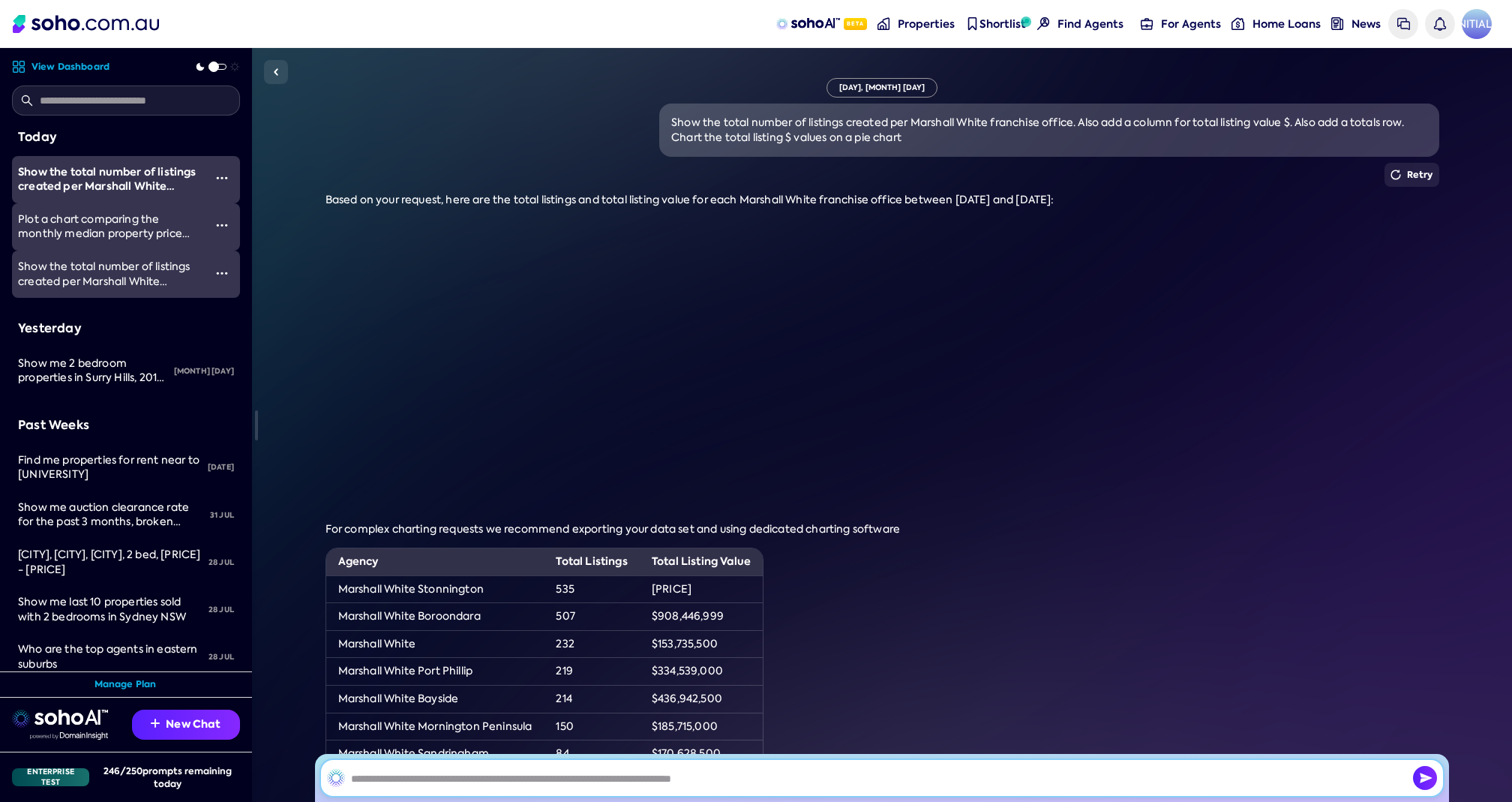 scroll, scrollTop: 288, scrollLeft: 0, axis: vertical 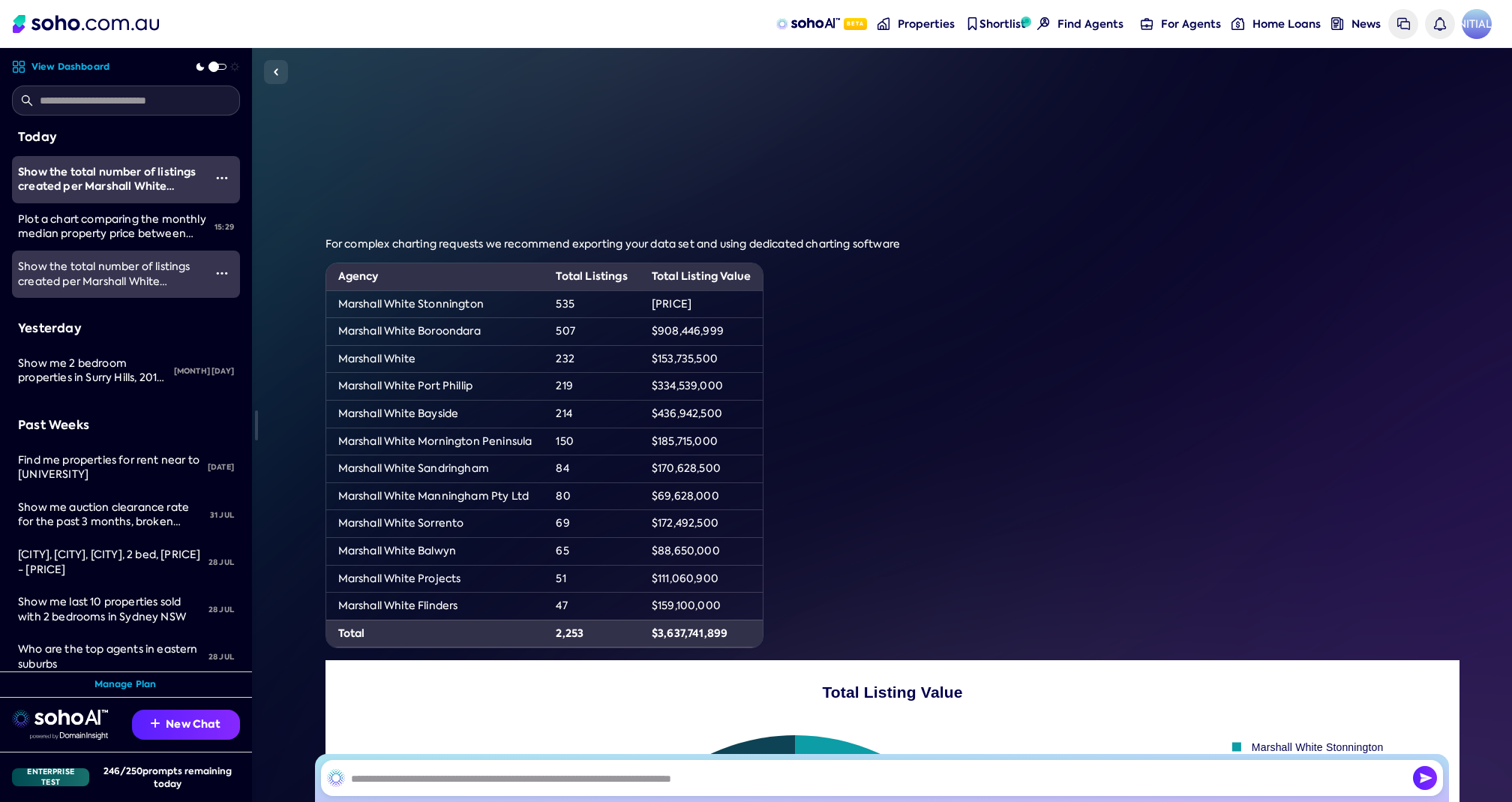 click on "Show the total number of listings created per Marshall White franchise office. Also add a column for total listing value $. Also add a totals row. Chart the total listing $ values on a pie chart" at bounding box center [109, 303] 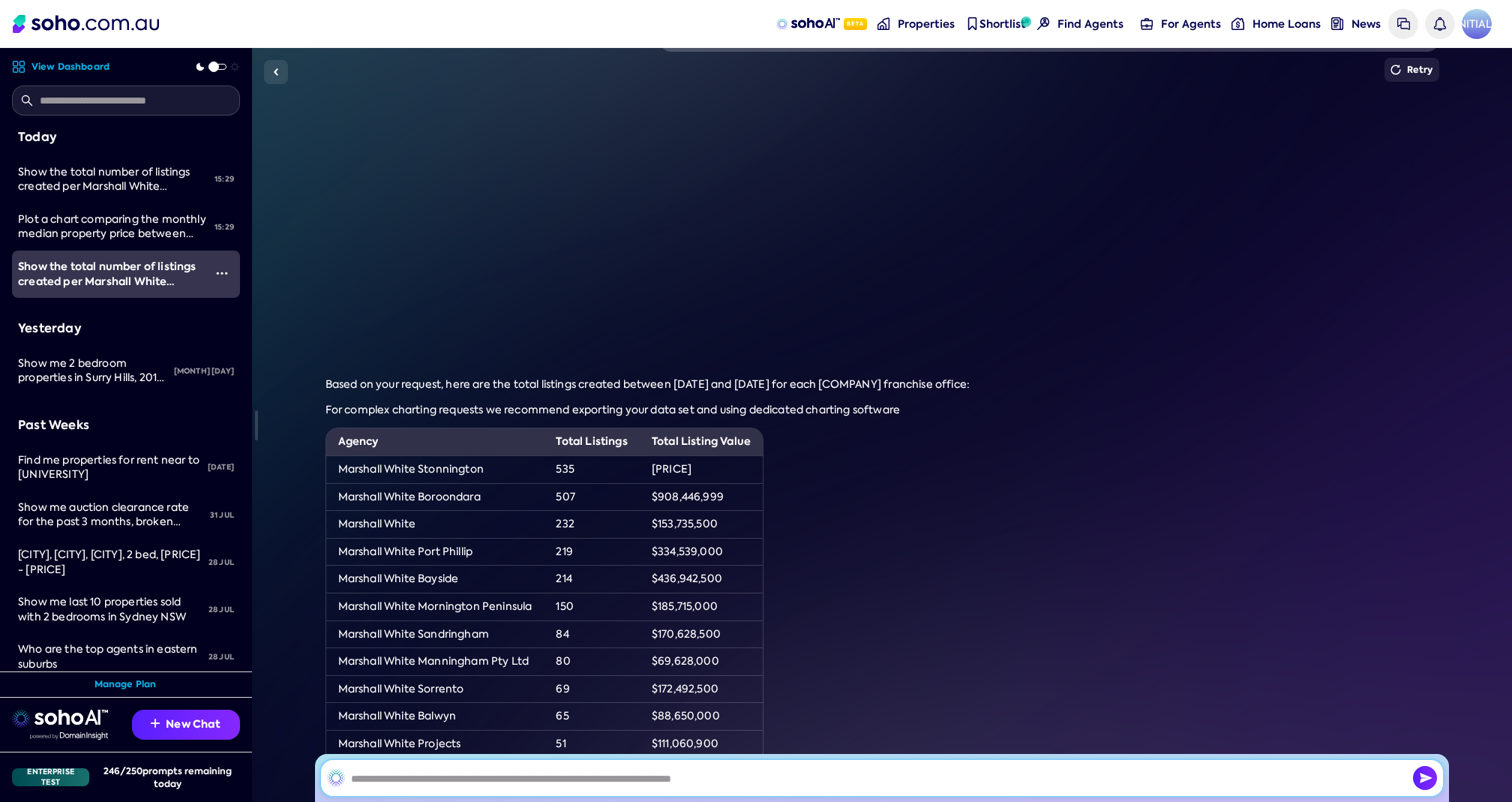 scroll, scrollTop: 0, scrollLeft: 0, axis: both 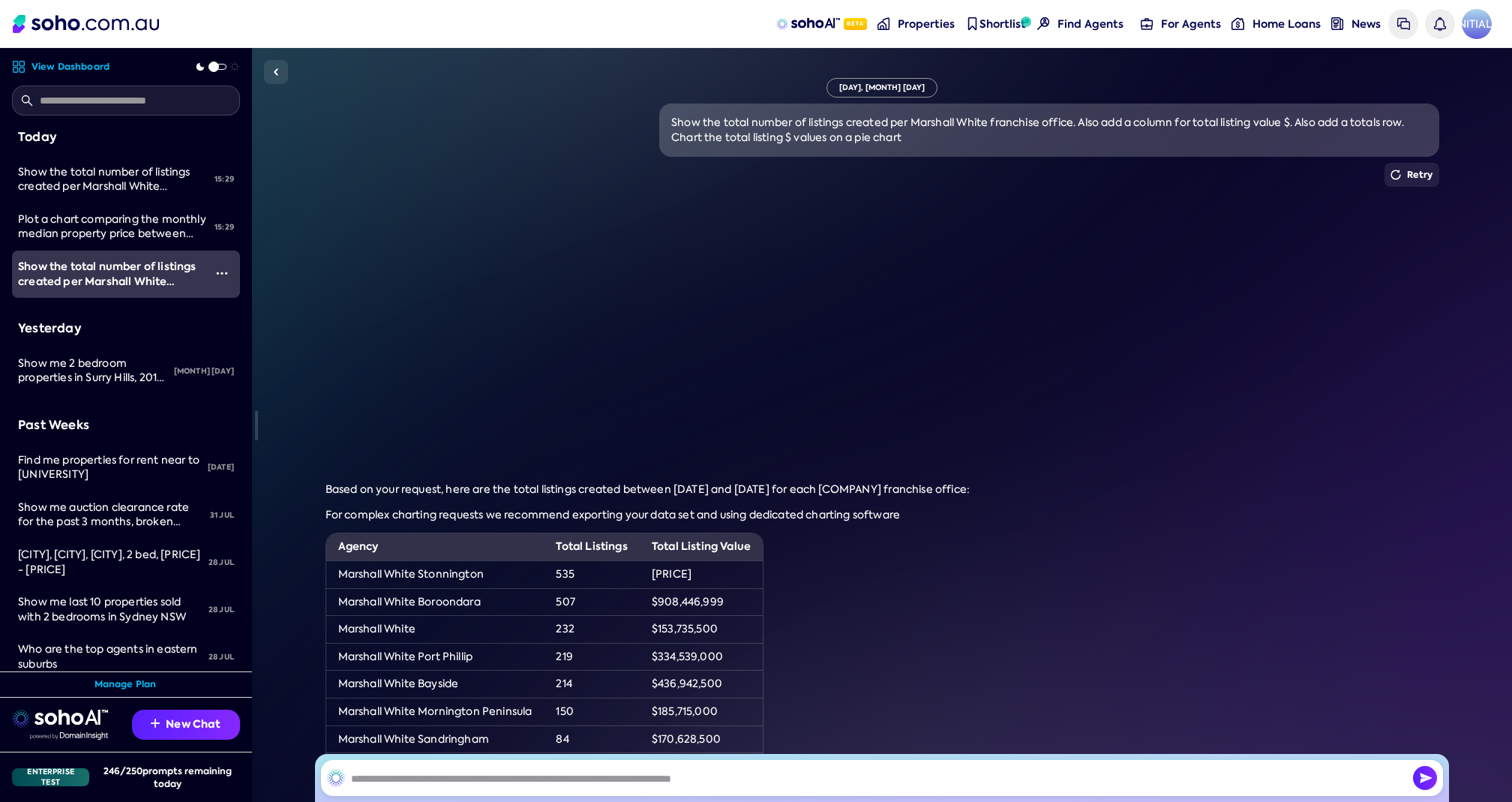 click at bounding box center [222, 273] 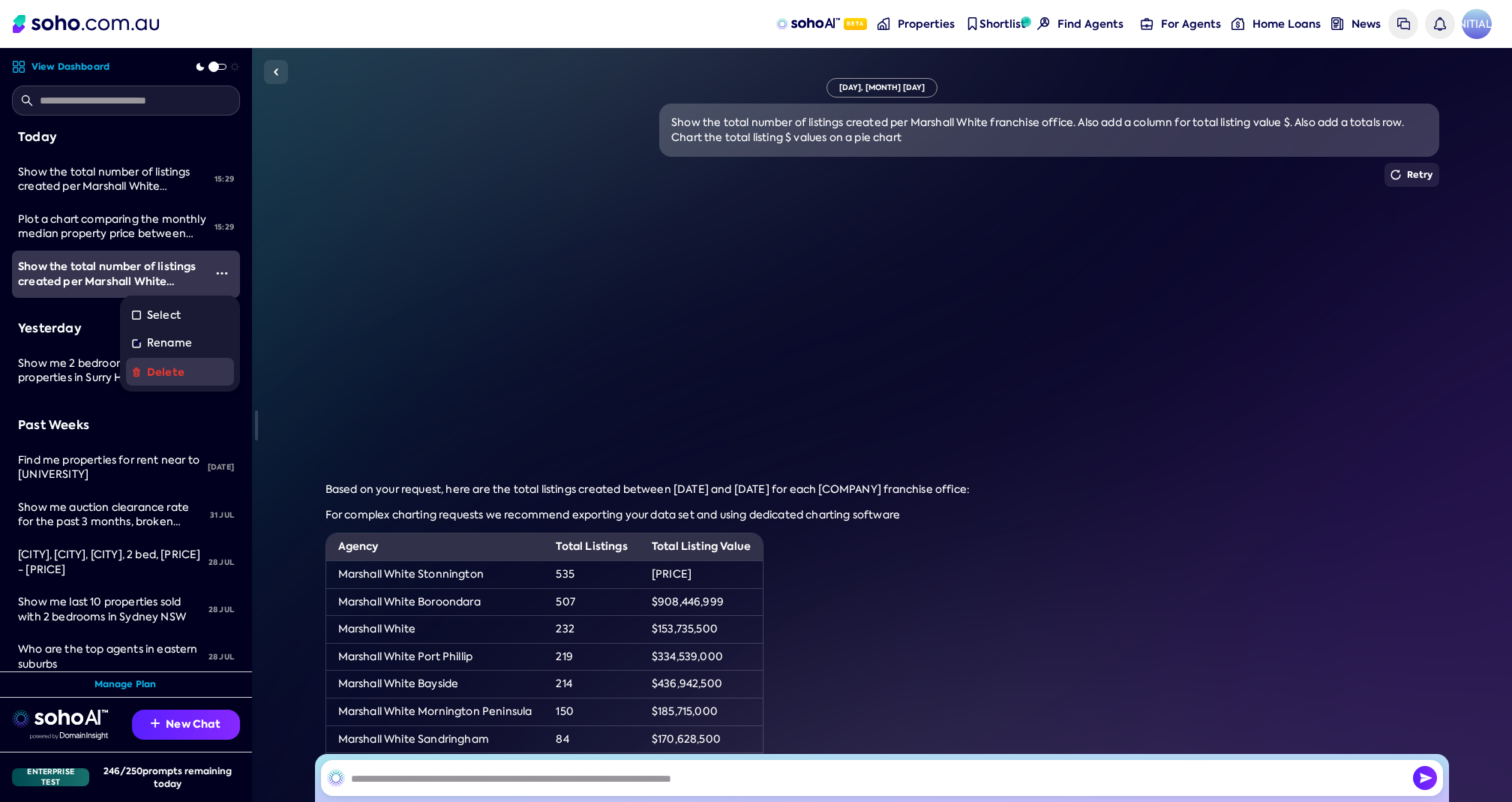 drag, startPoint x: 200, startPoint y: 372, endPoint x: 284, endPoint y: 380, distance: 84.38009 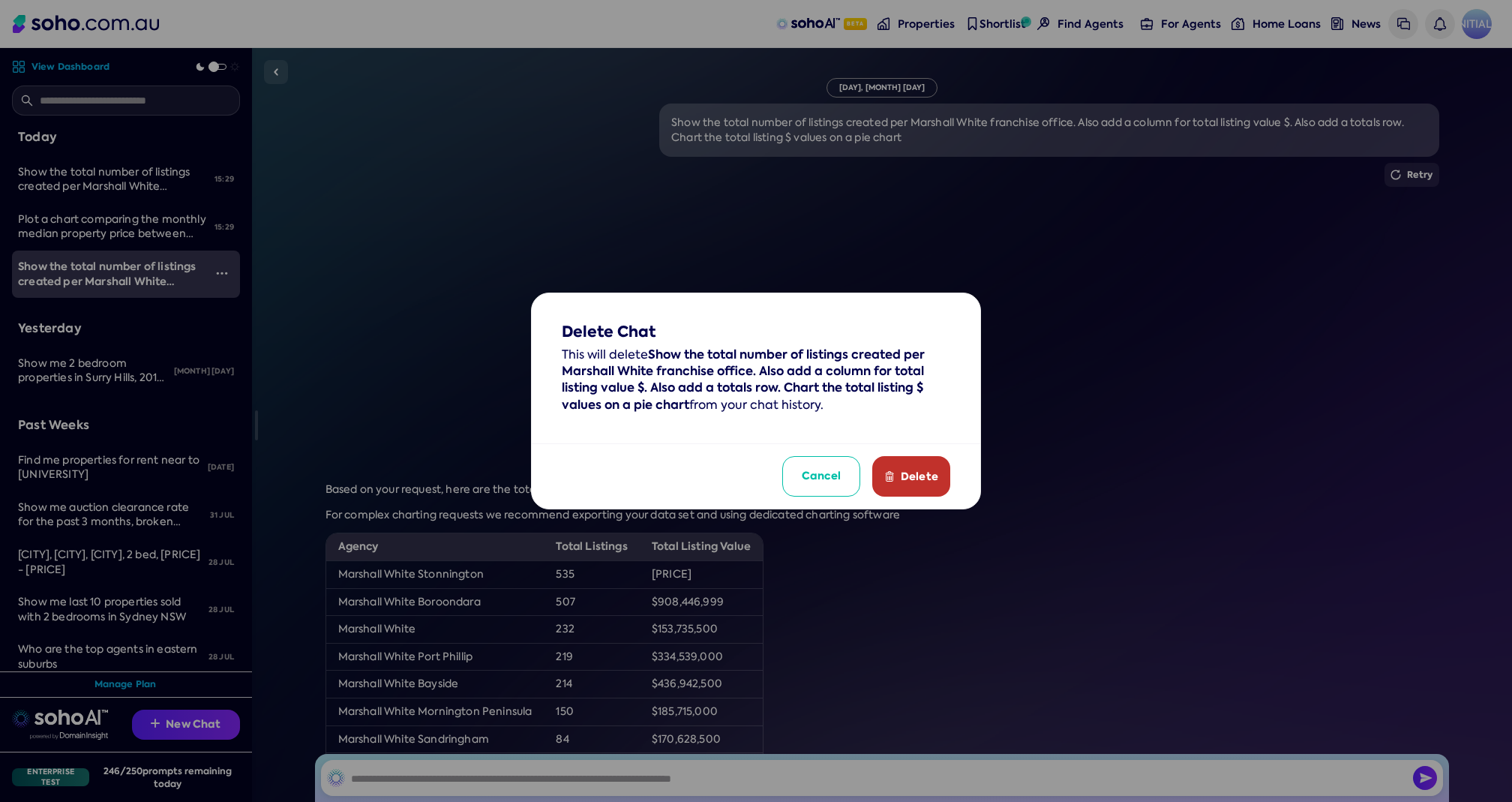 drag, startPoint x: 930, startPoint y: 486, endPoint x: 921, endPoint y: 485, distance: 9.0553851 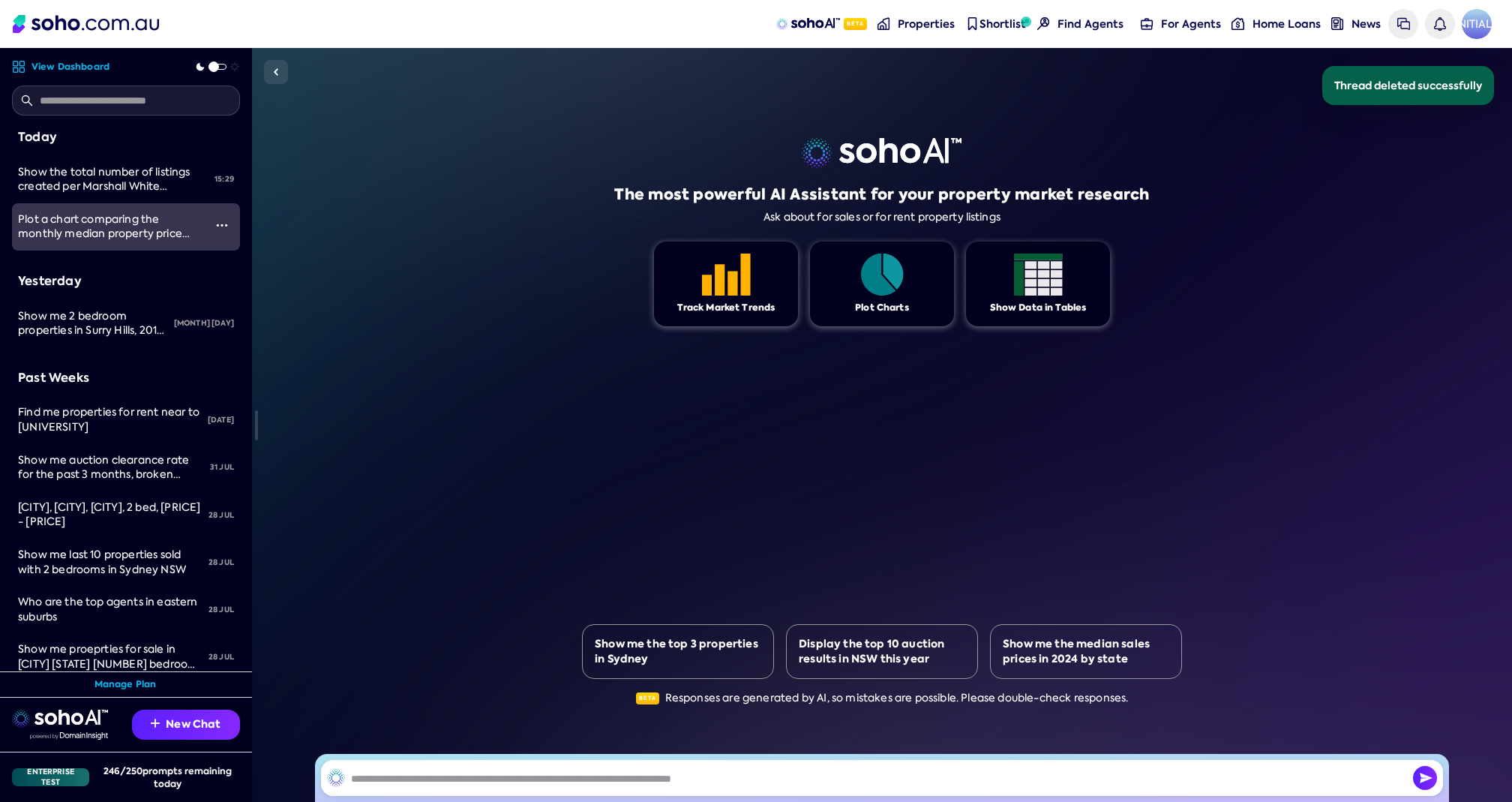 click on "Plot a chart comparing the monthly median property price between [CITY] and [CITY] for over january to July this year" at bounding box center [110, 241] 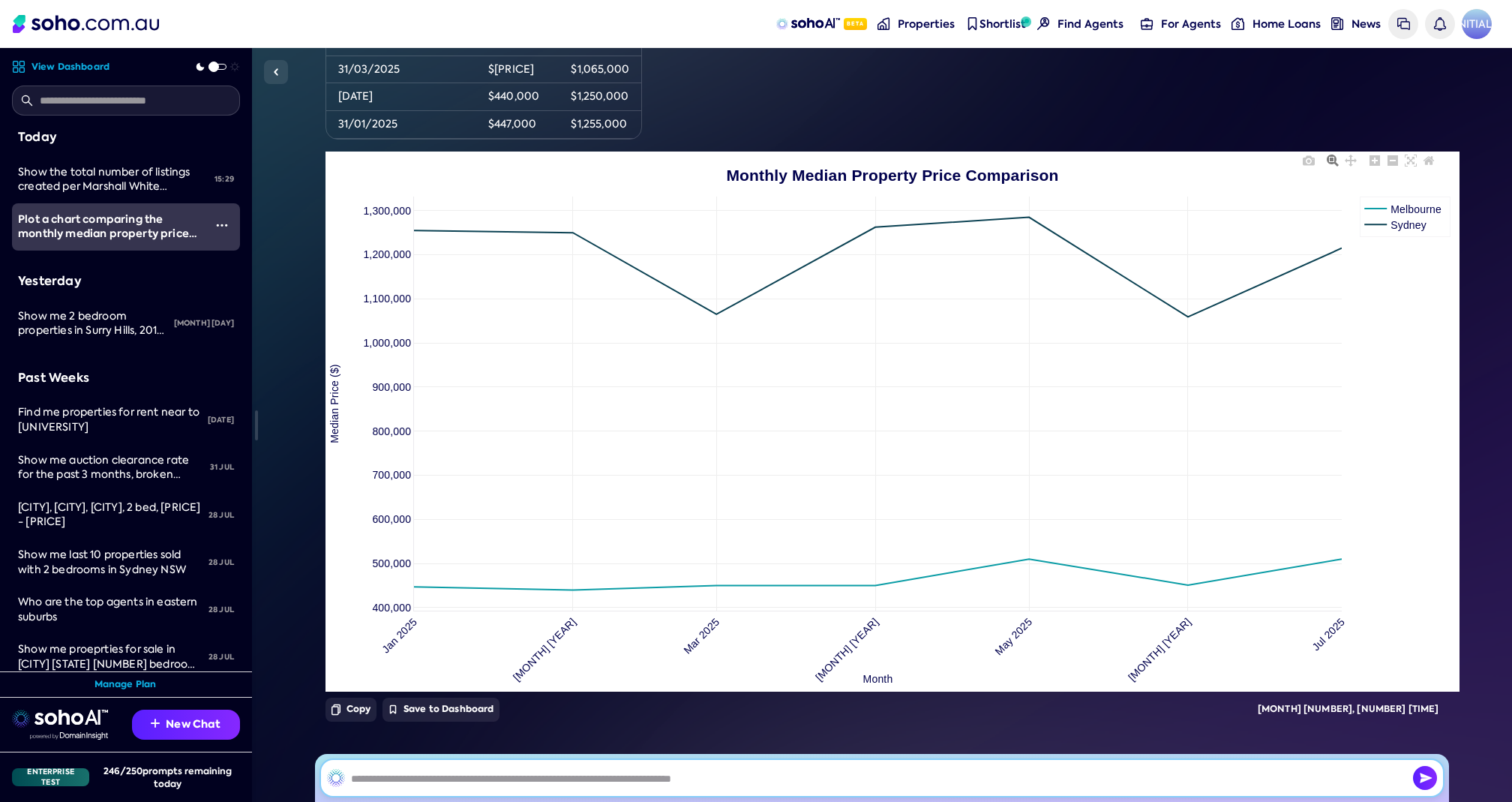 scroll, scrollTop: 353, scrollLeft: 0, axis: vertical 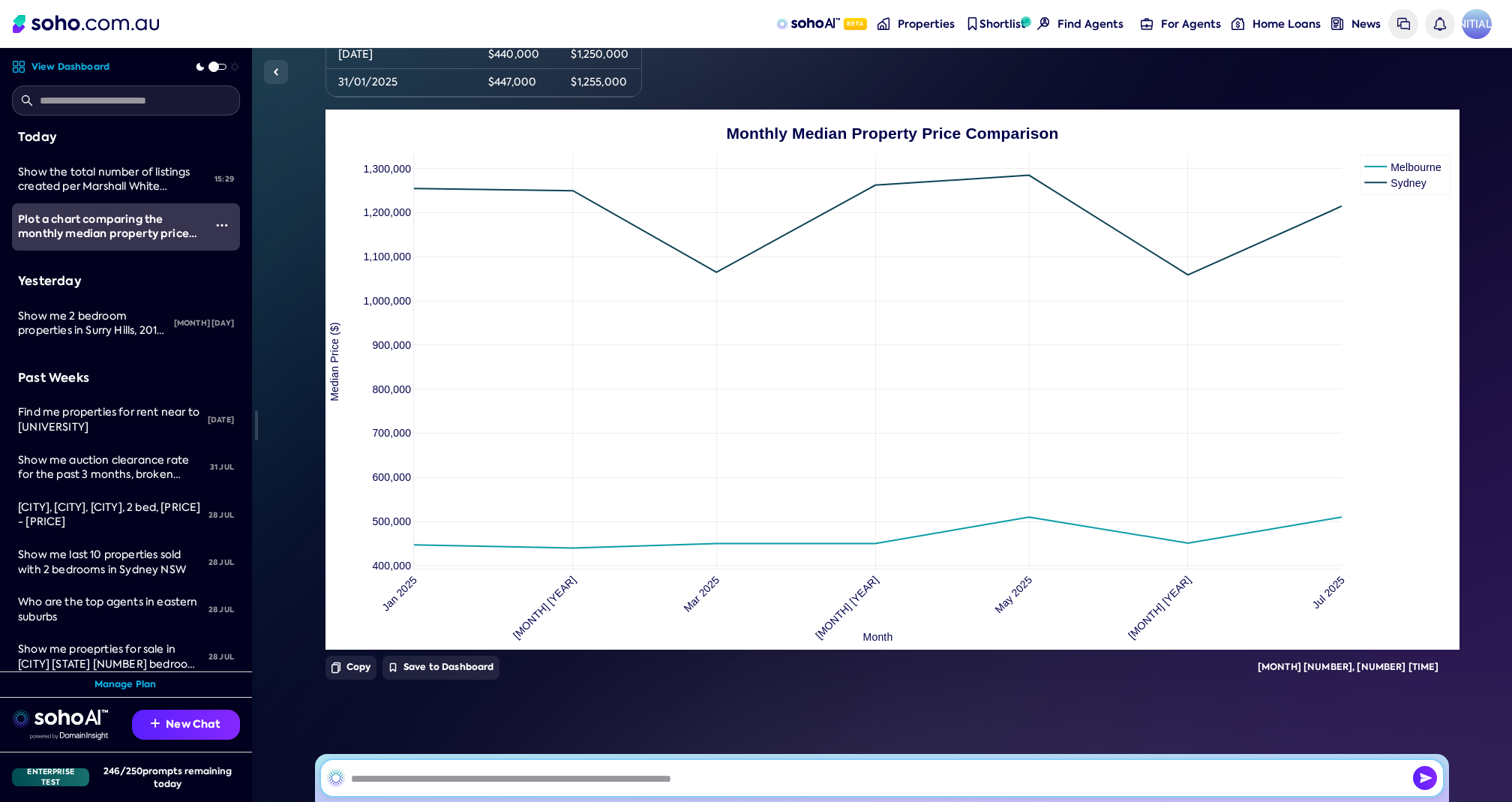 click at bounding box center (882, 778) 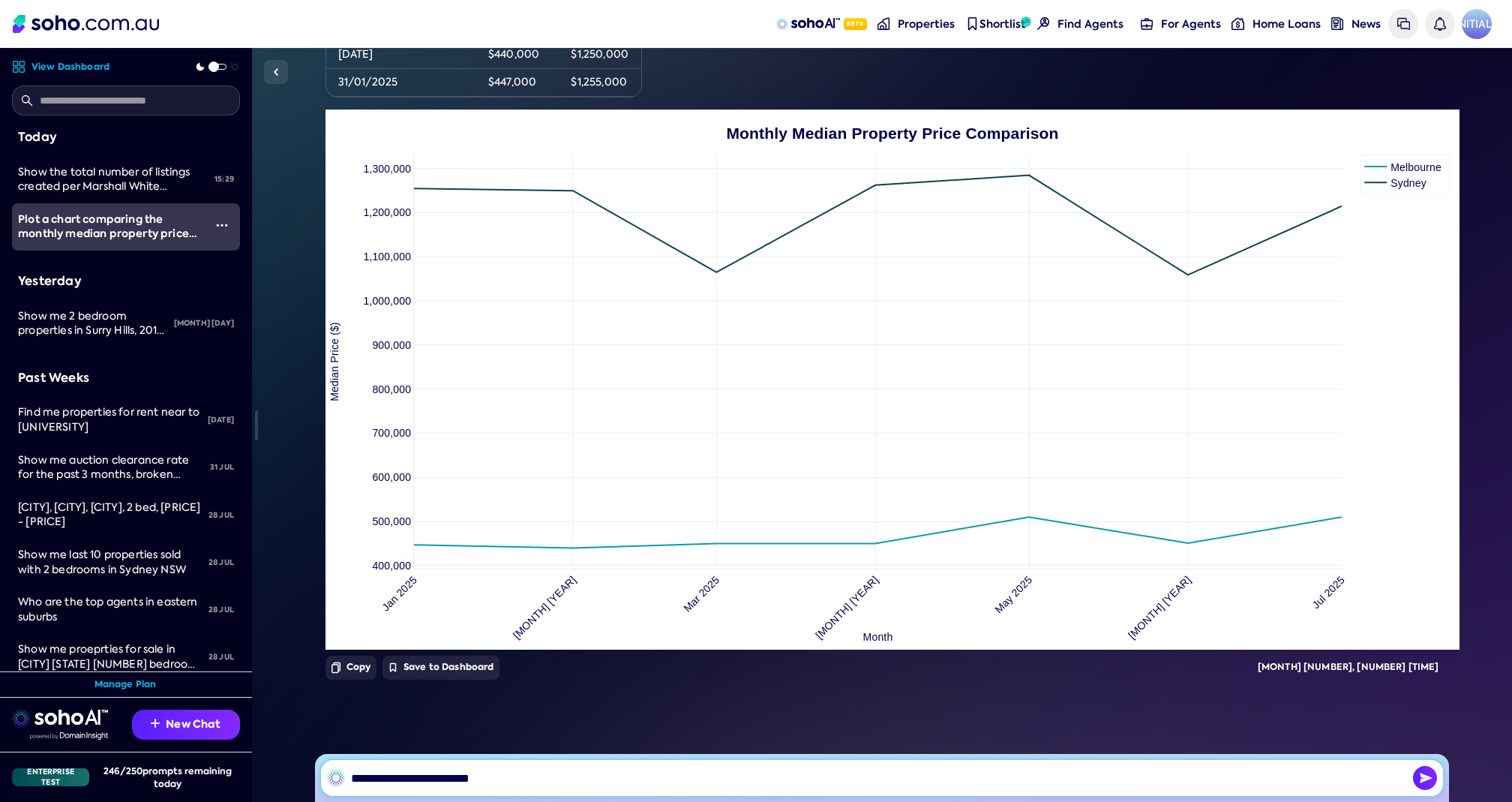 type on "**********" 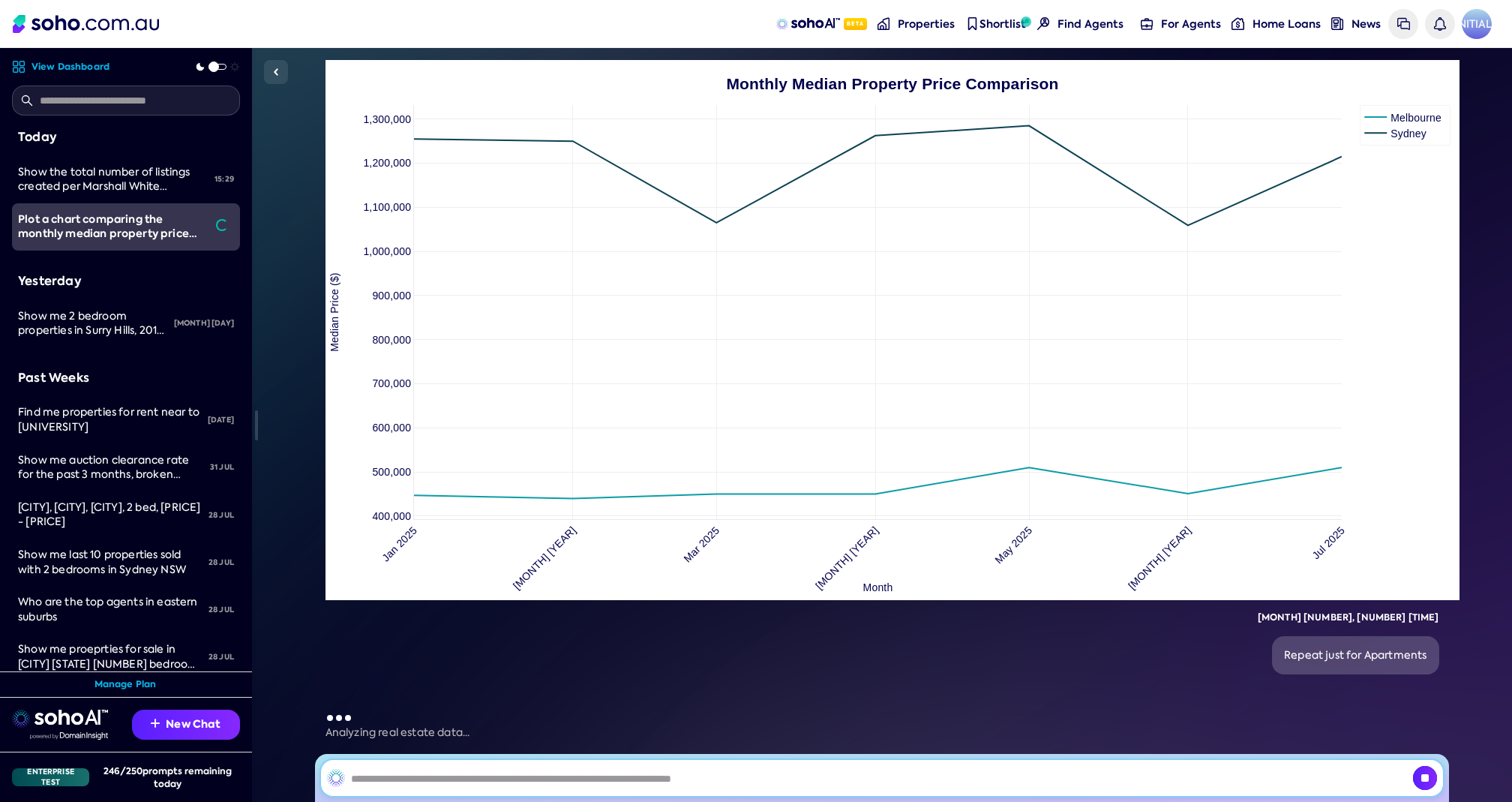 scroll, scrollTop: 457, scrollLeft: 0, axis: vertical 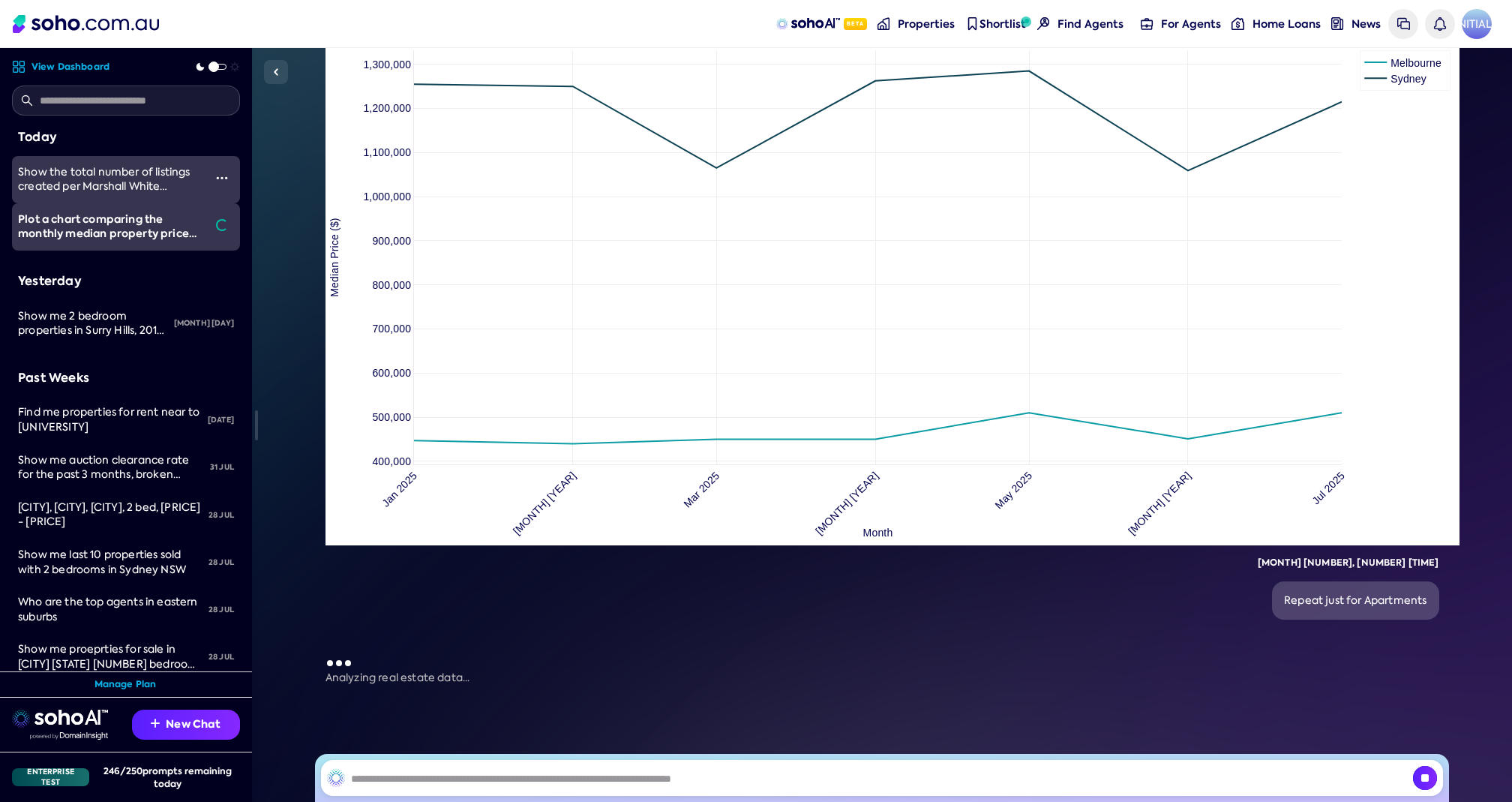click at bounding box center (222, 178) 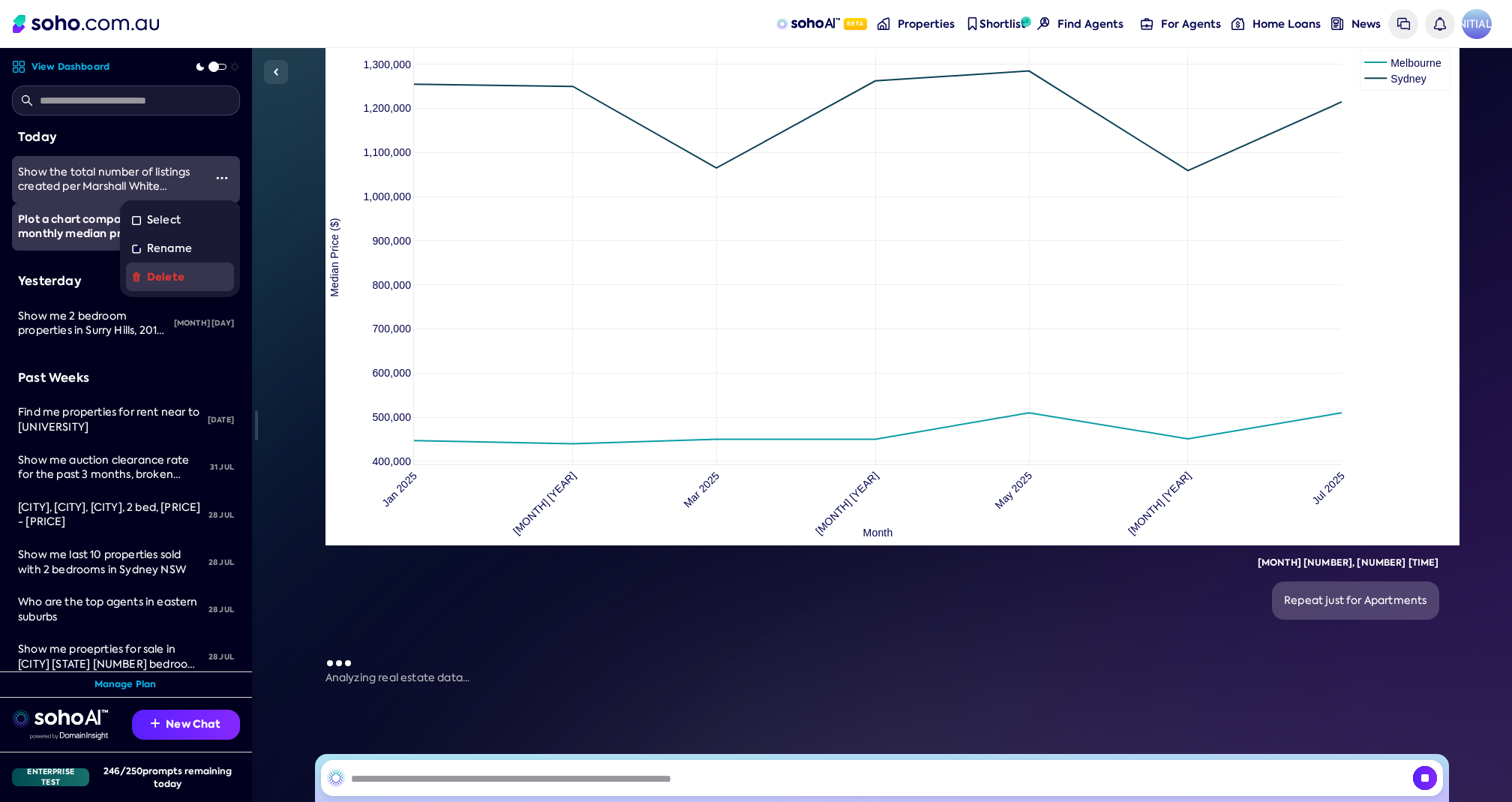 click on "Delete" at bounding box center [180, 277] 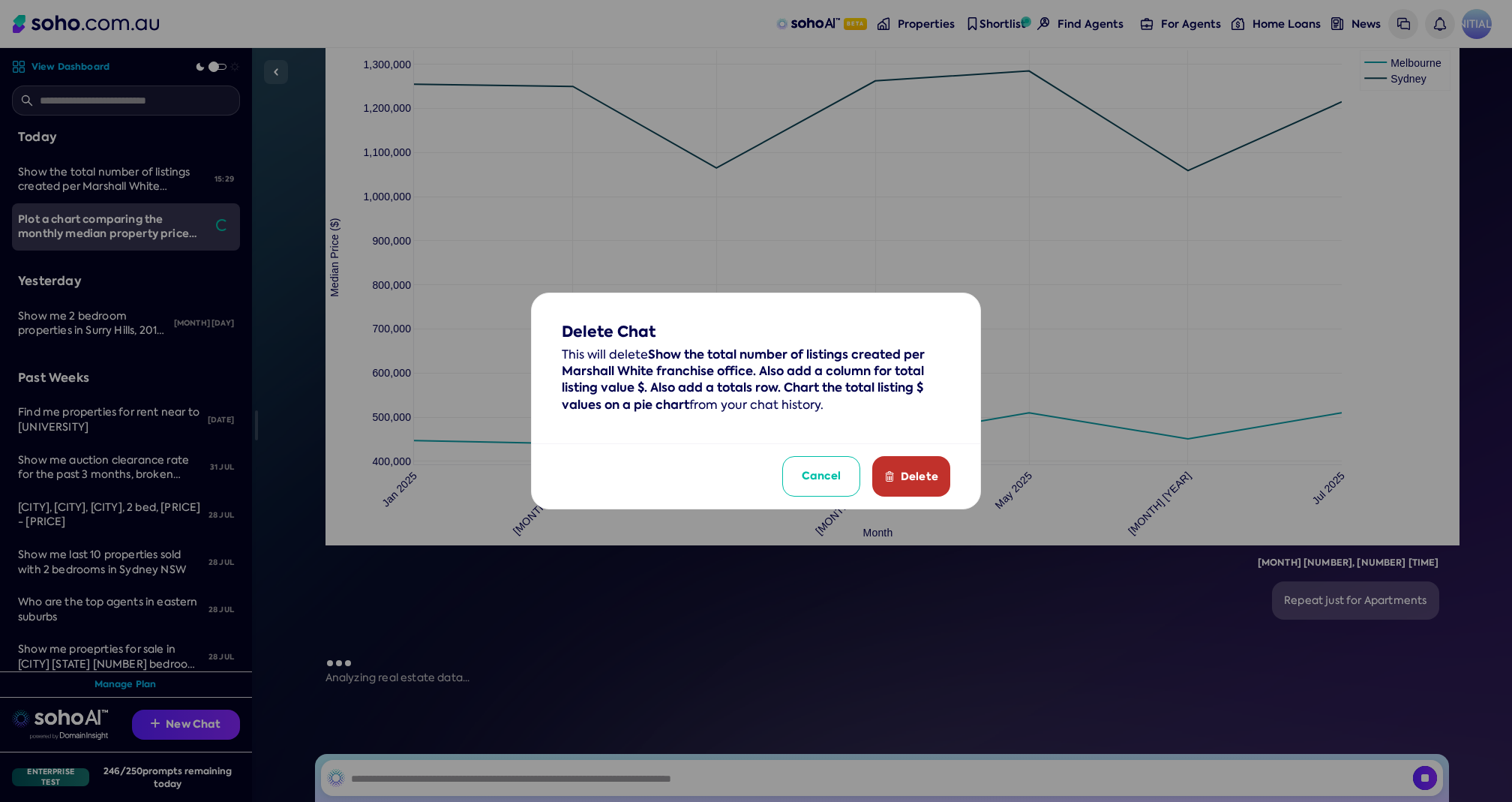 drag, startPoint x: 902, startPoint y: 472, endPoint x: 894, endPoint y: 471, distance: 8.062258 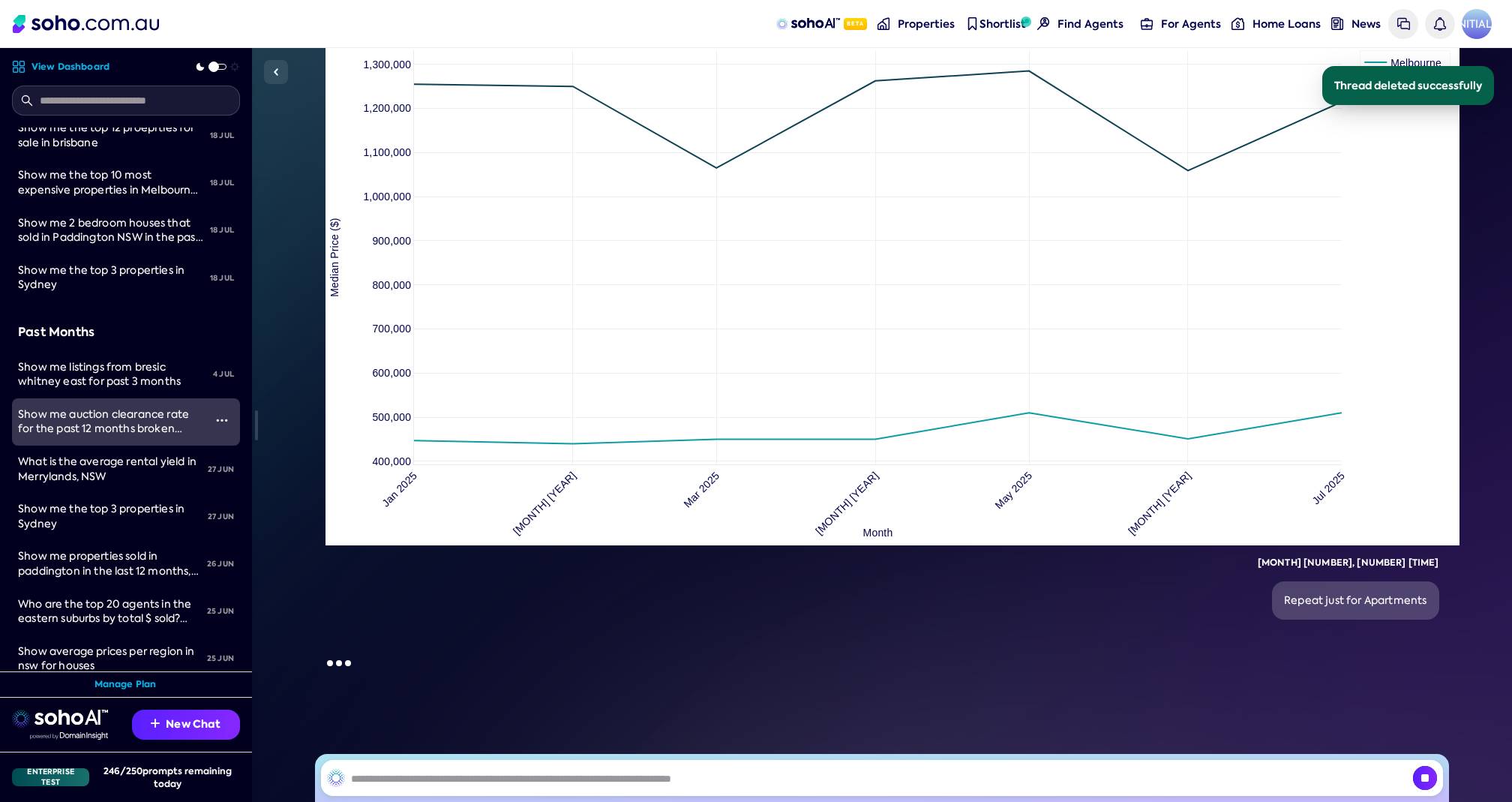 scroll, scrollTop: 1598, scrollLeft: 0, axis: vertical 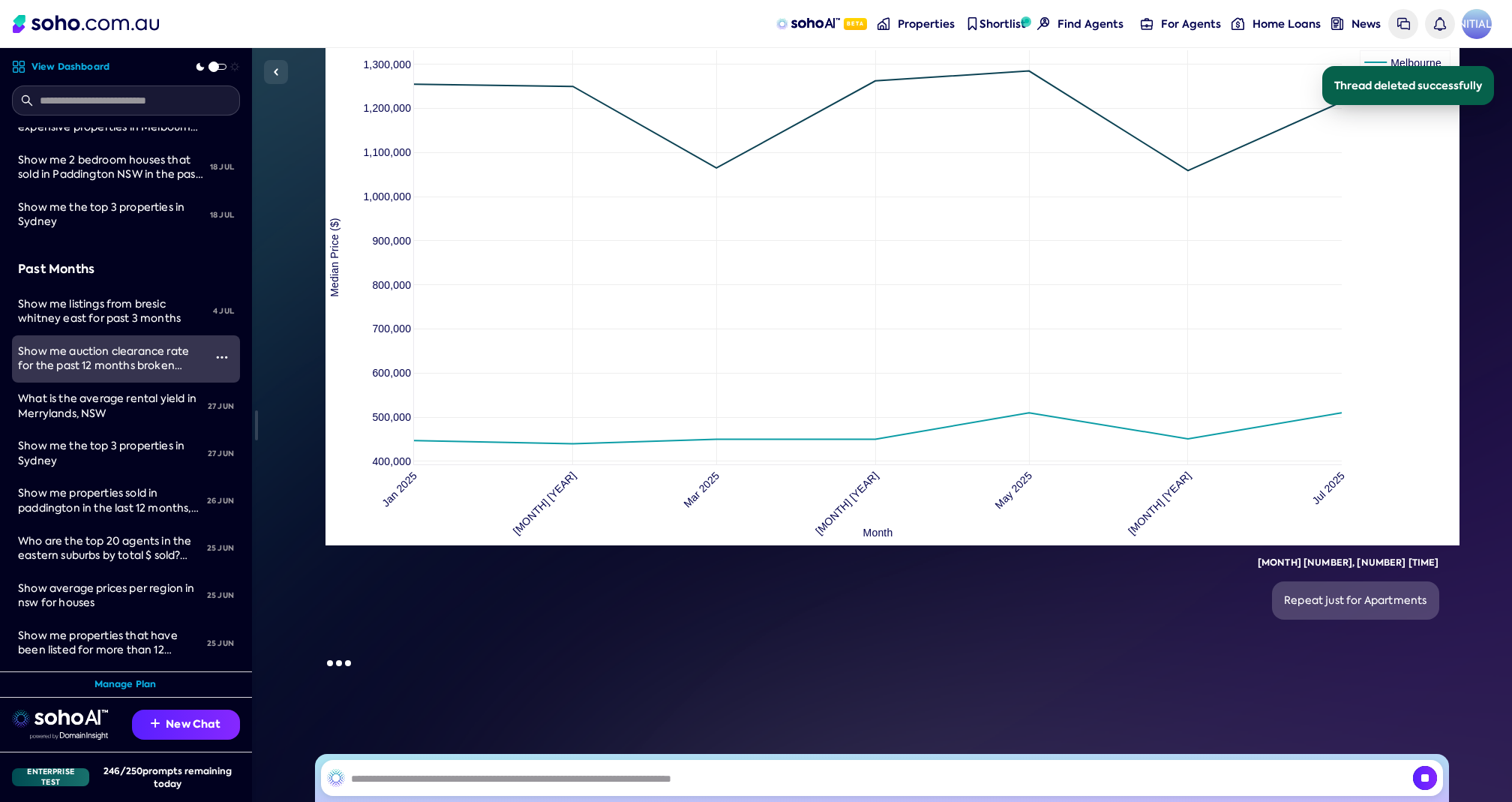 click on "Show me auction clearance rate for the past 12 months broken down by State, plot on a line chart" at bounding box center [107, 365] 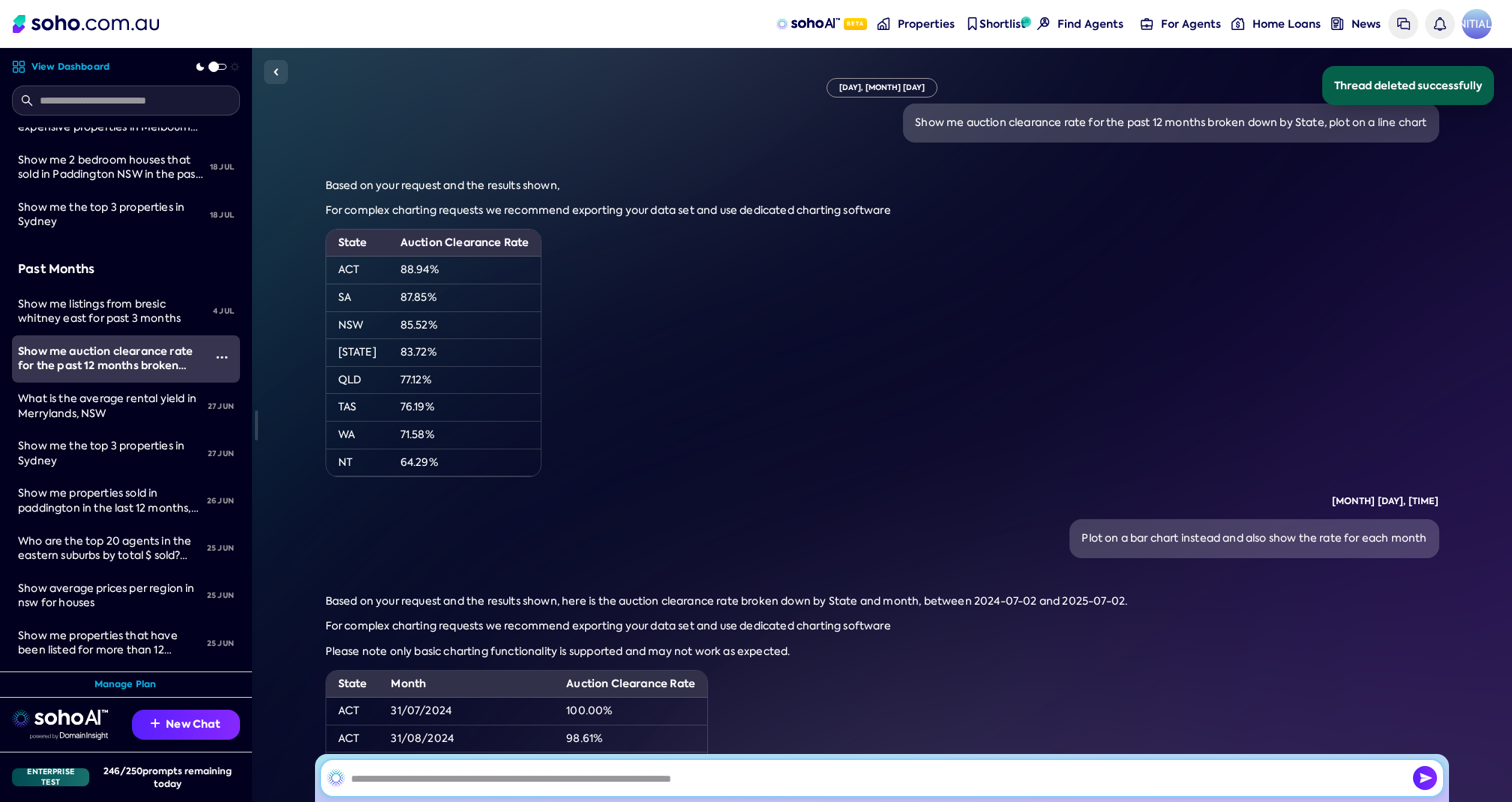 scroll, scrollTop: 1148, scrollLeft: 0, axis: vertical 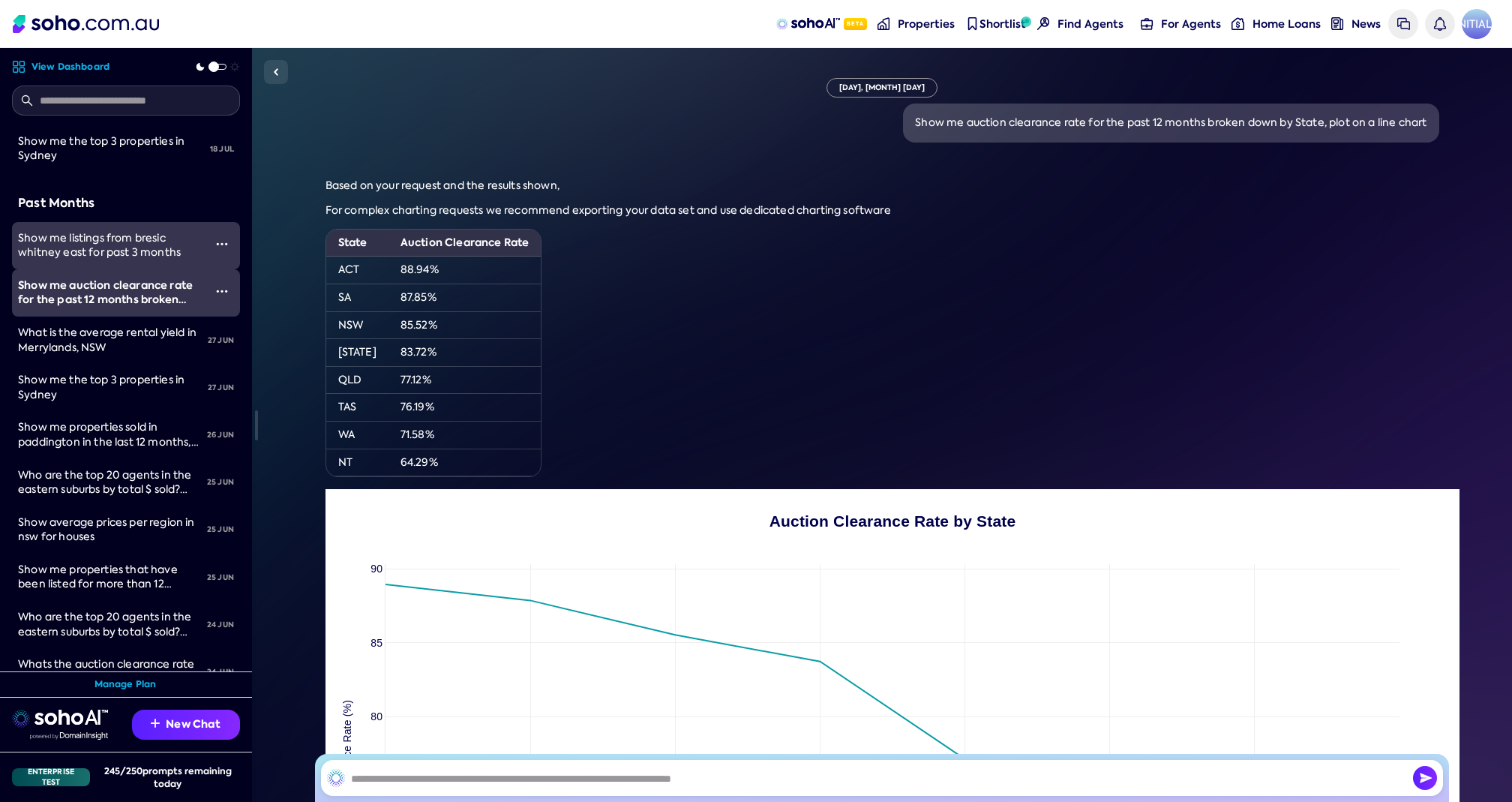 click on "Show me listings from bresic whitney east for past 3 months" at bounding box center (99, 245) 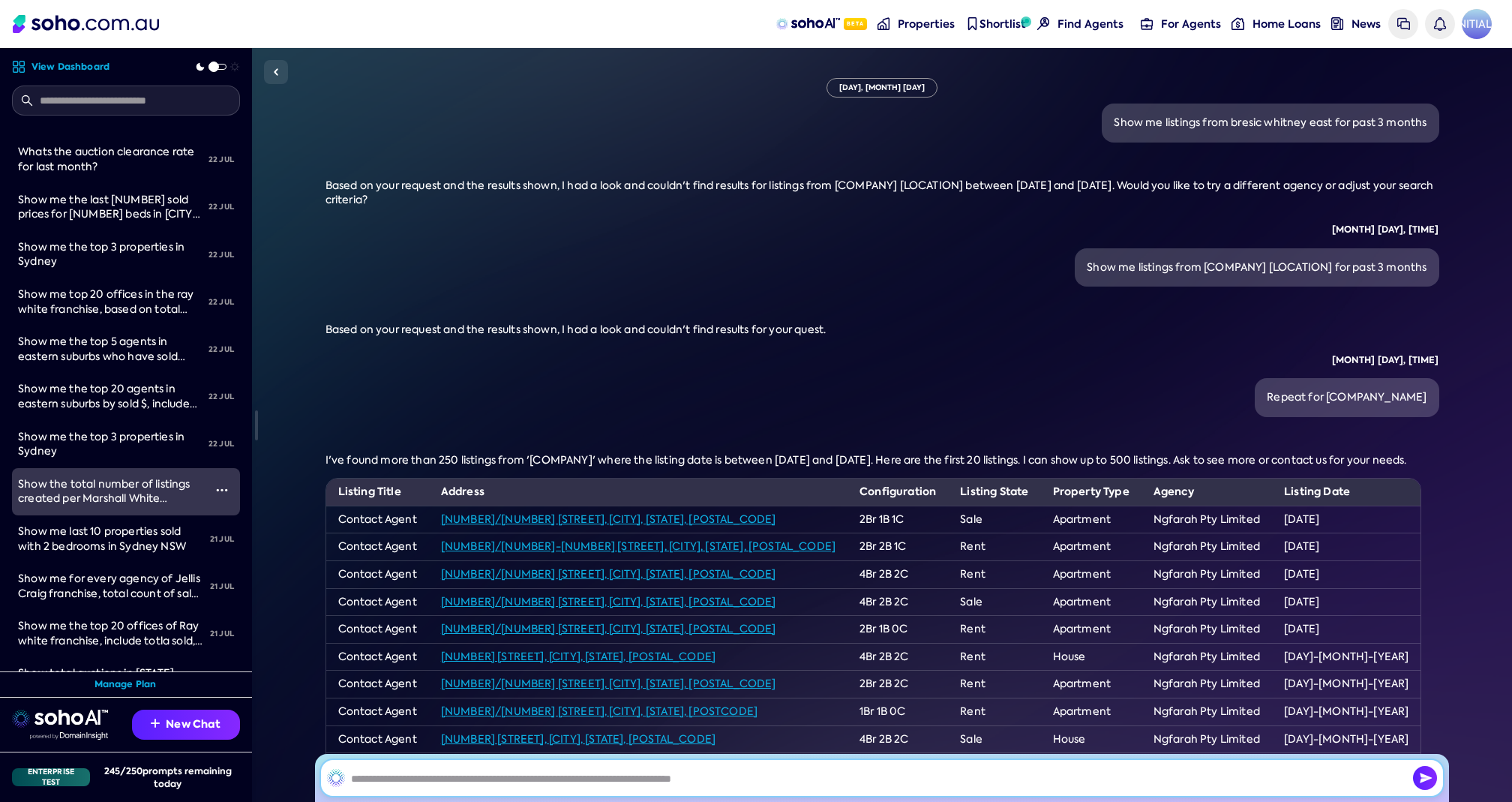 scroll, scrollTop: 601, scrollLeft: 0, axis: vertical 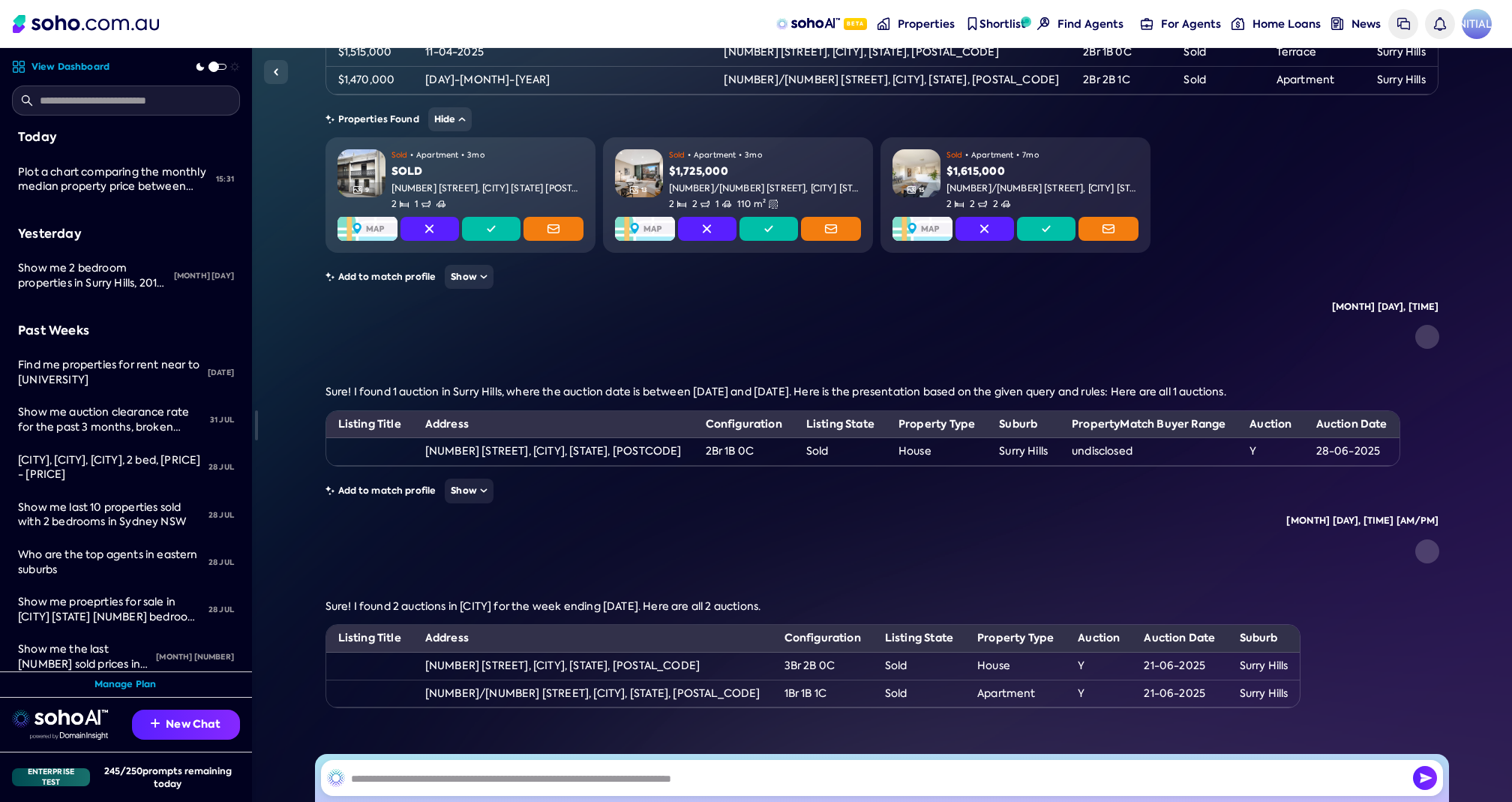 click on "Plot a chart comparing the monthly median property price between [CITY] and [CITY] for over january to July this year" at bounding box center (112, 194) 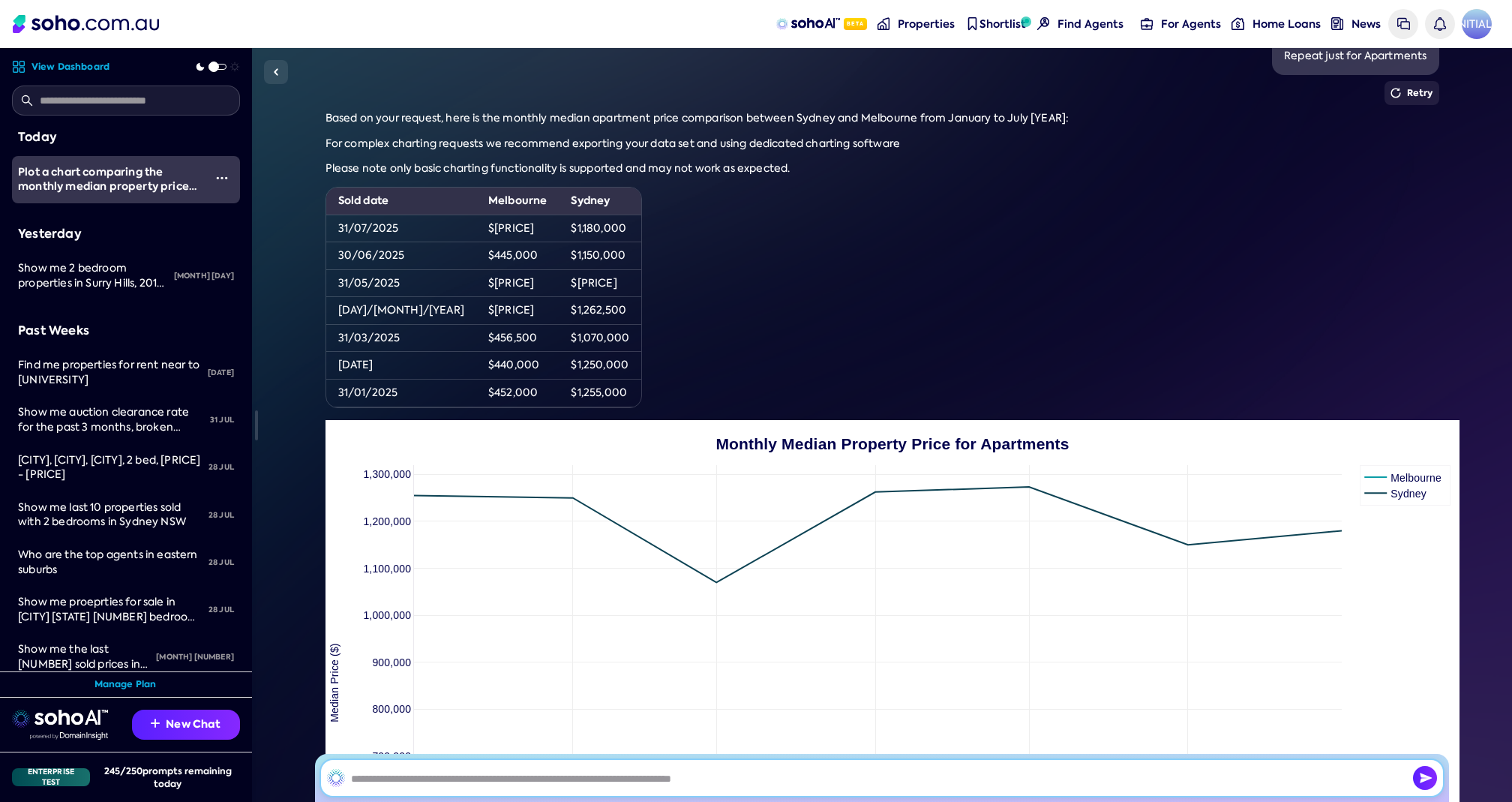 scroll, scrollTop: 1310, scrollLeft: 0, axis: vertical 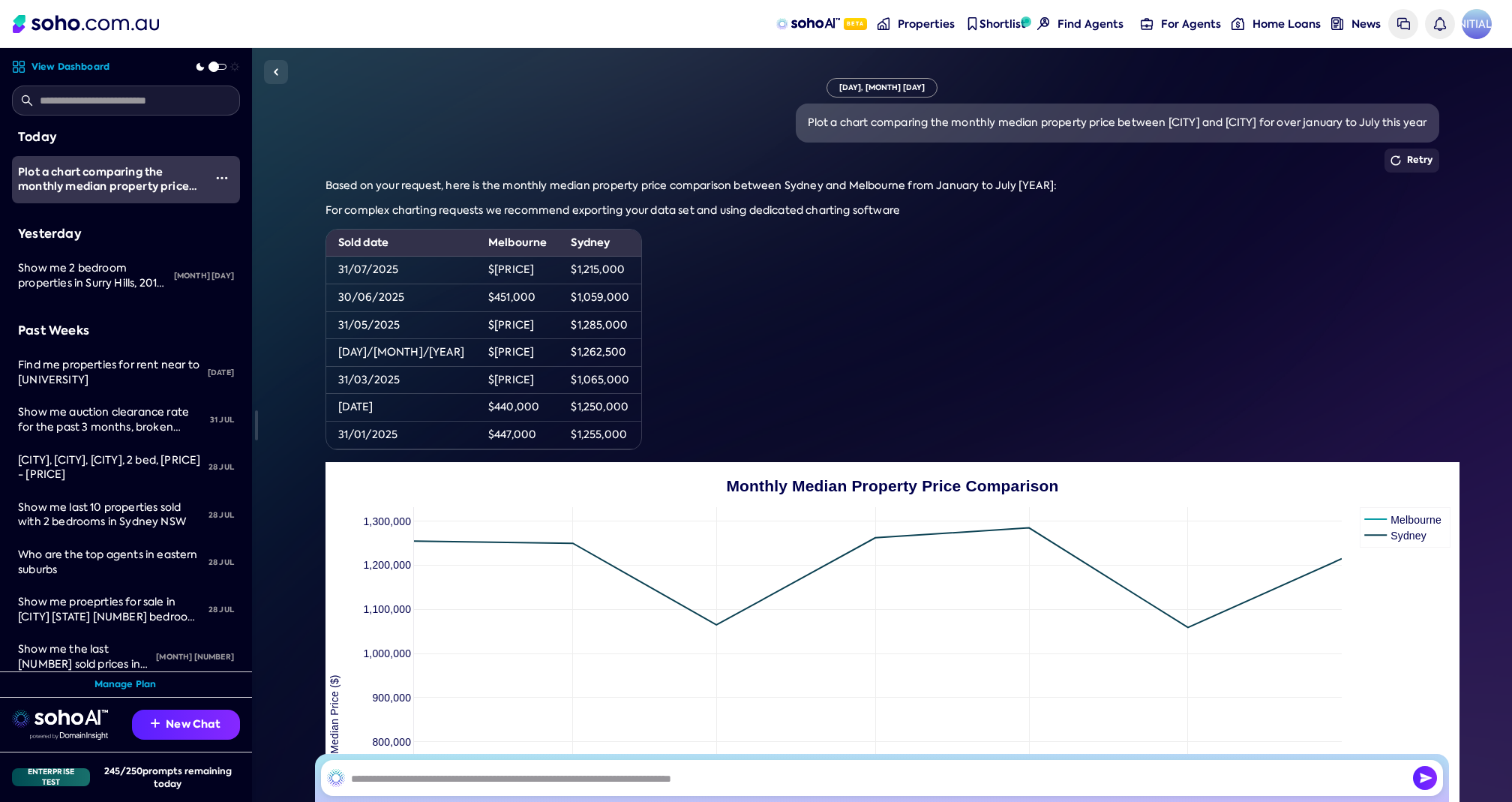 click on "Plot a chart comparing the monthly median property price between [CITY] and [CITY] for over january to July this year" at bounding box center (1118, 123) 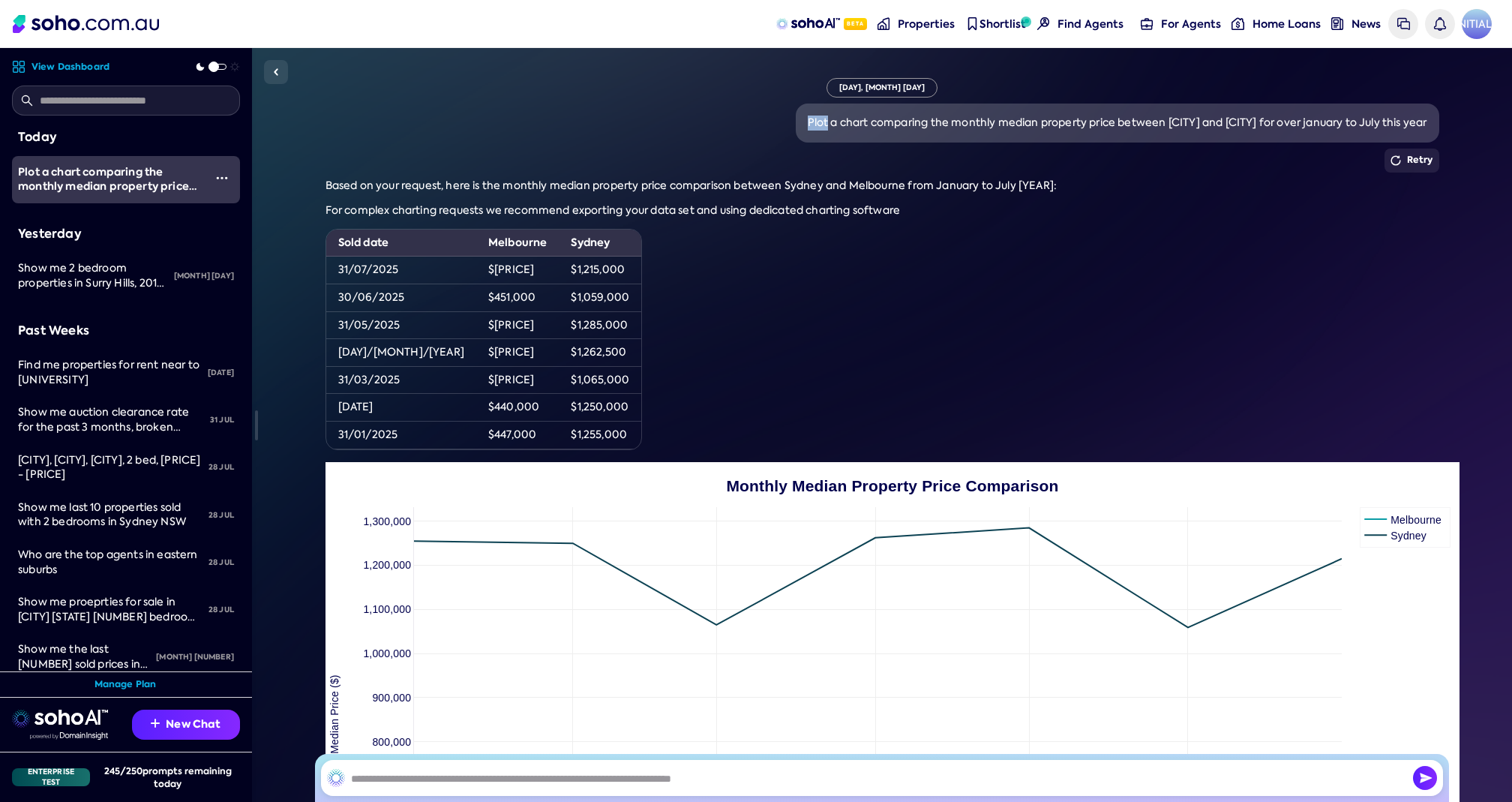 click on "Plot a chart comparing the monthly median property price between [CITY] and [CITY] for over january to July this year" at bounding box center (1118, 123) 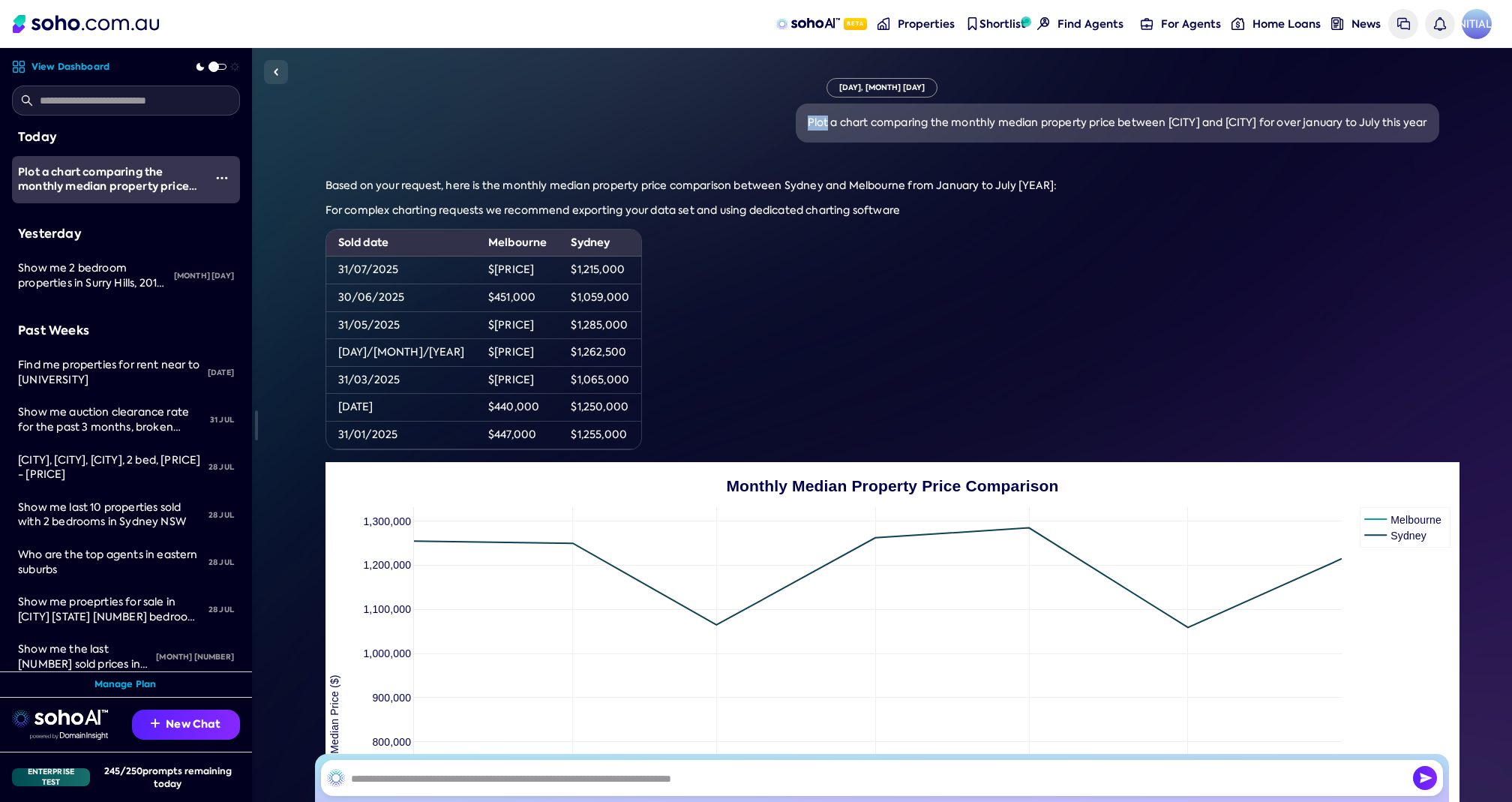 copy on "Plot a chart comparing the monthly median property price between [CITY] and [CITY] for over january to July this year" 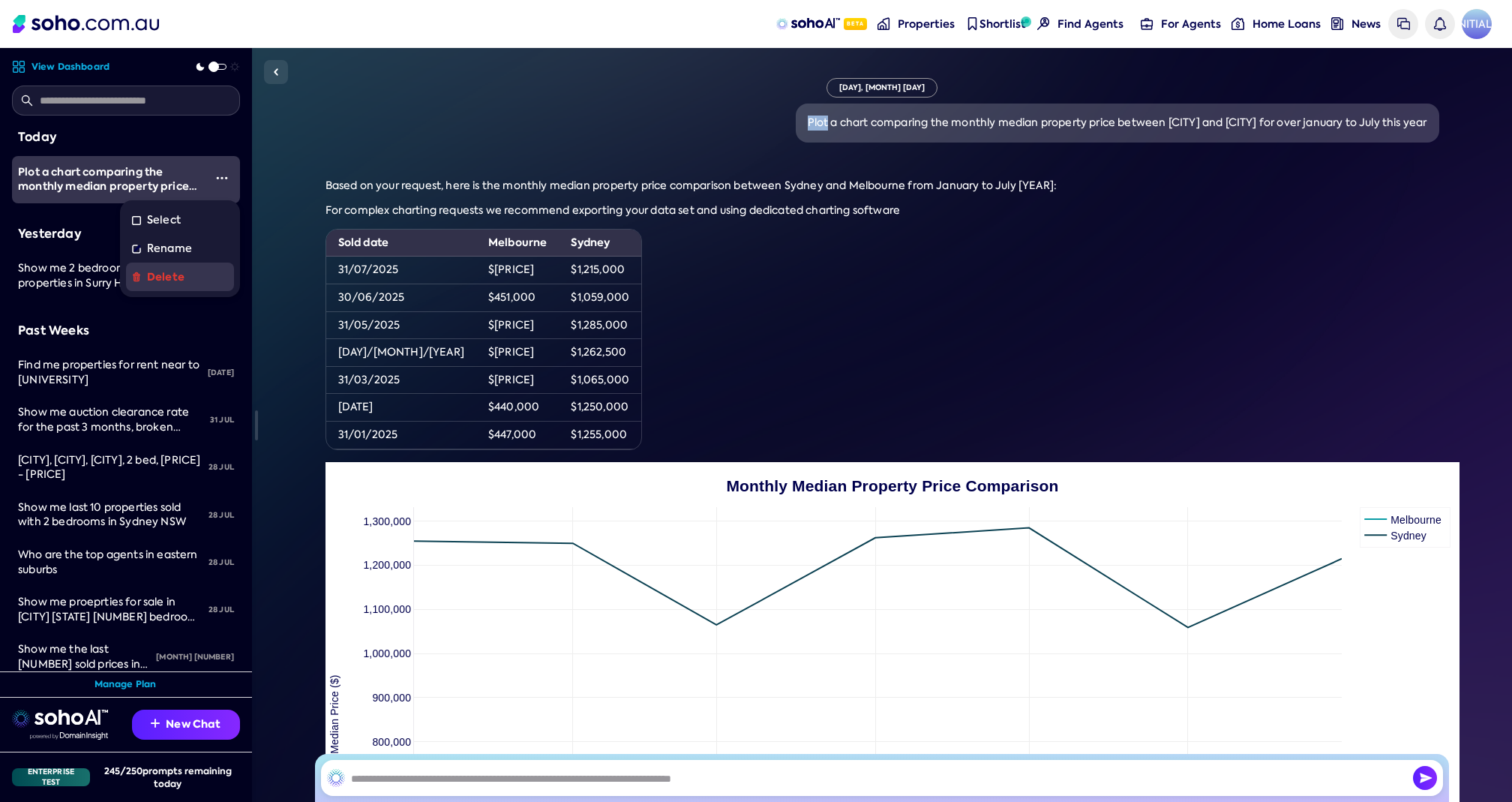 click on "Delete" at bounding box center (180, 277) 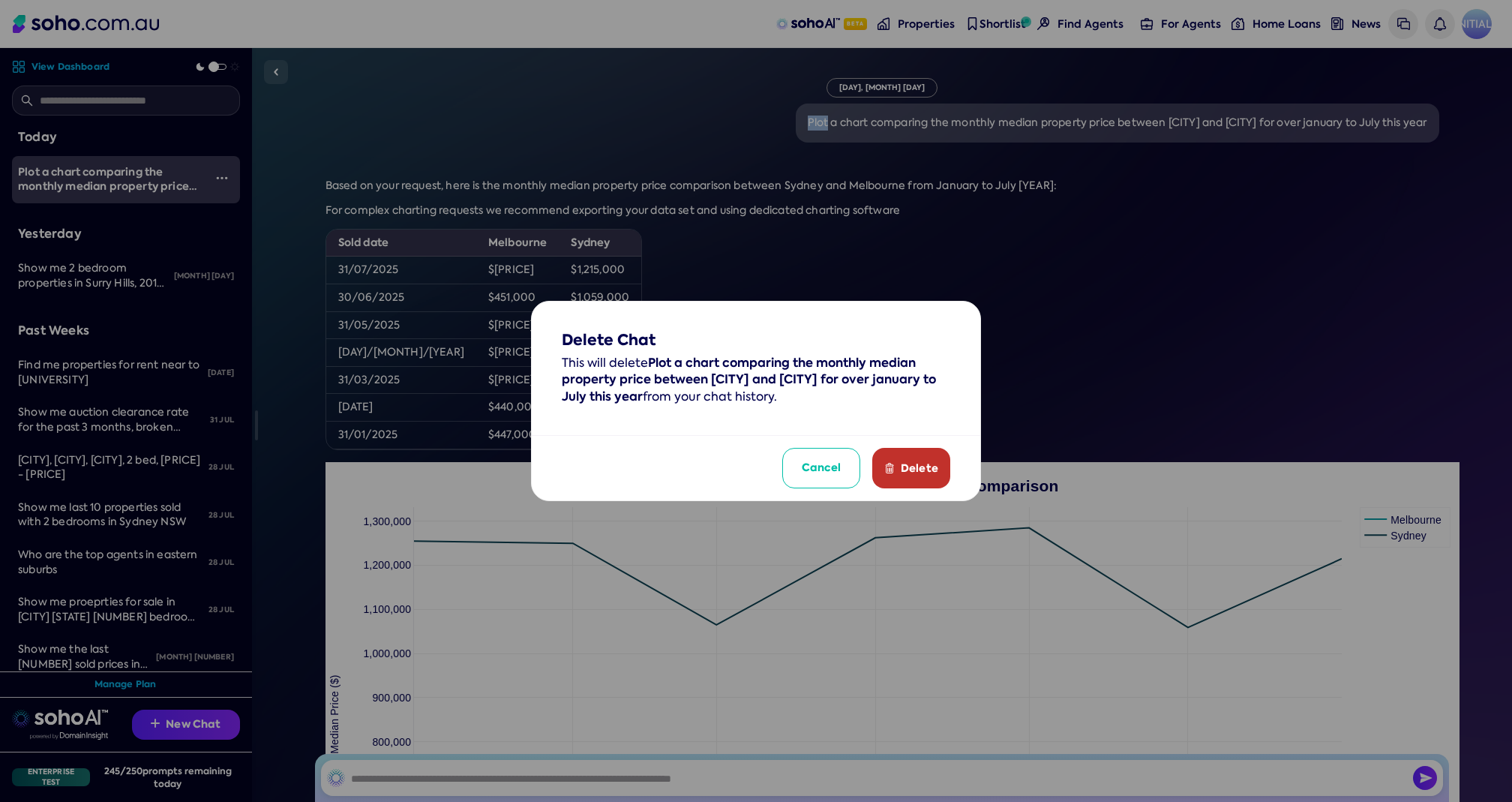 click on "Delete" at bounding box center [911, 468] 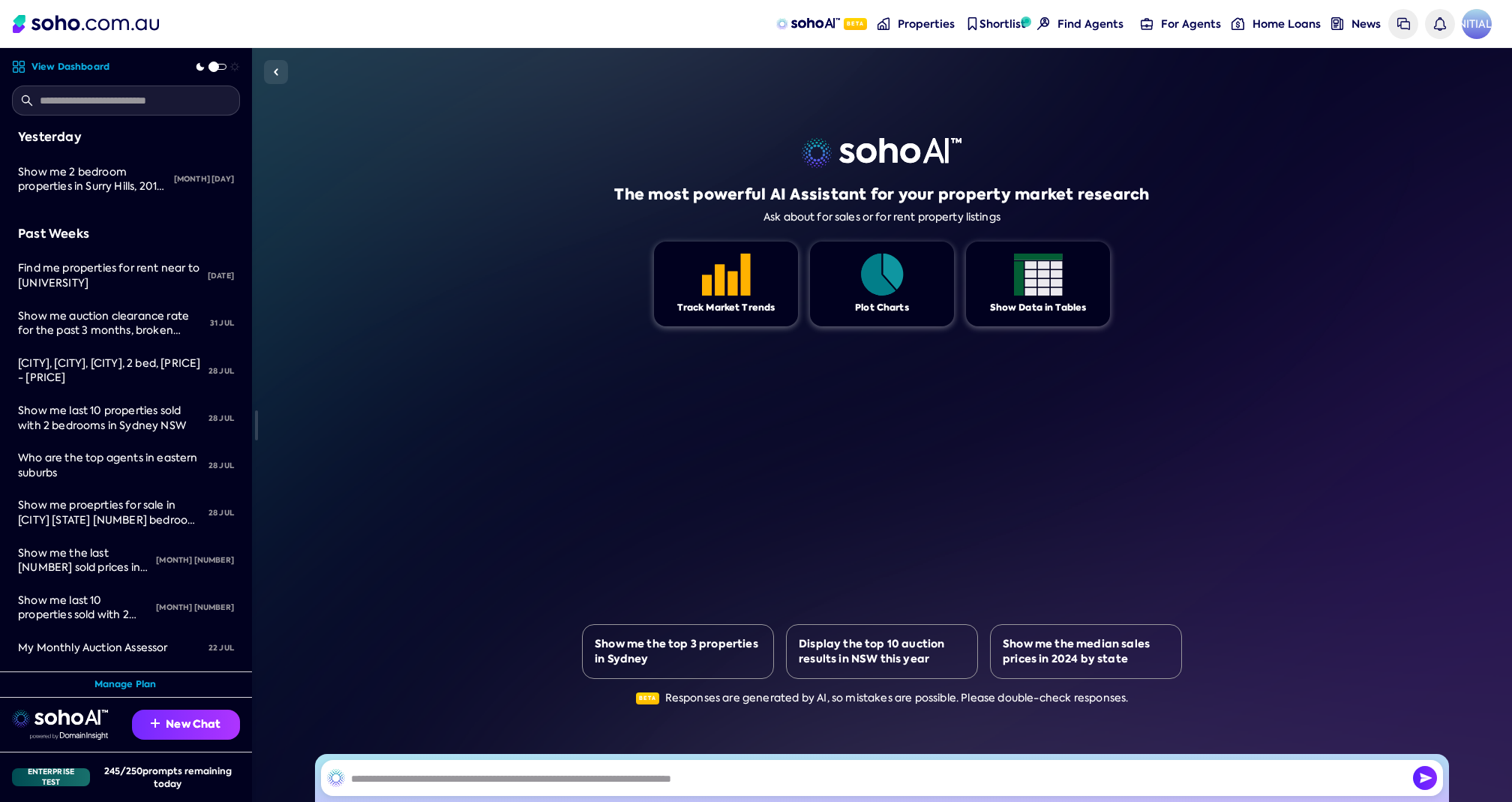 click on "New Chat" at bounding box center [186, 725] 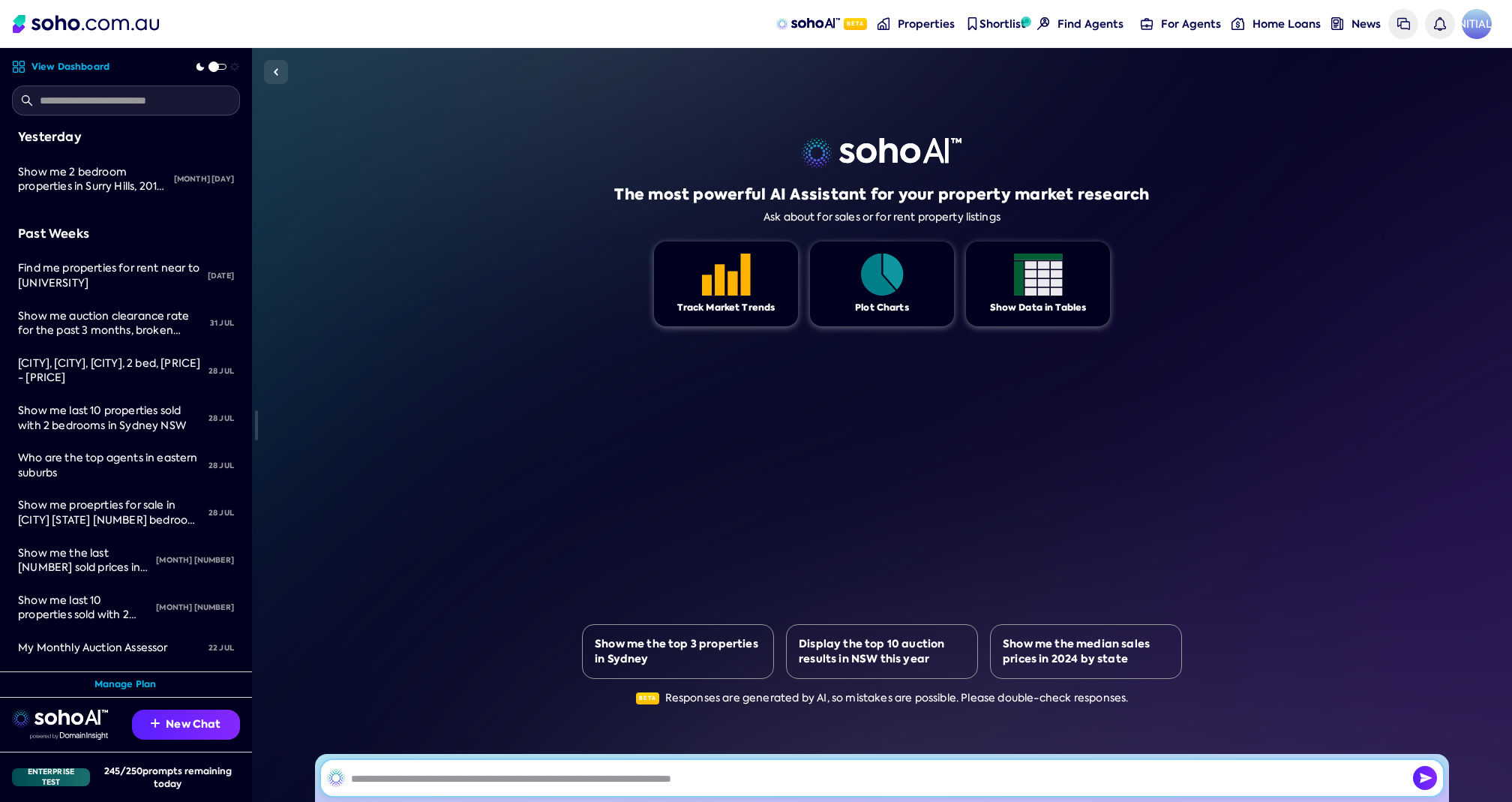 click at bounding box center (882, 778) 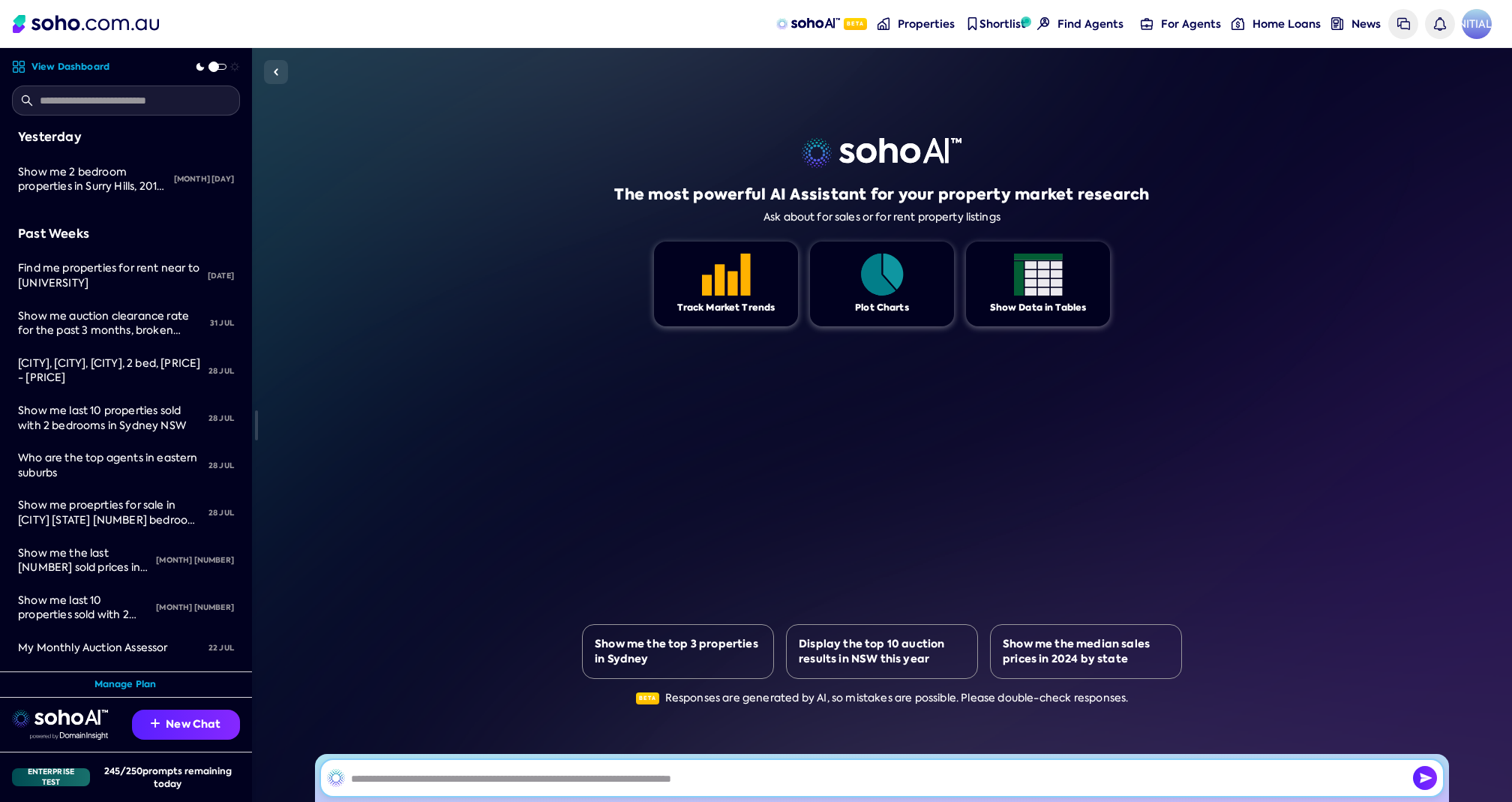 paste on "**********" 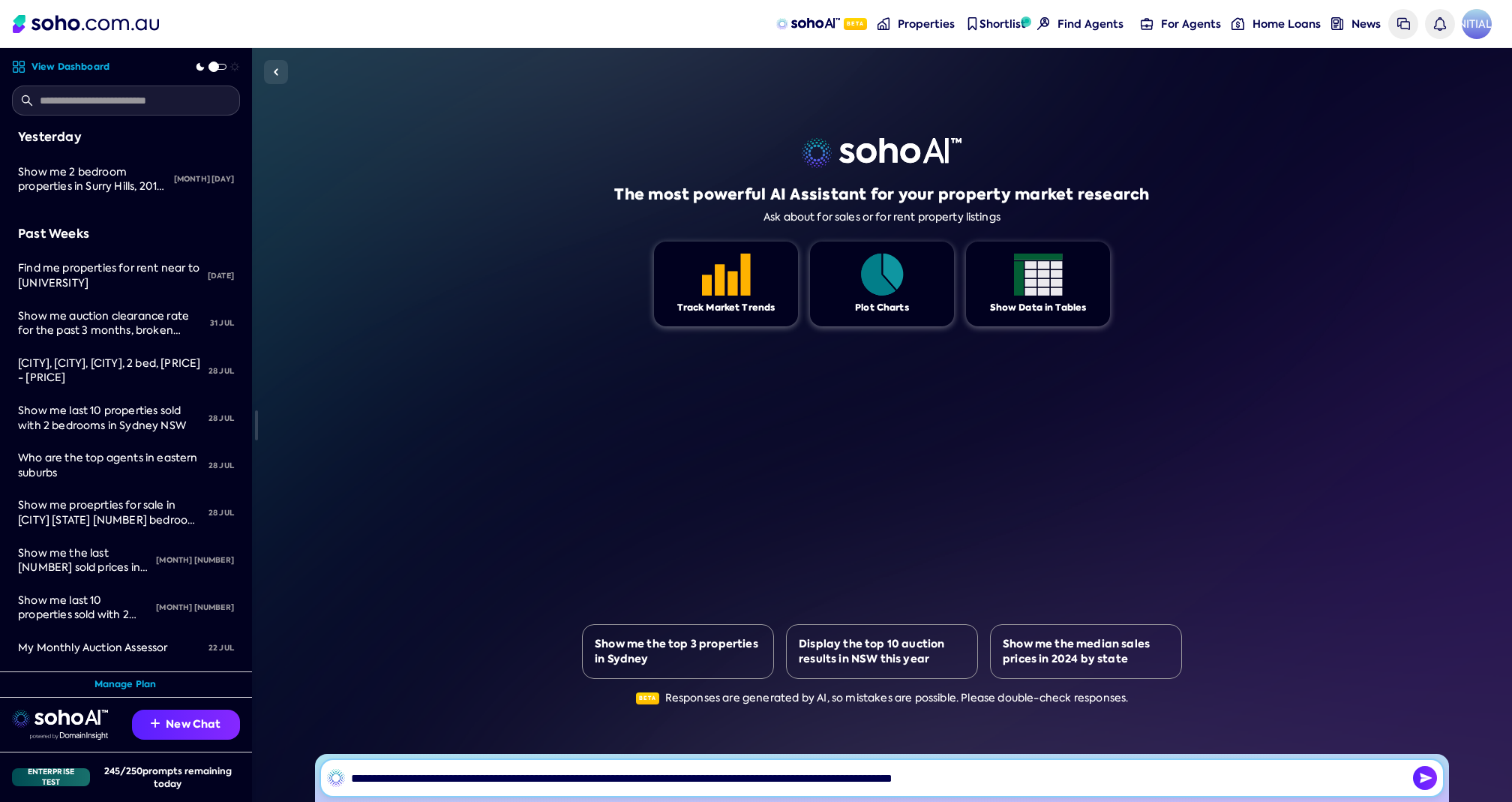 click on "**********" at bounding box center (882, 778) 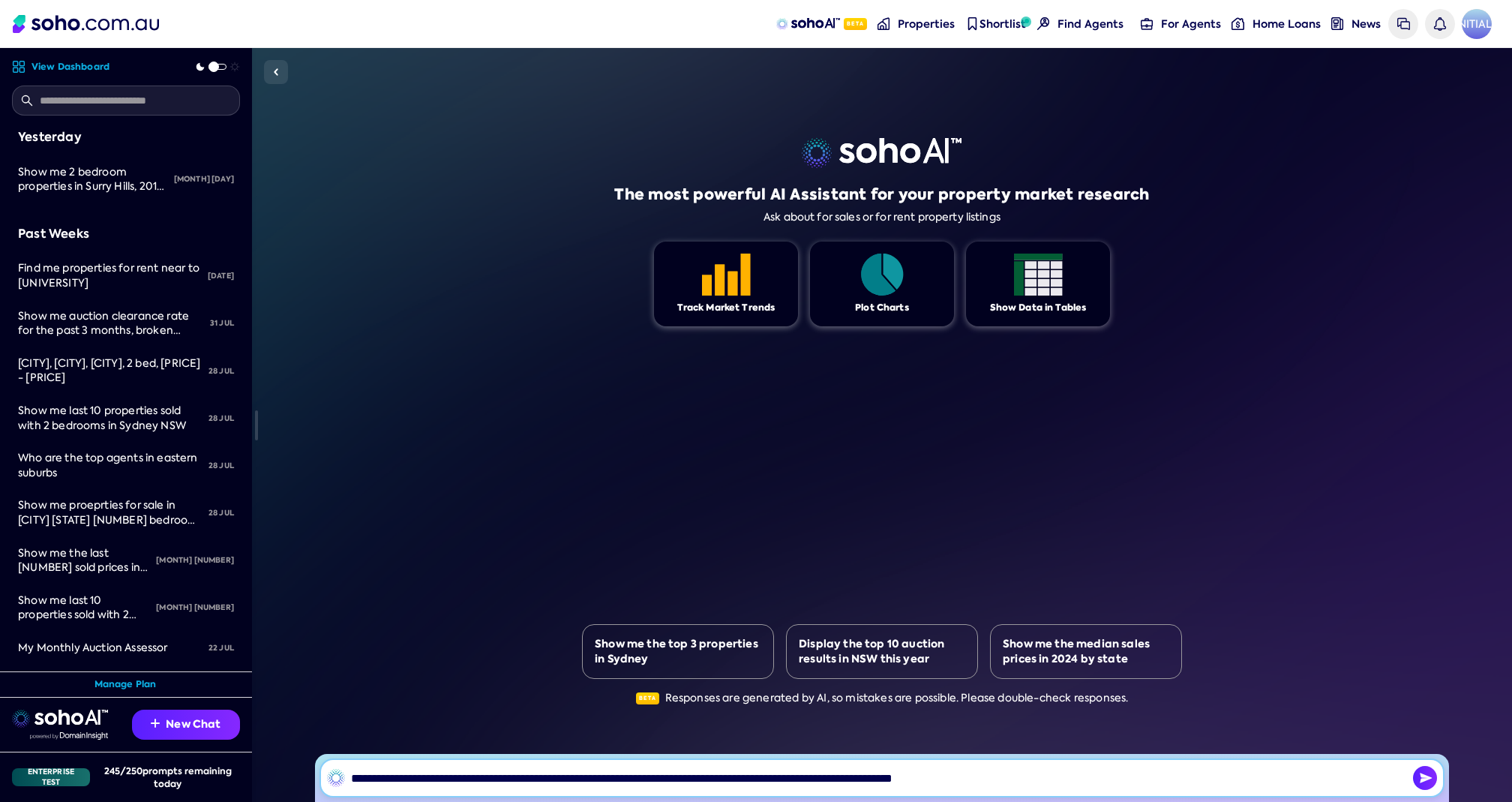 click on "**********" at bounding box center [882, 778] 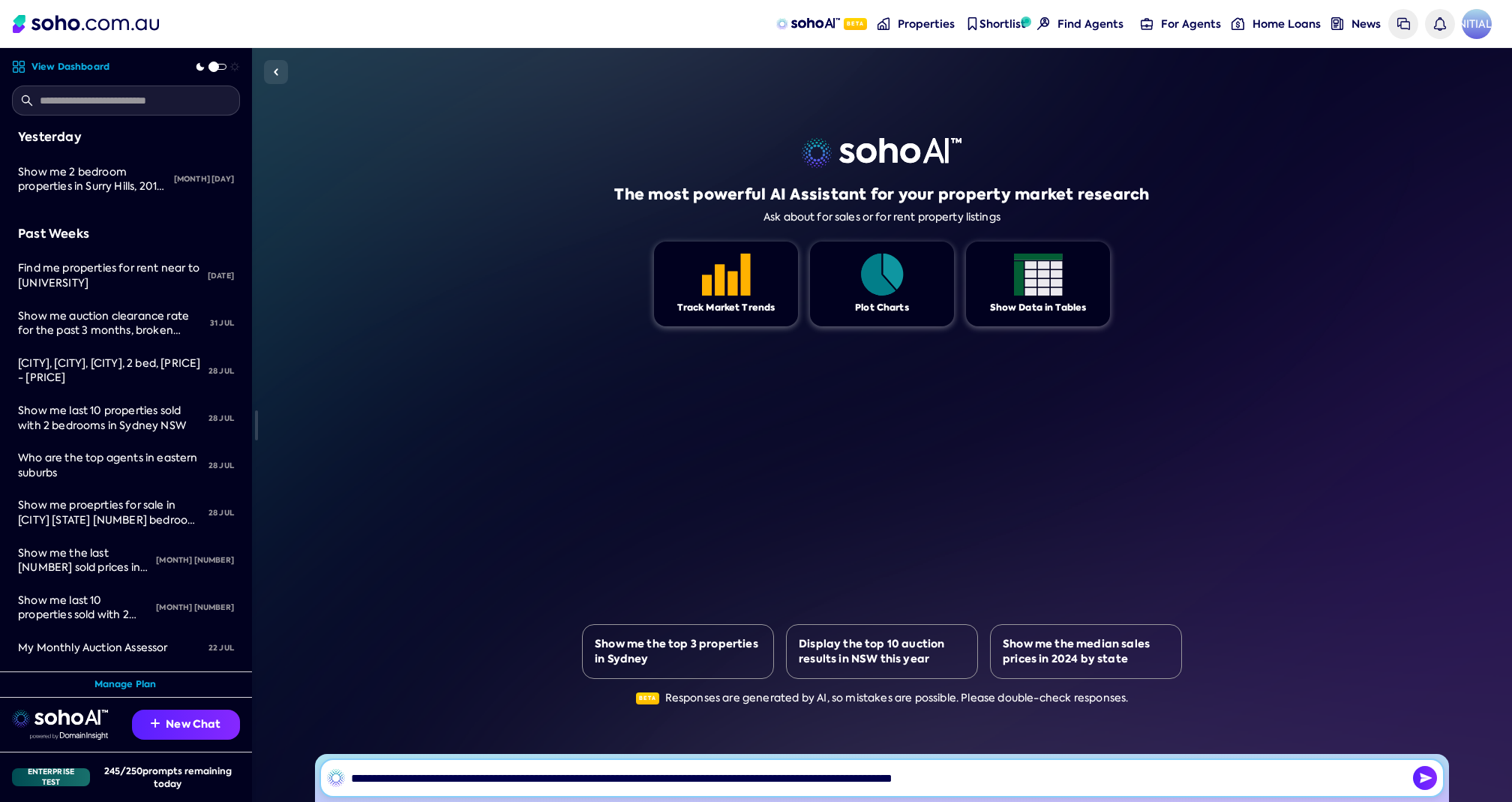 click on "**********" at bounding box center [882, 778] 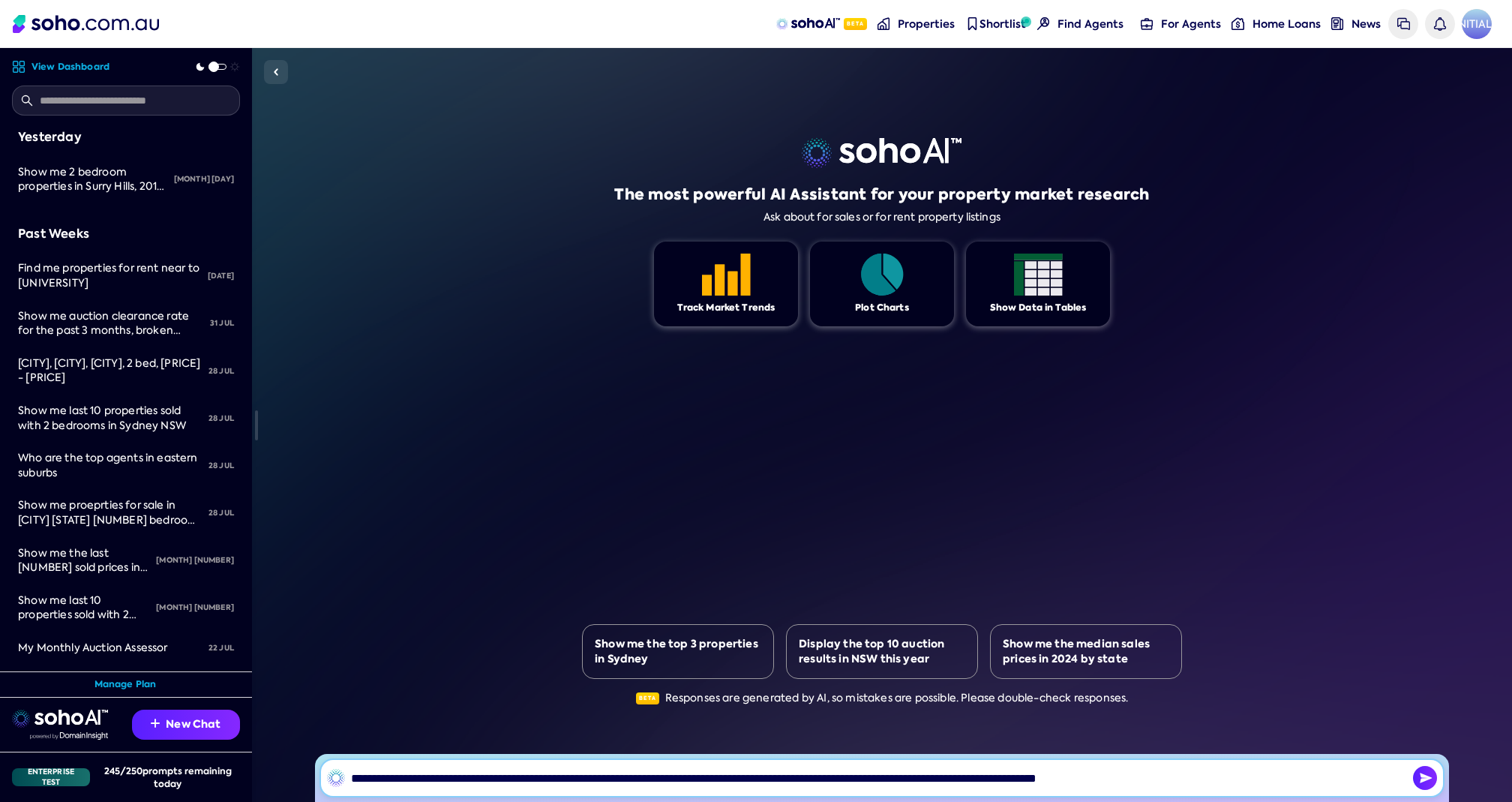 type on "**********" 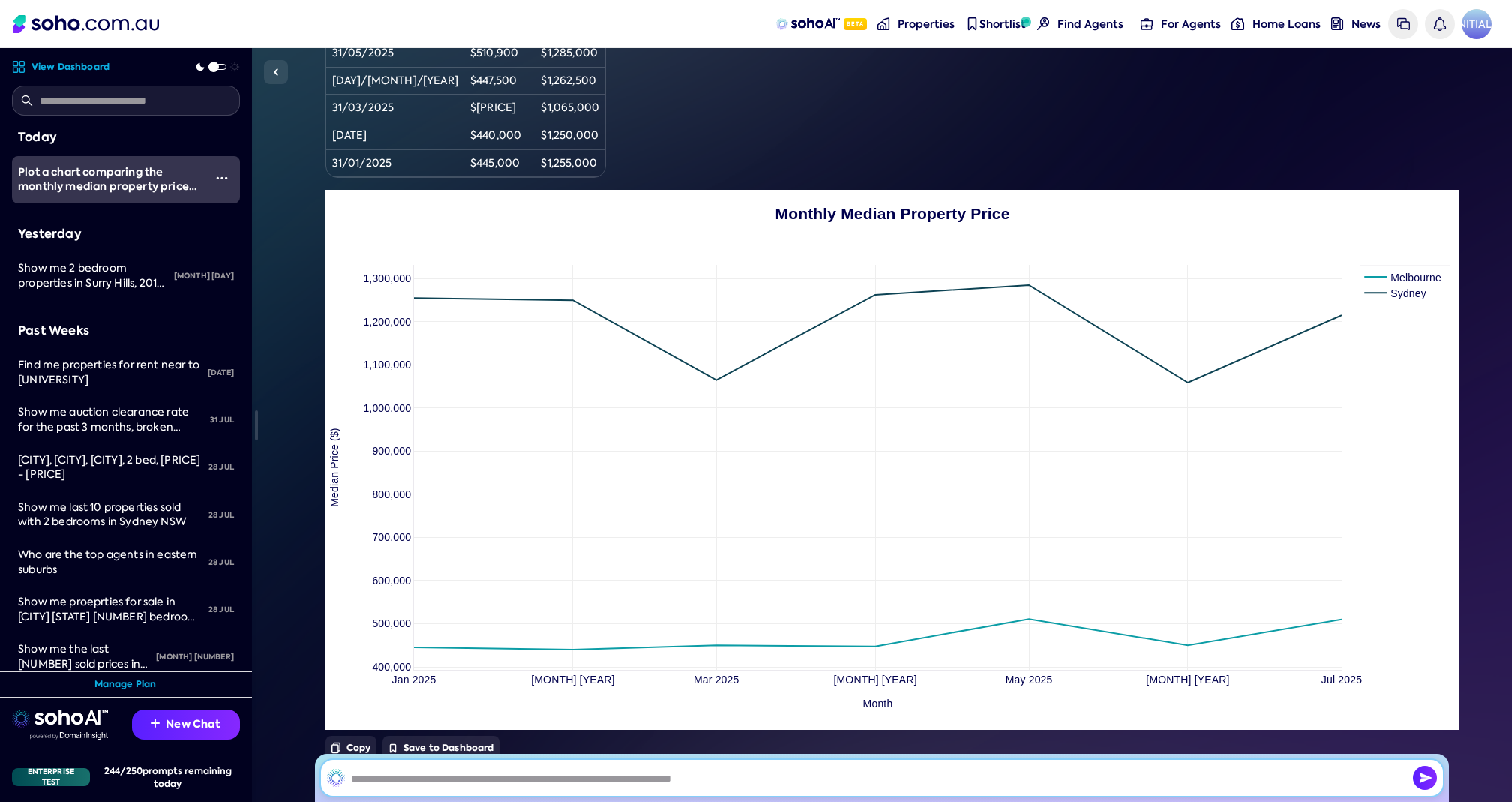 scroll, scrollTop: 0, scrollLeft: 0, axis: both 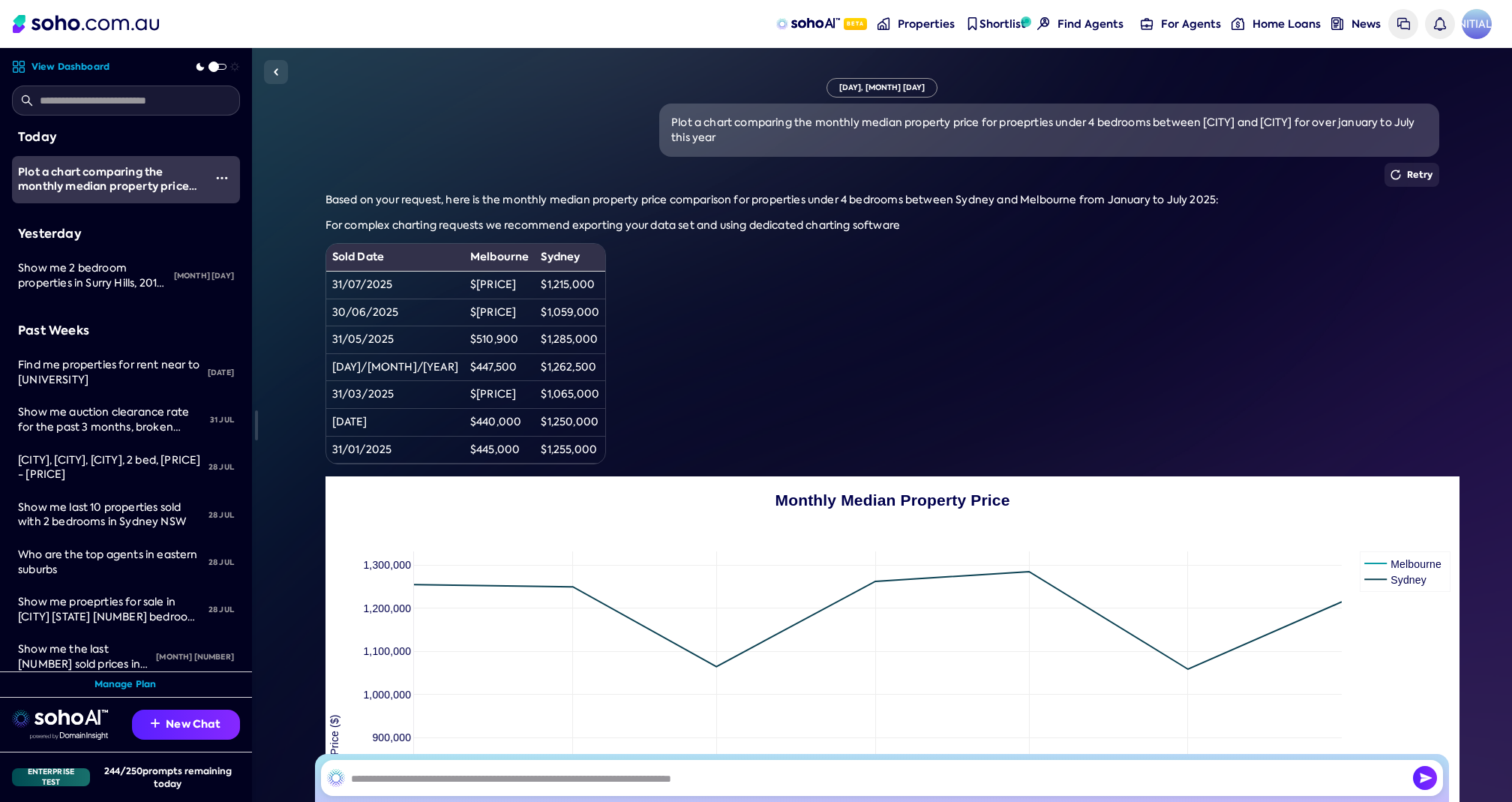 click on "Plot a chart comparing the monthly median property price for proeprties under 4 bedrooms between [CITY] and [CITY] for over january to July this year" at bounding box center [1049, 130] 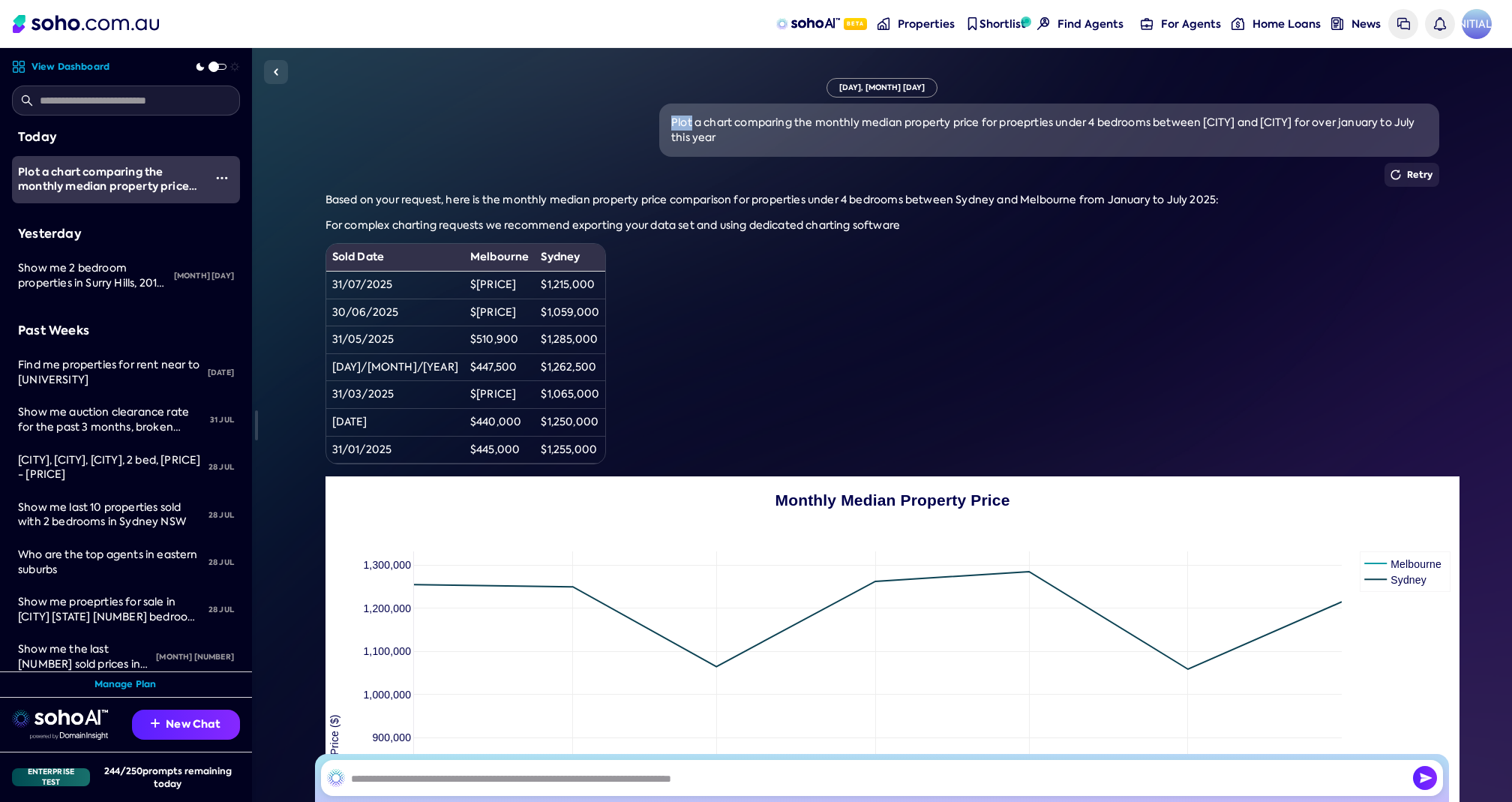 drag, startPoint x: 671, startPoint y: 119, endPoint x: 712, endPoint y: 130, distance: 42.449971 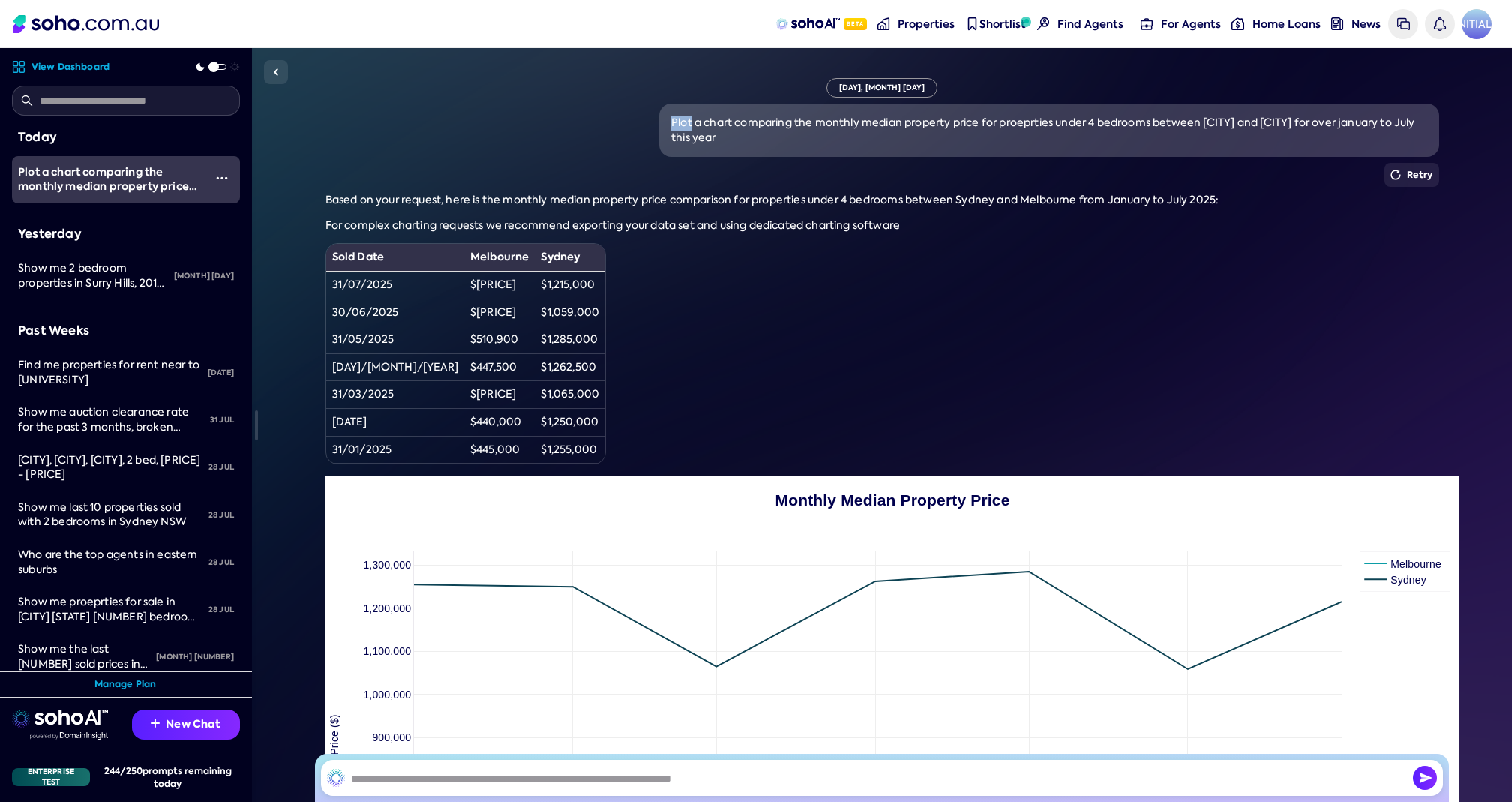 copy on "Plot a chart comparing the monthly median property price for proeprties under 4 bedrooms between [CITY] and [CITY] for over january to July this year" 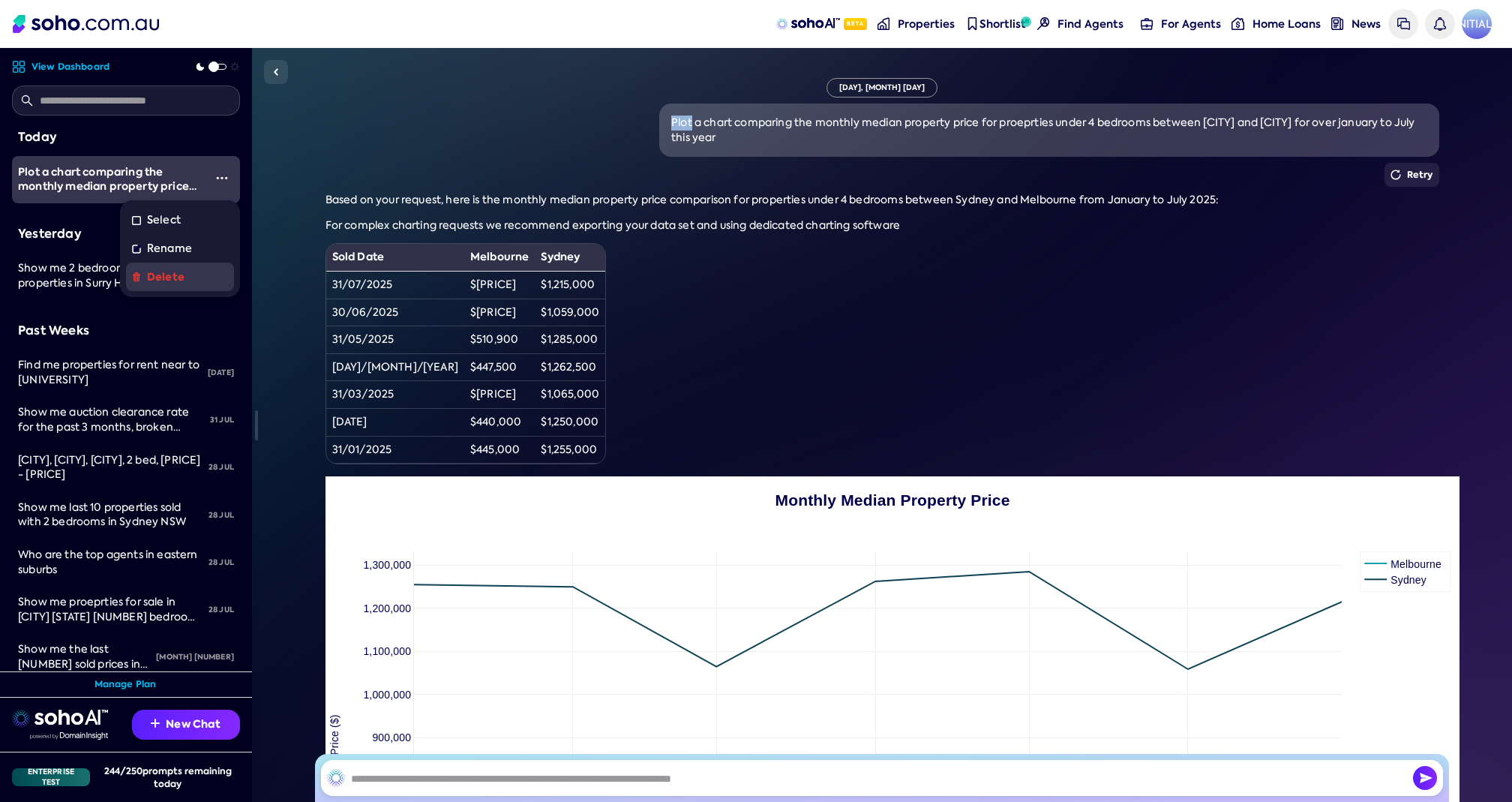 click on "Delete" at bounding box center [166, 278] 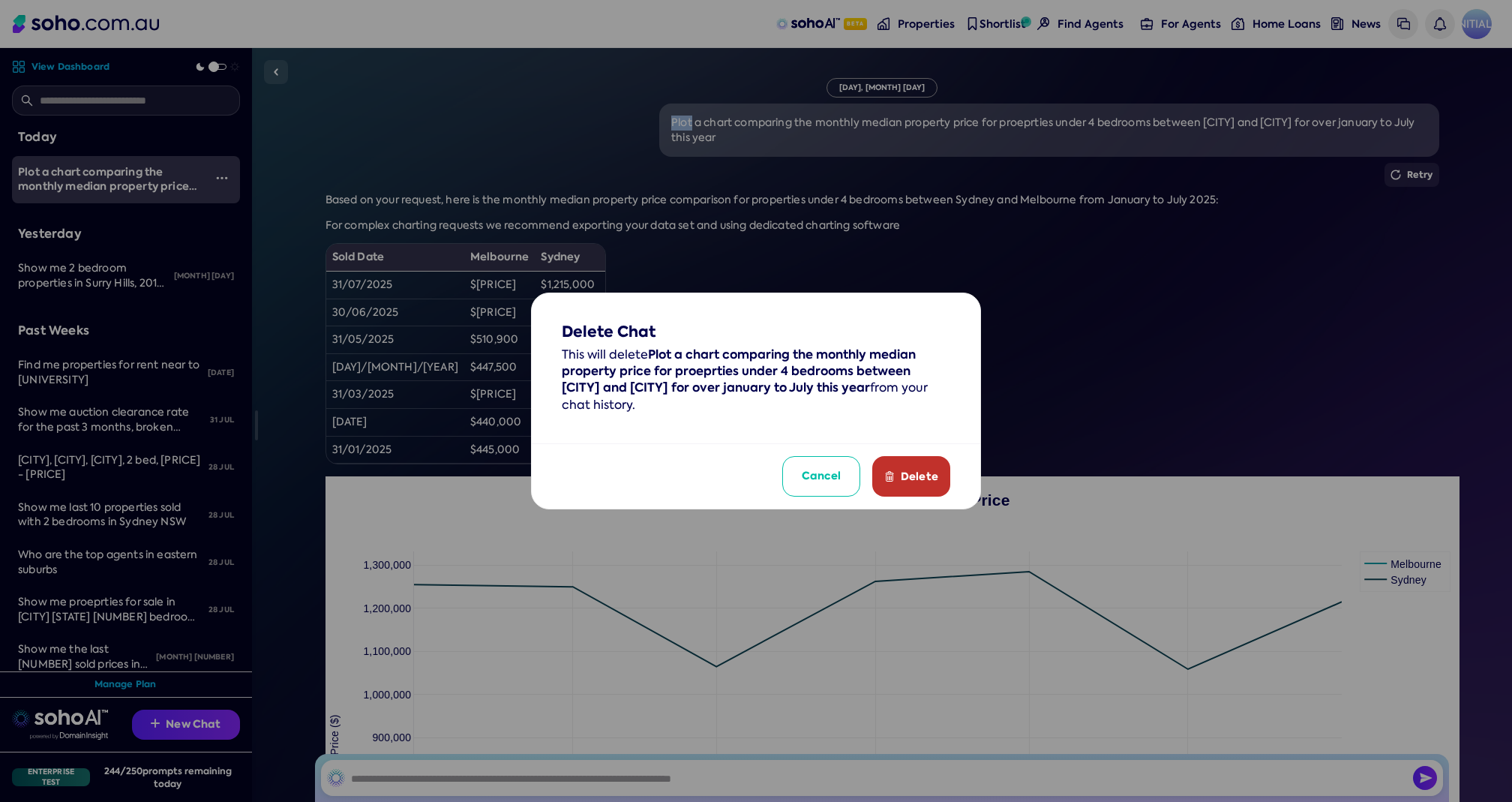 click on "Delete" at bounding box center [911, 476] 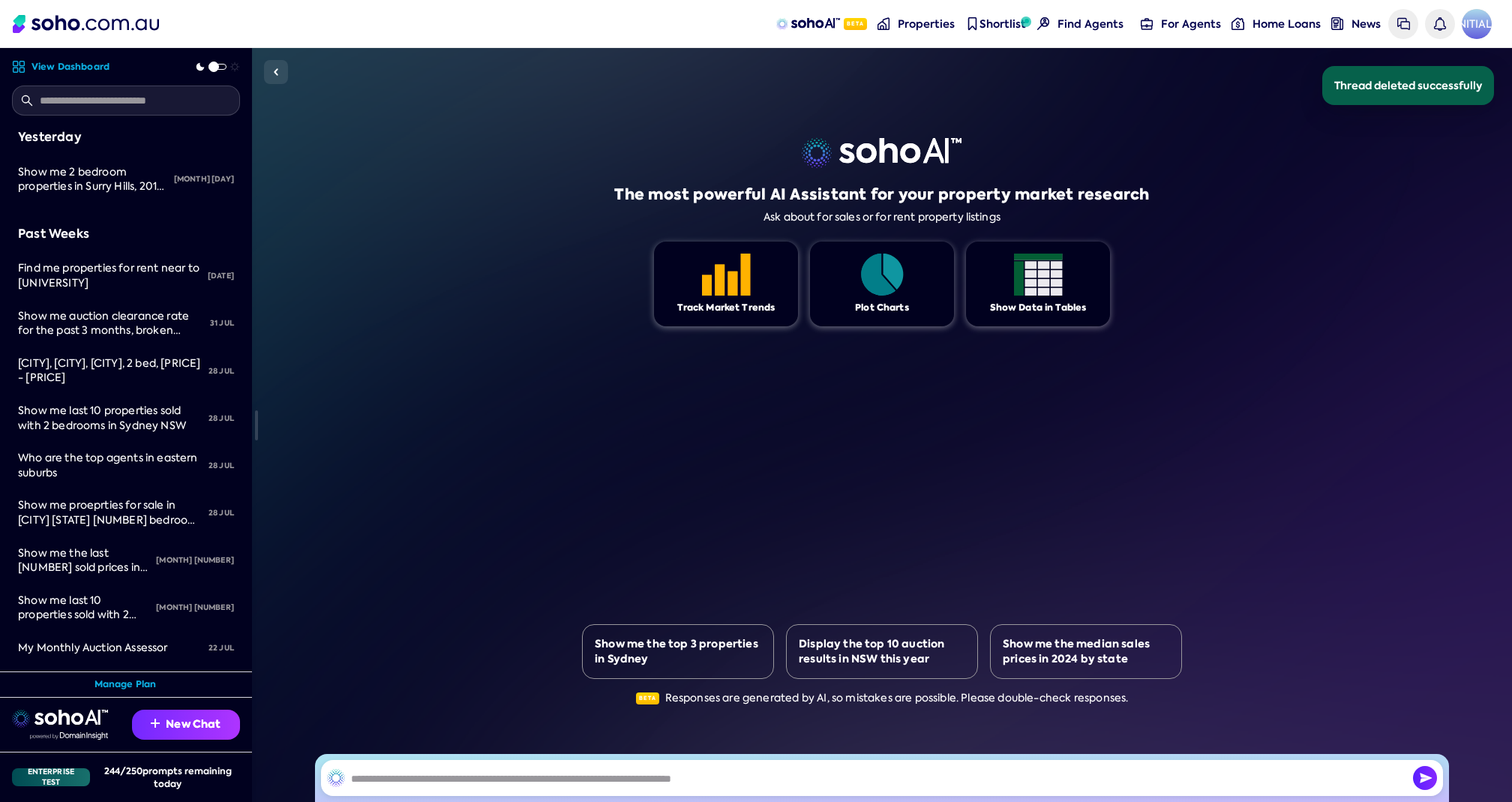 click on "New Chat" at bounding box center (186, 725) 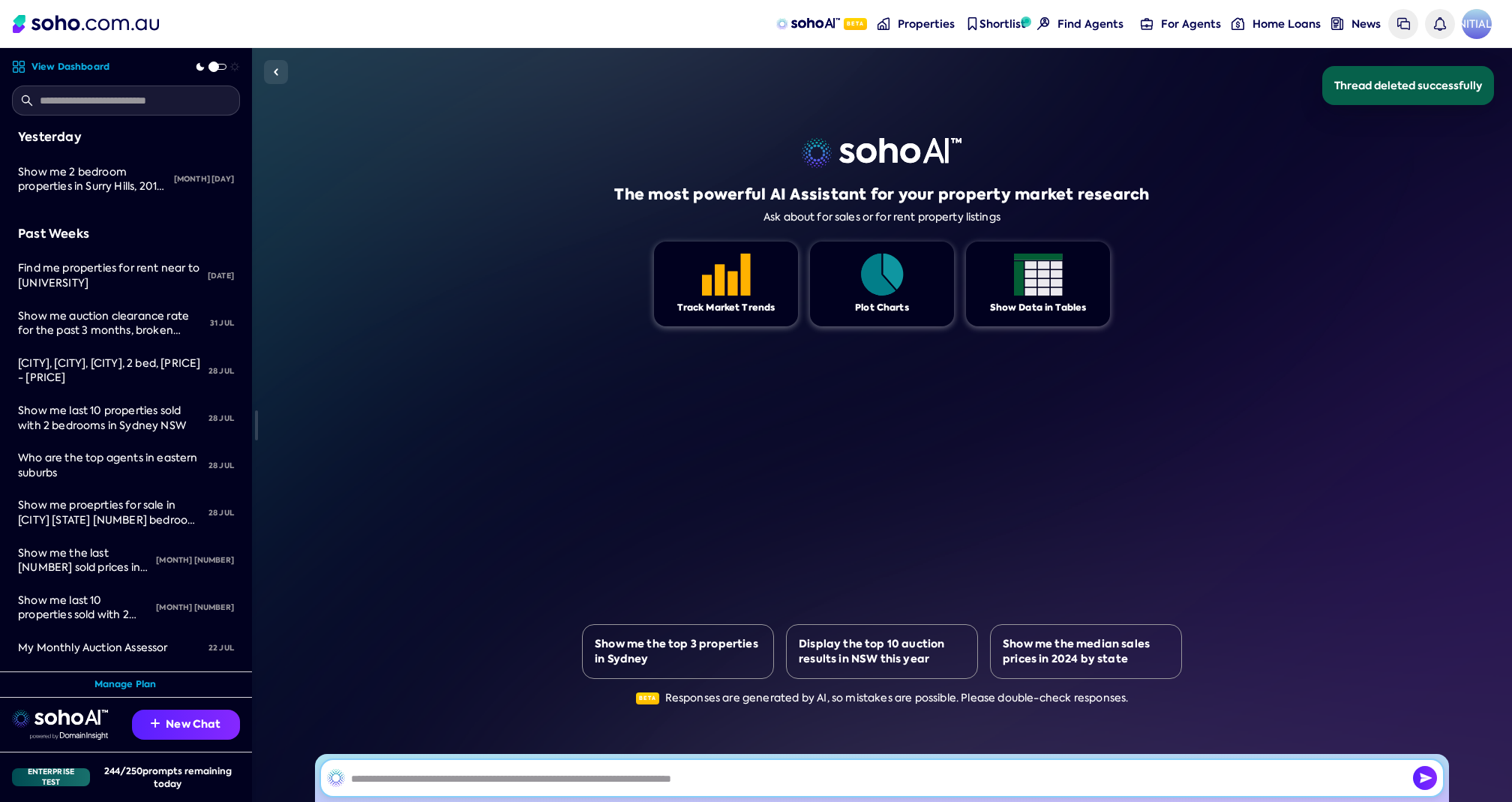 click at bounding box center (882, 778) 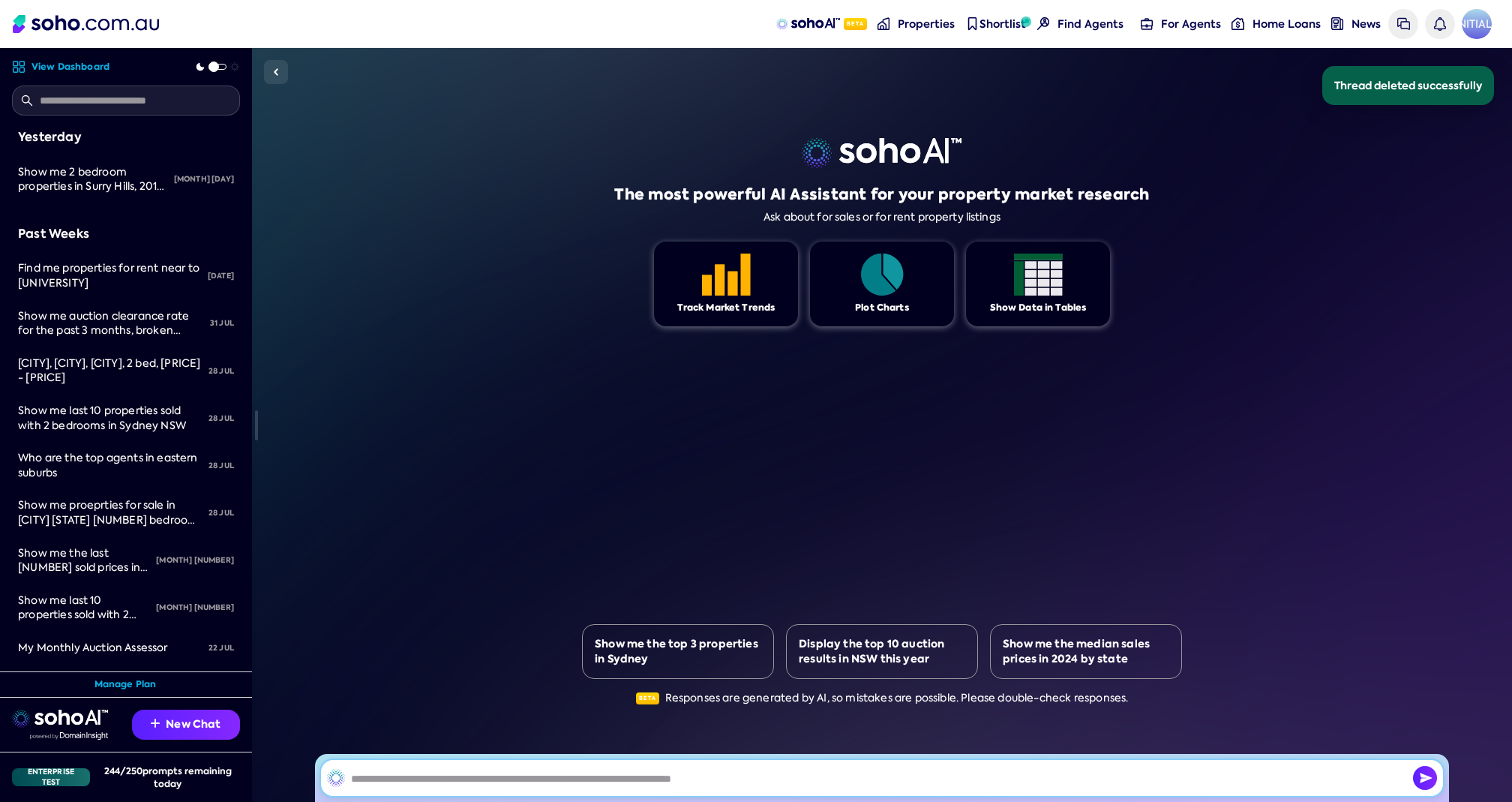 paste on "**********" 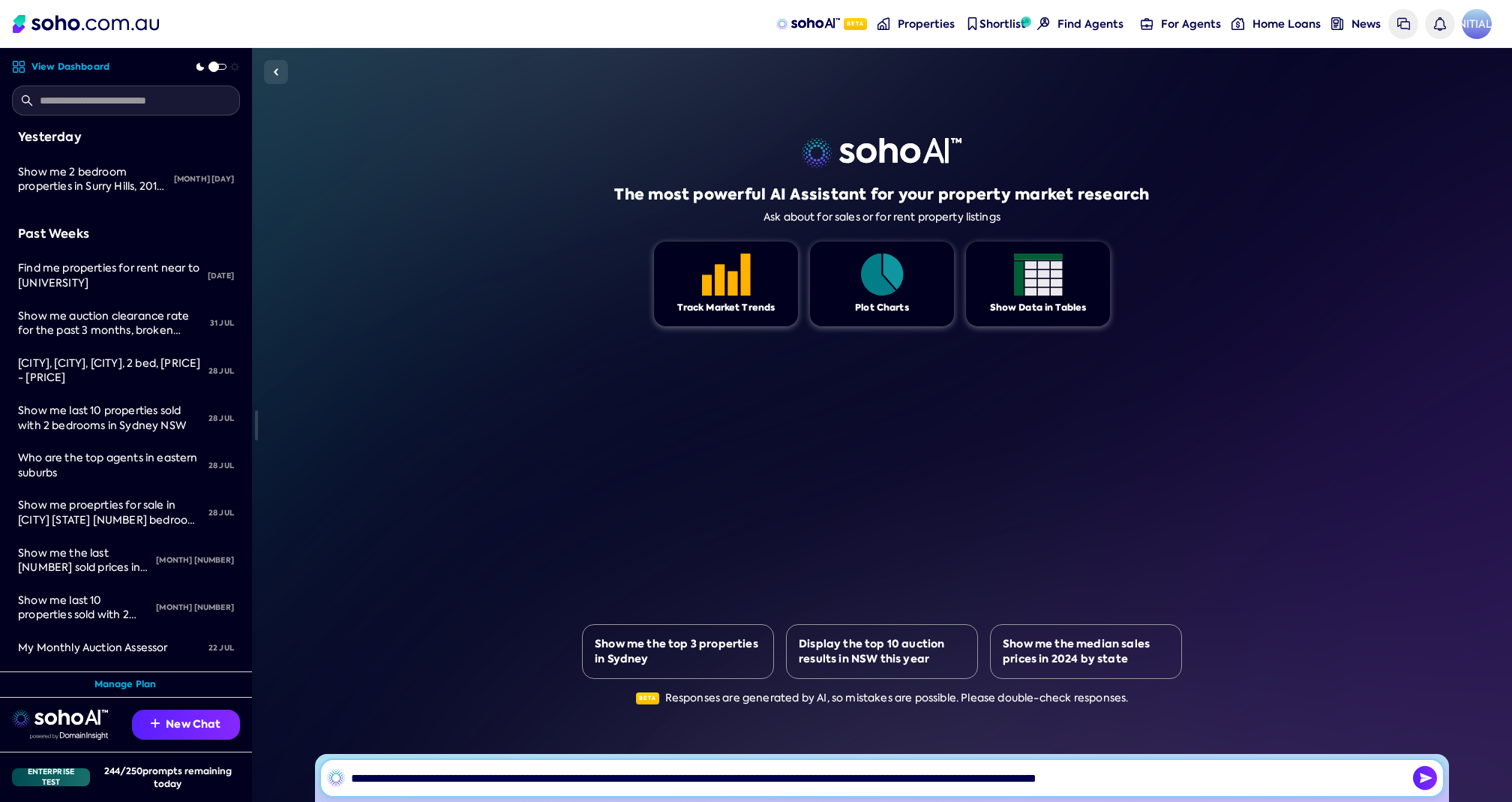 click on "**********" at bounding box center (882, 778) 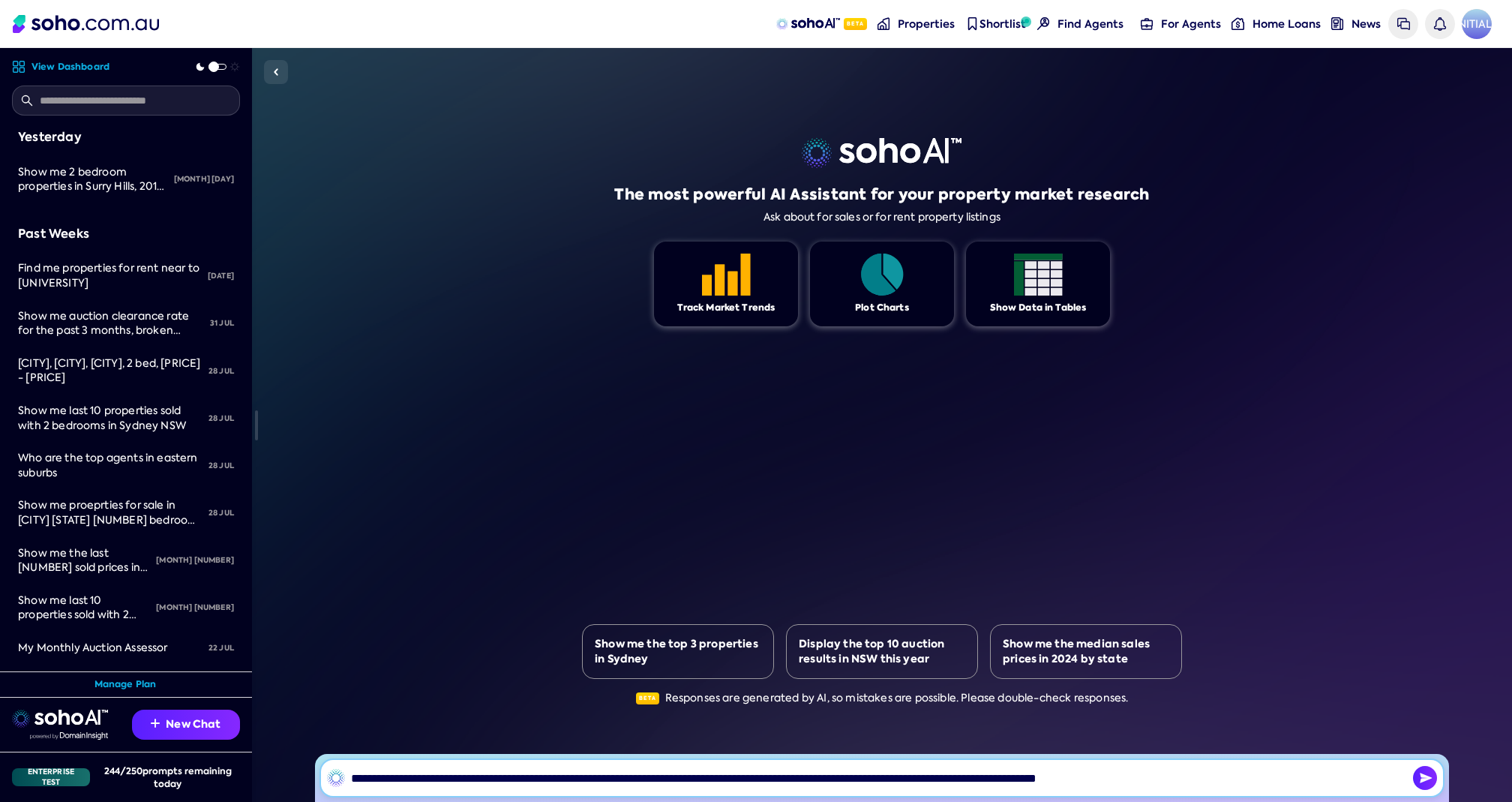 click on "**********" at bounding box center [882, 778] 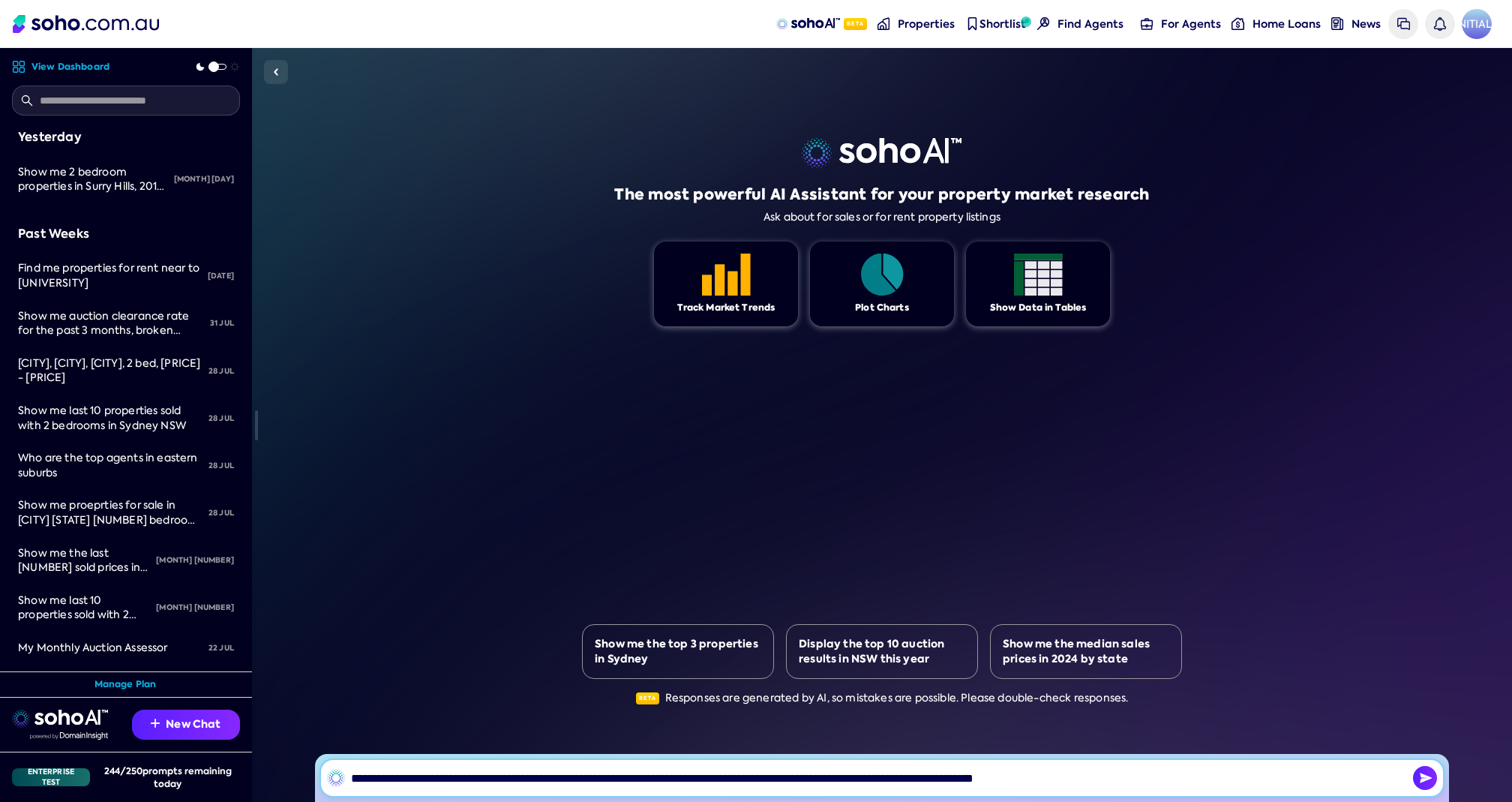 type on "**********" 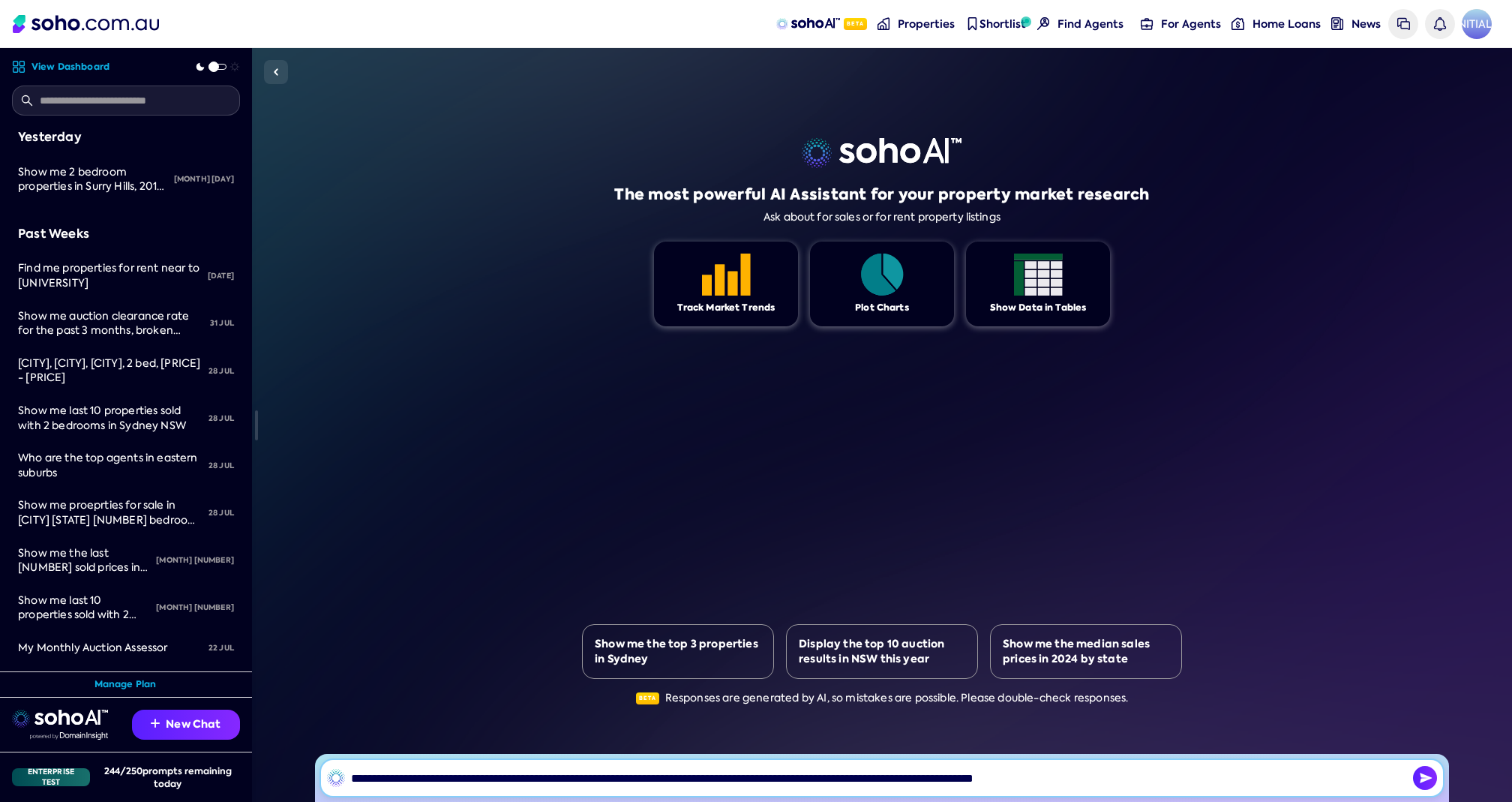 type 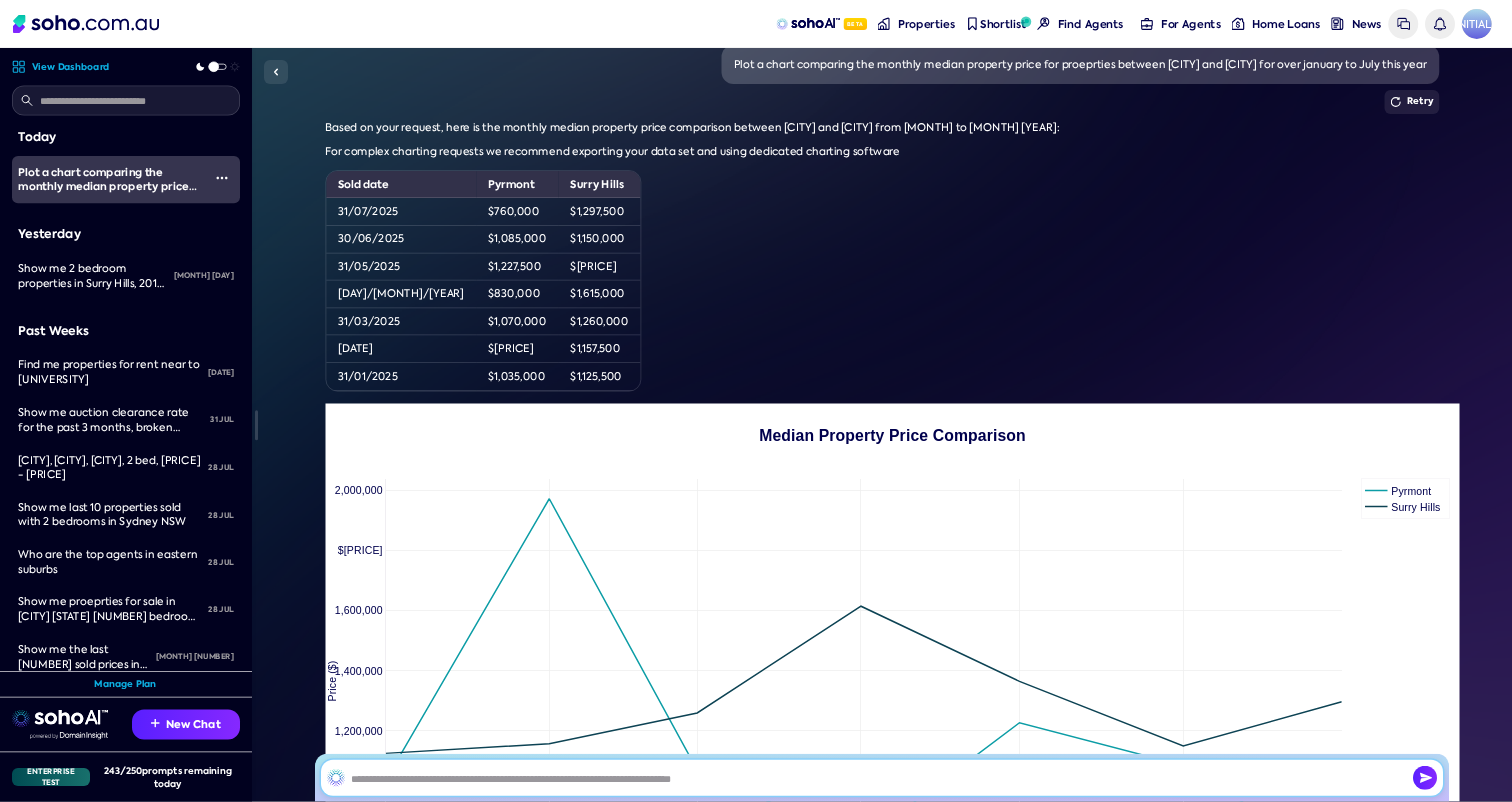 scroll, scrollTop: 0, scrollLeft: 0, axis: both 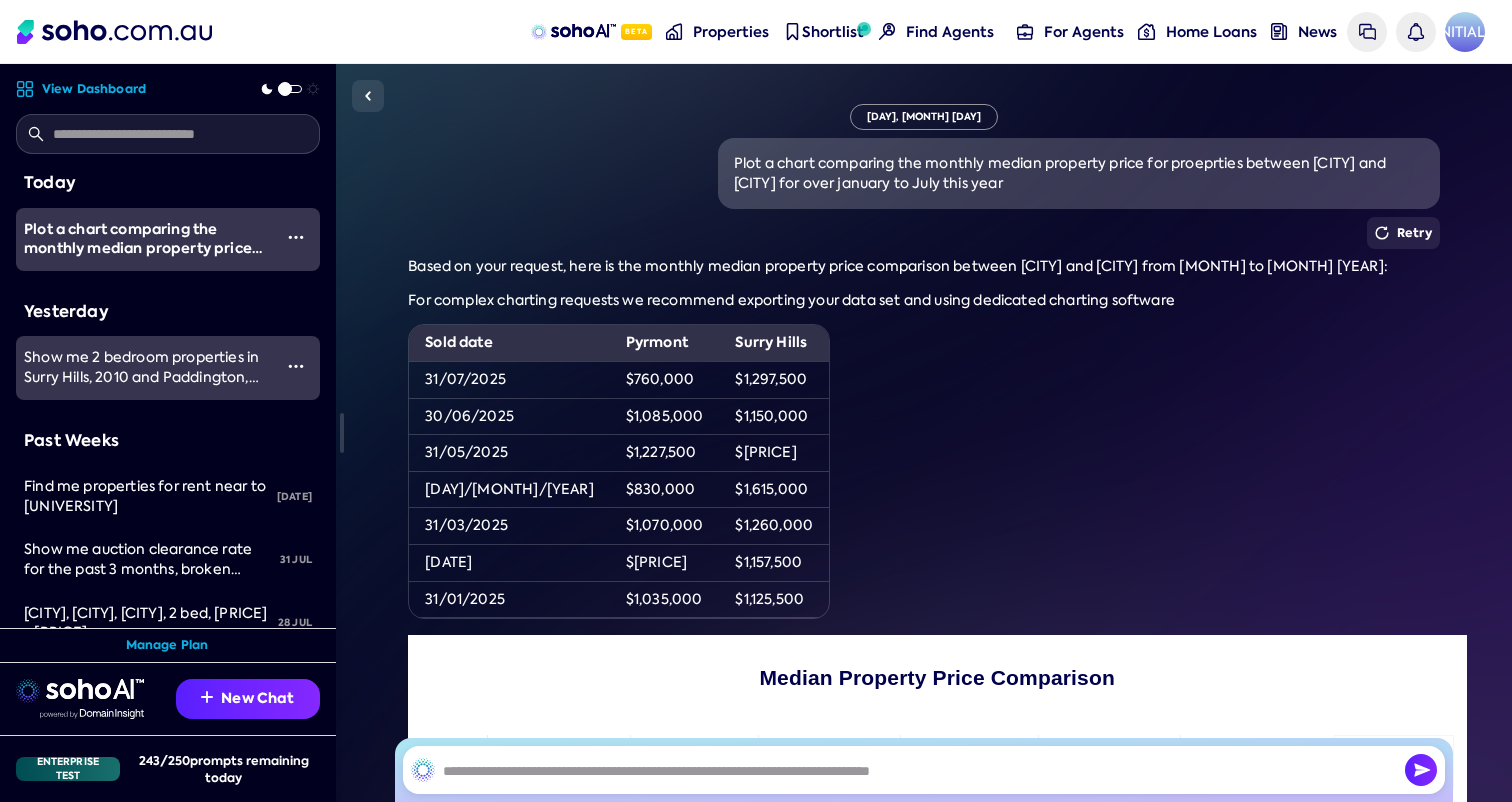 click on "Show me 2 bedroom properties in Surry Hills, 2010 and Paddington, 2000 between $1.5M and $2M" at bounding box center [141, 376] 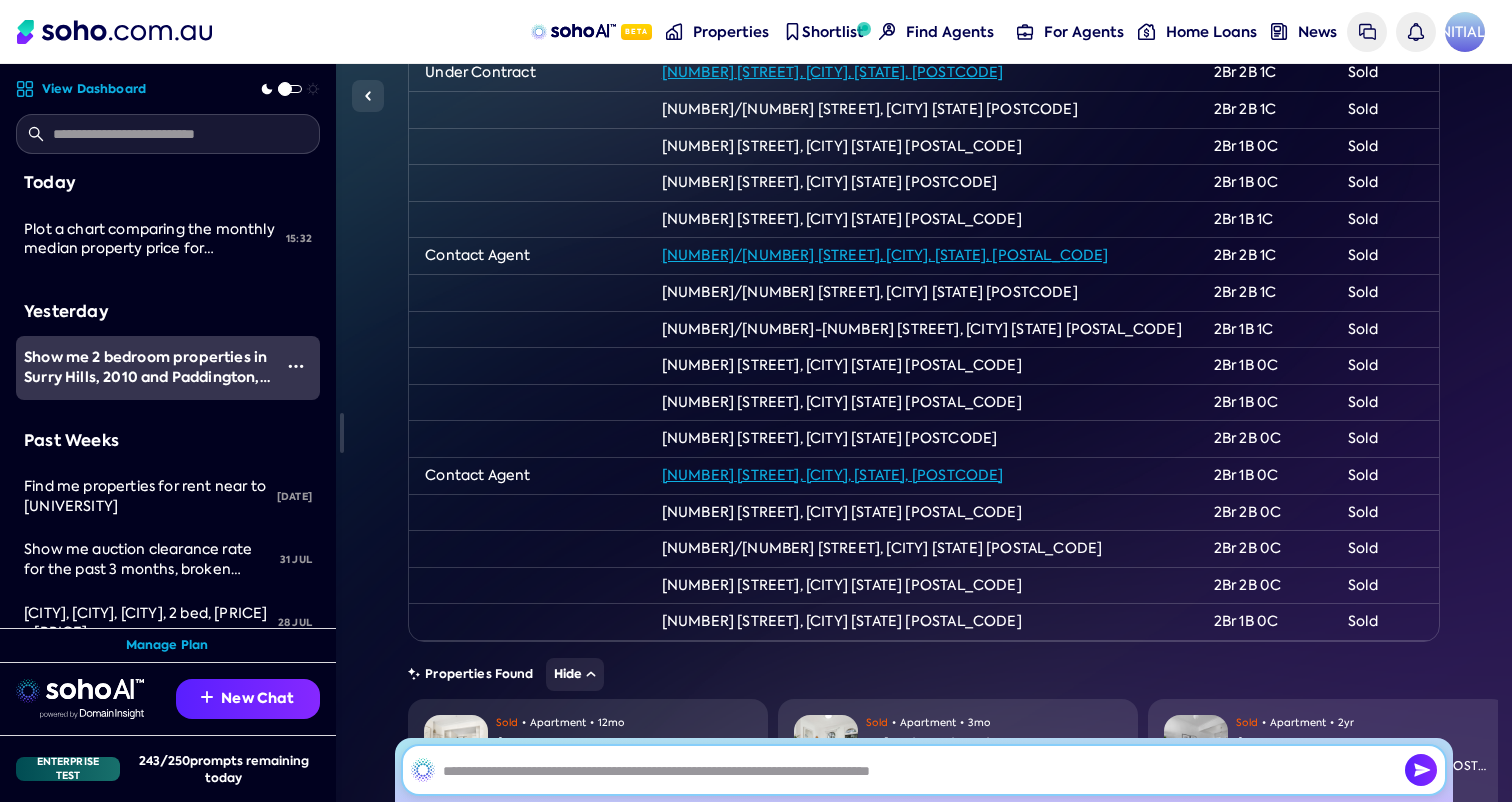 scroll, scrollTop: 1320, scrollLeft: 0, axis: vertical 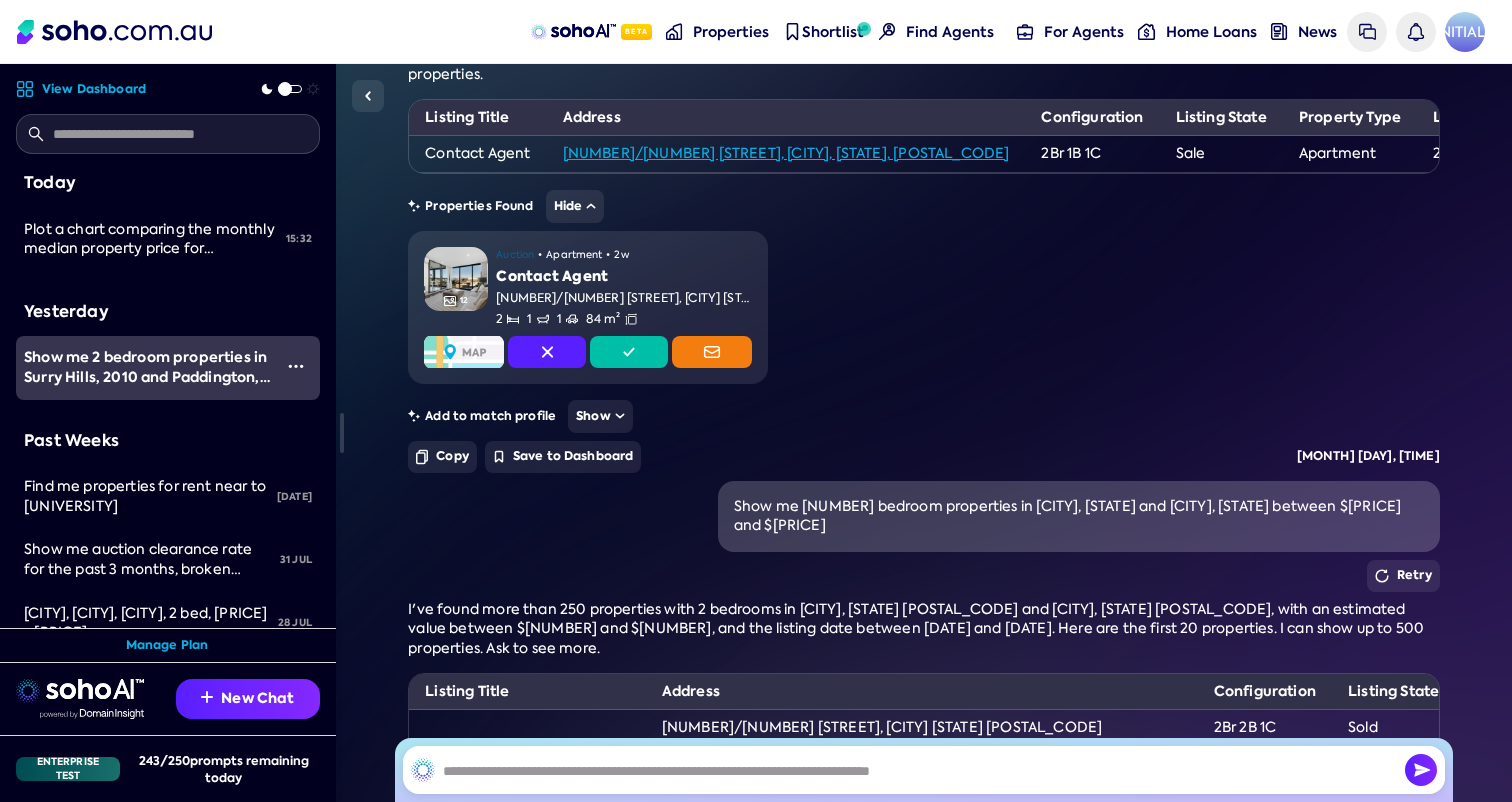 click on "Auction • Apartment • [NUMBER]/[NUMBER] [STREET], [CITY] [STATE] [POSTAL_CODE] [BEDROOMS] [BATHROOMS] [GARAGE] [AREA]" at bounding box center (924, 307) 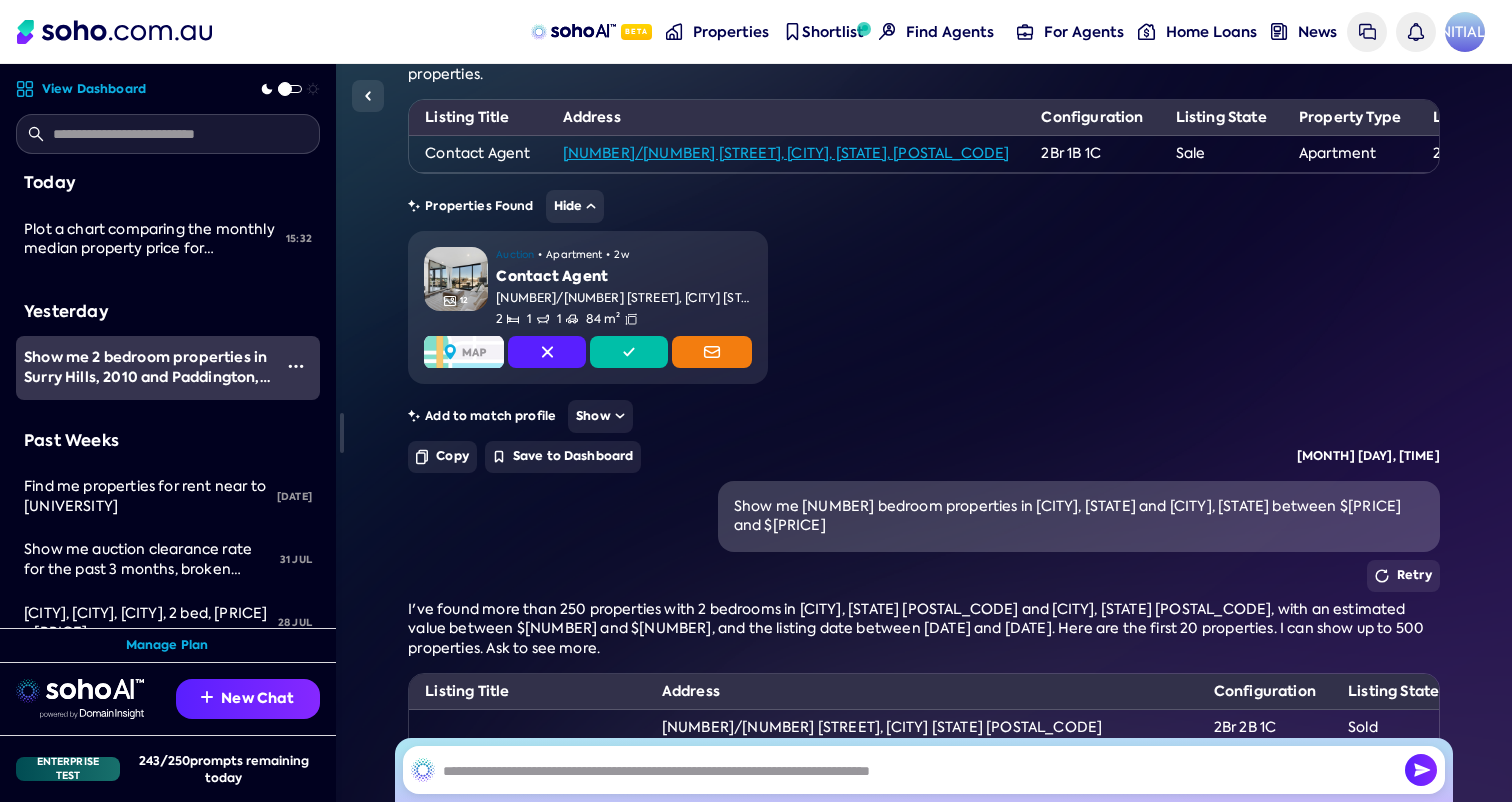 click on "Auction • Apartment • [NUMBER]/[NUMBER] [STREET], [CITY] [STATE] [POSTAL_CODE] [BEDROOMS] [BATHROOMS] [GARAGE] [AREA]" at bounding box center (924, 307) 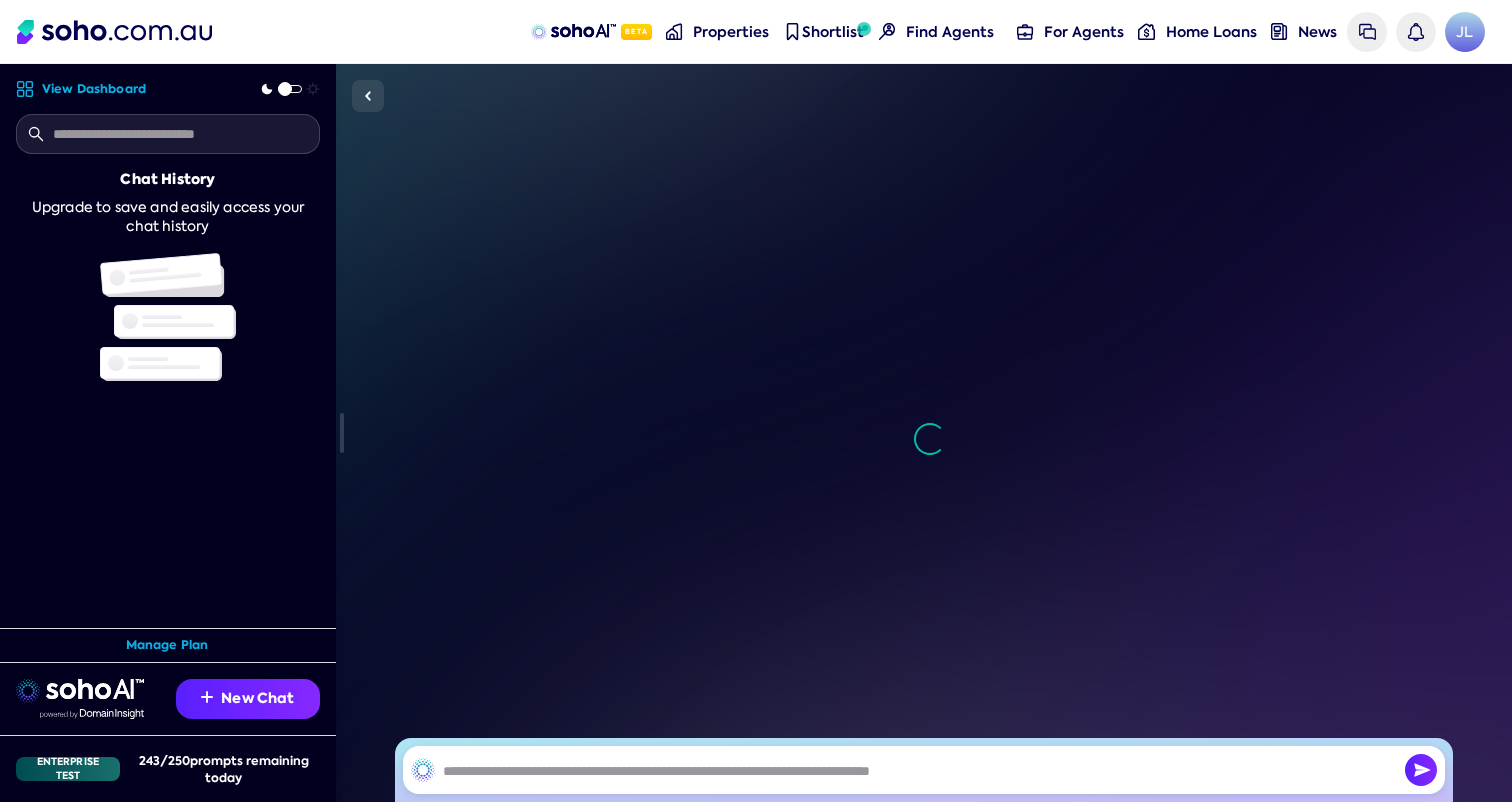 scroll, scrollTop: 0, scrollLeft: 0, axis: both 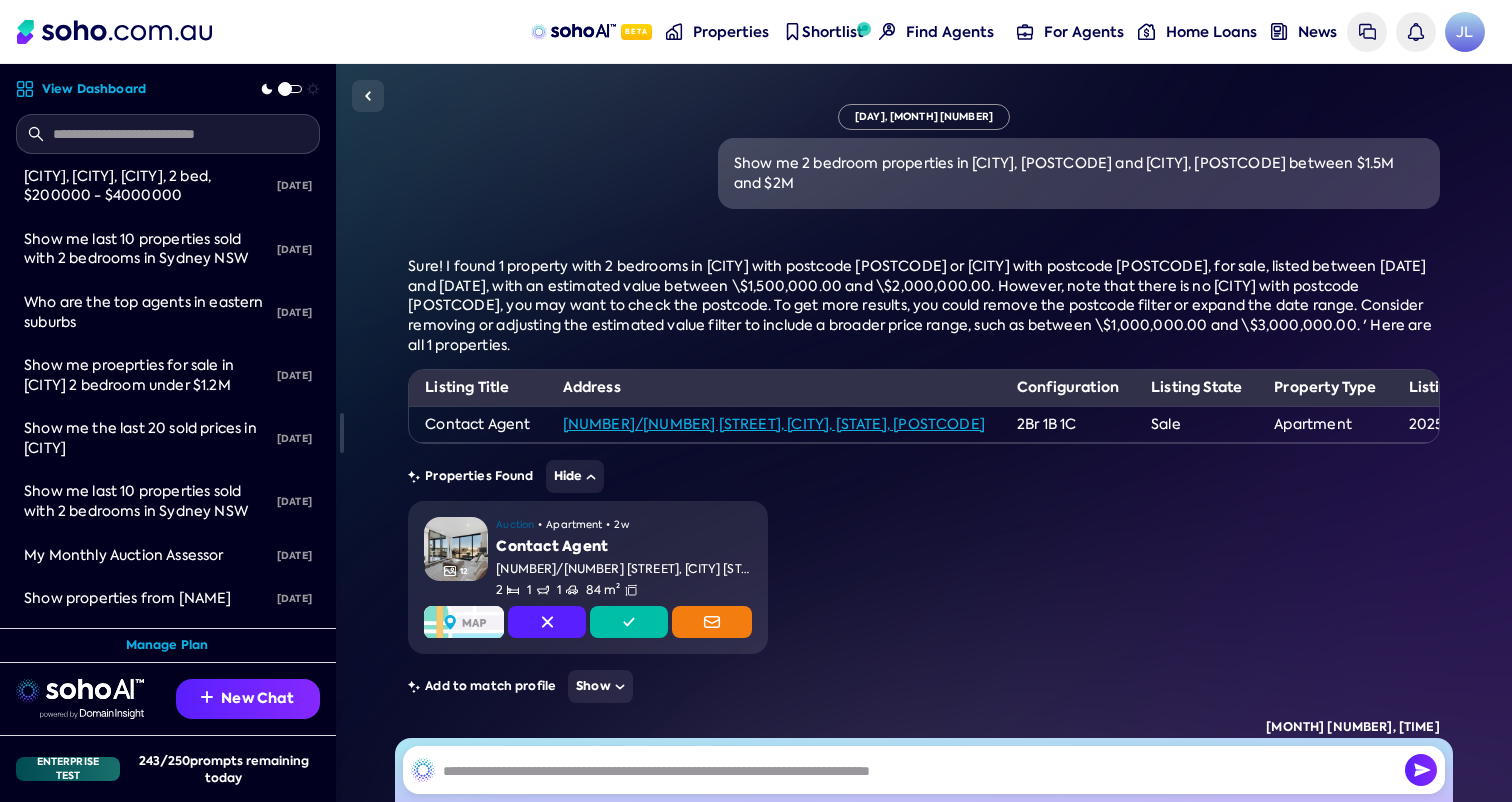 click on "23 May" at bounding box center (924, 433) 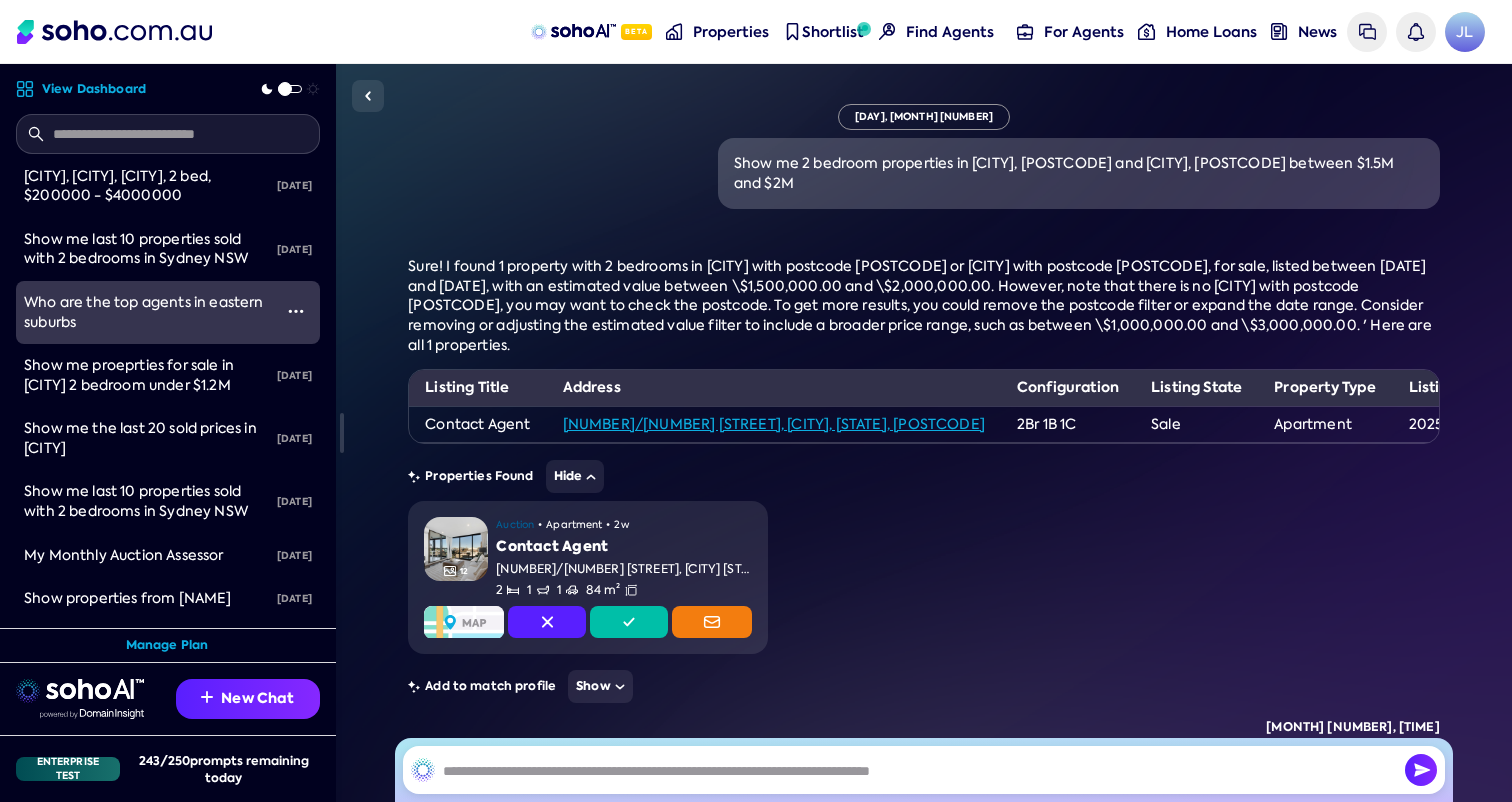 scroll, scrollTop: 0, scrollLeft: 0, axis: both 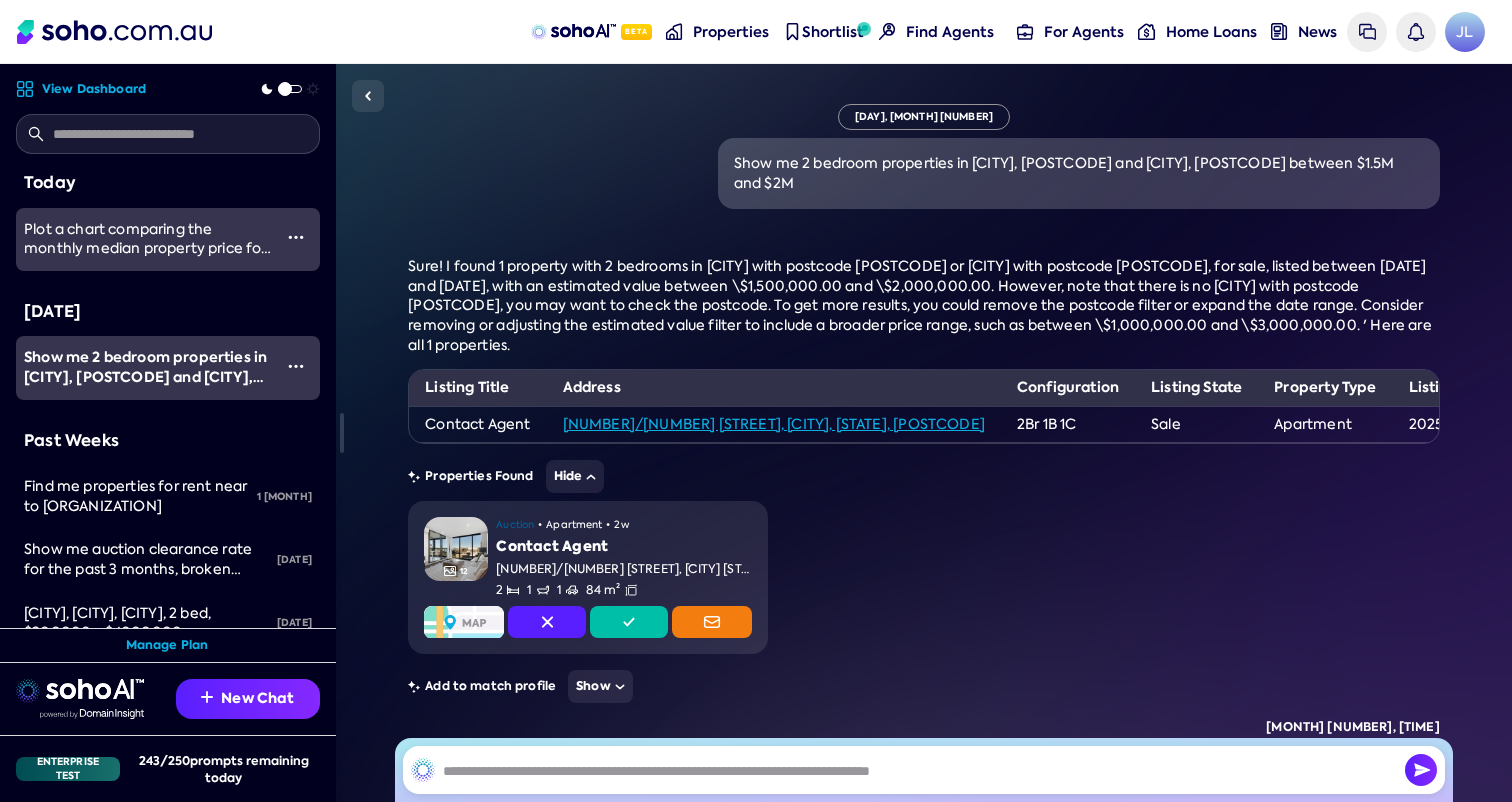 click on "Plot a chart comparing the monthly median property price for proeprties between [CITY] and [CITY] for over january to july this year" at bounding box center (147, 268) 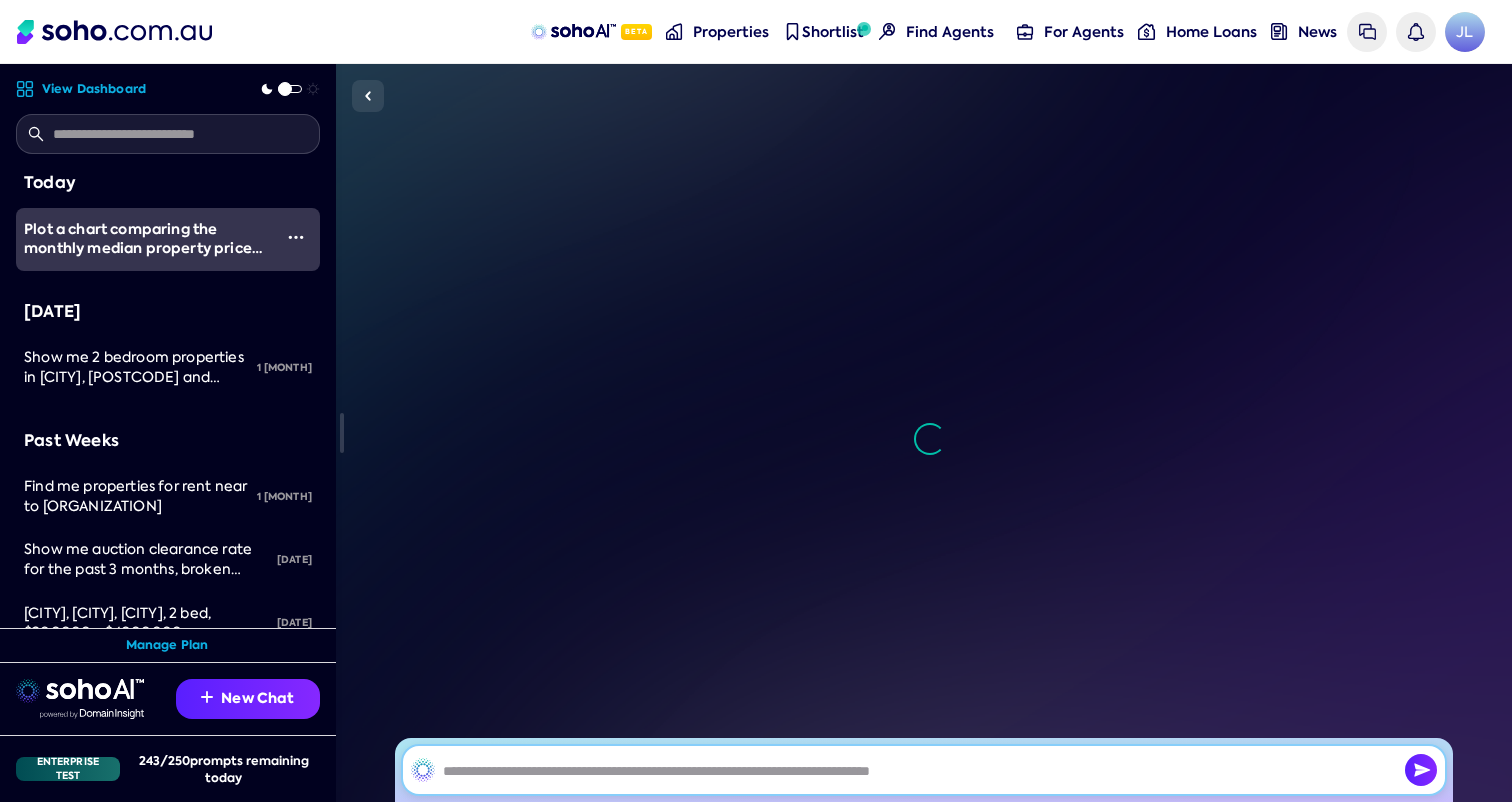 scroll, scrollTop: 33, scrollLeft: 0, axis: vertical 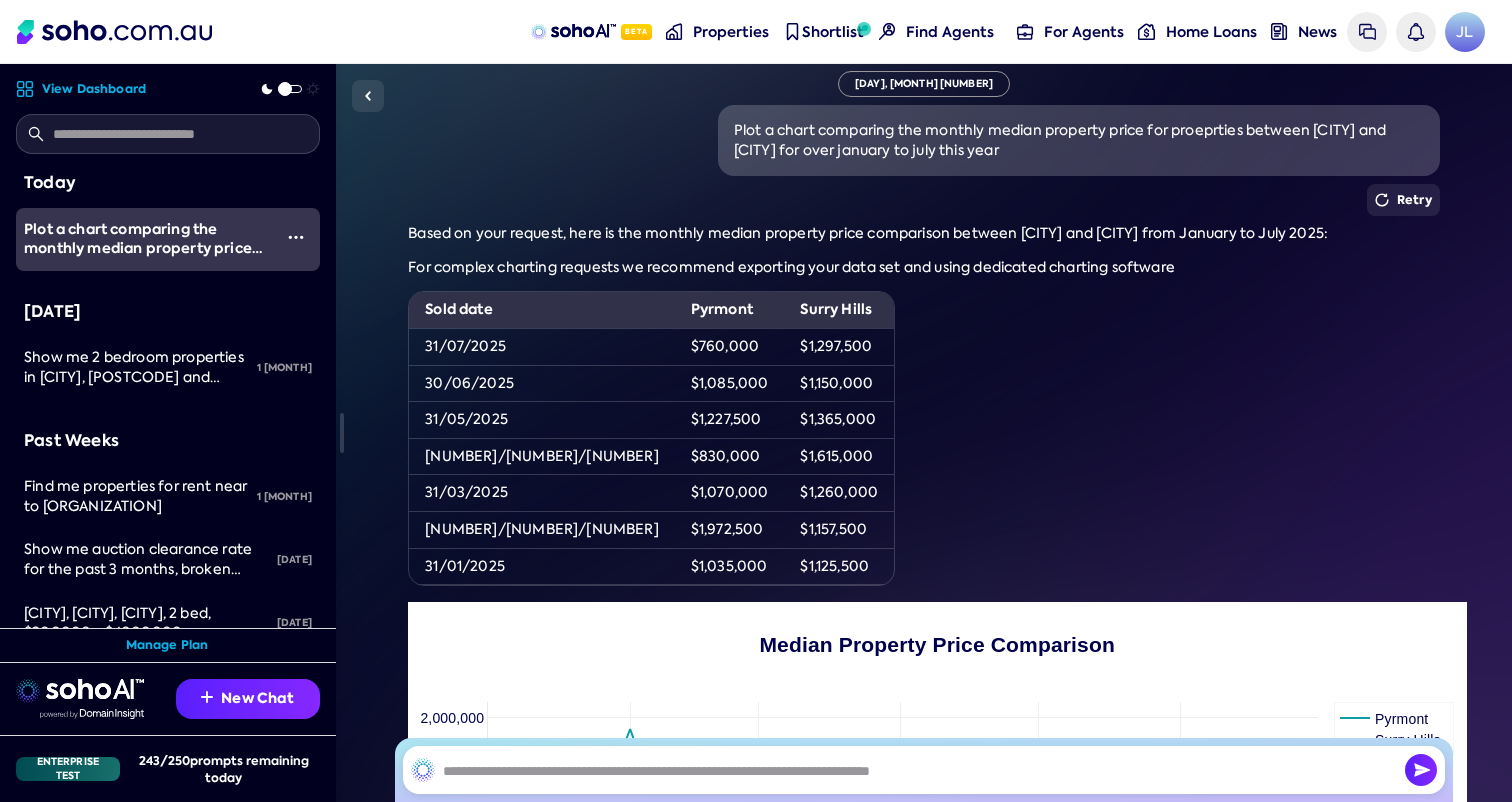 click on "Plot a chart comparing the monthly median property price for proeprties between [CITY] and [CITY] for over january to July this year" at bounding box center (1079, 140) 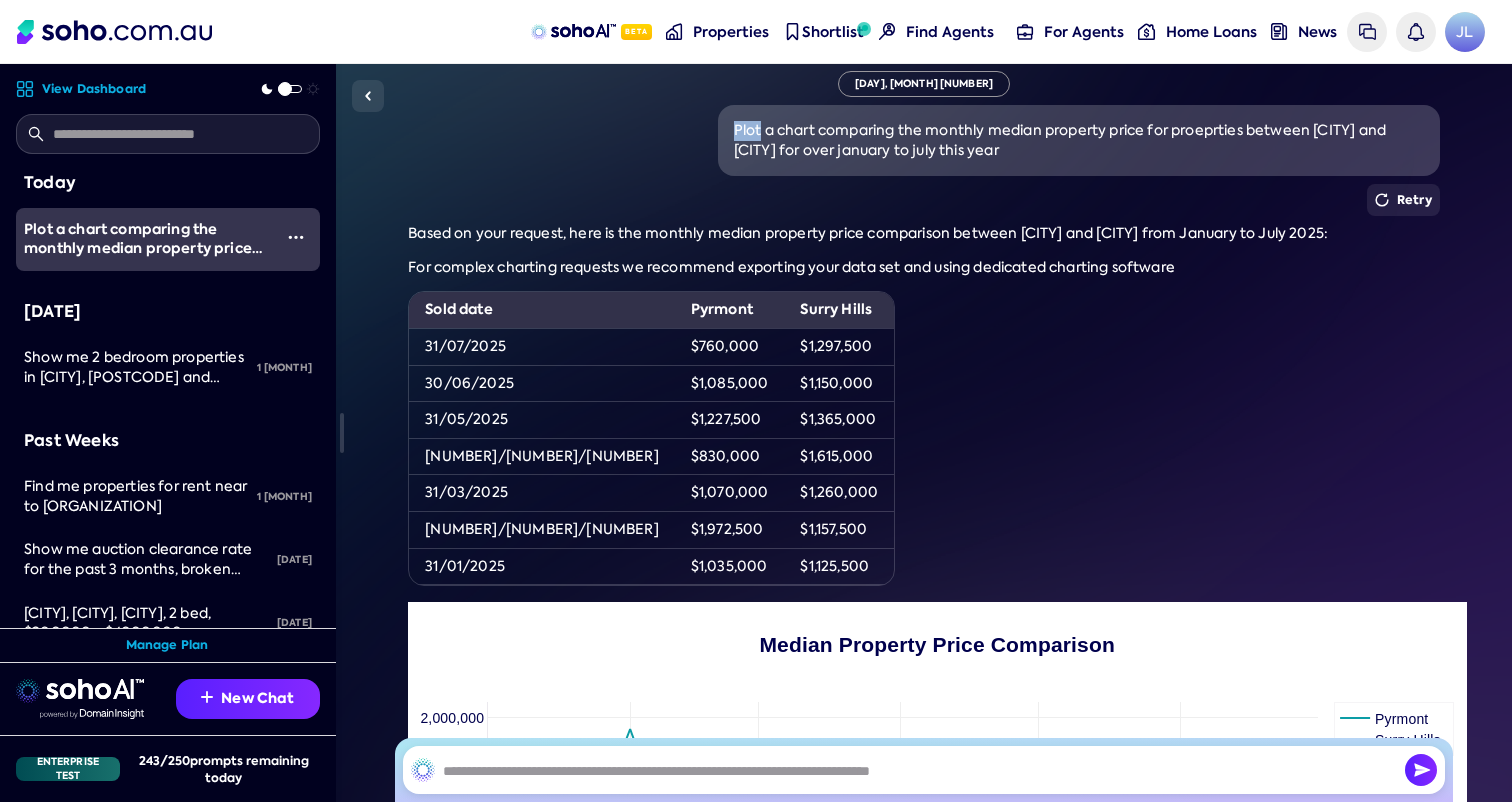 click on "Plot a chart comparing the monthly median property price for proeprties between [CITY] and [CITY] for over january to July this year" at bounding box center [1079, 140] 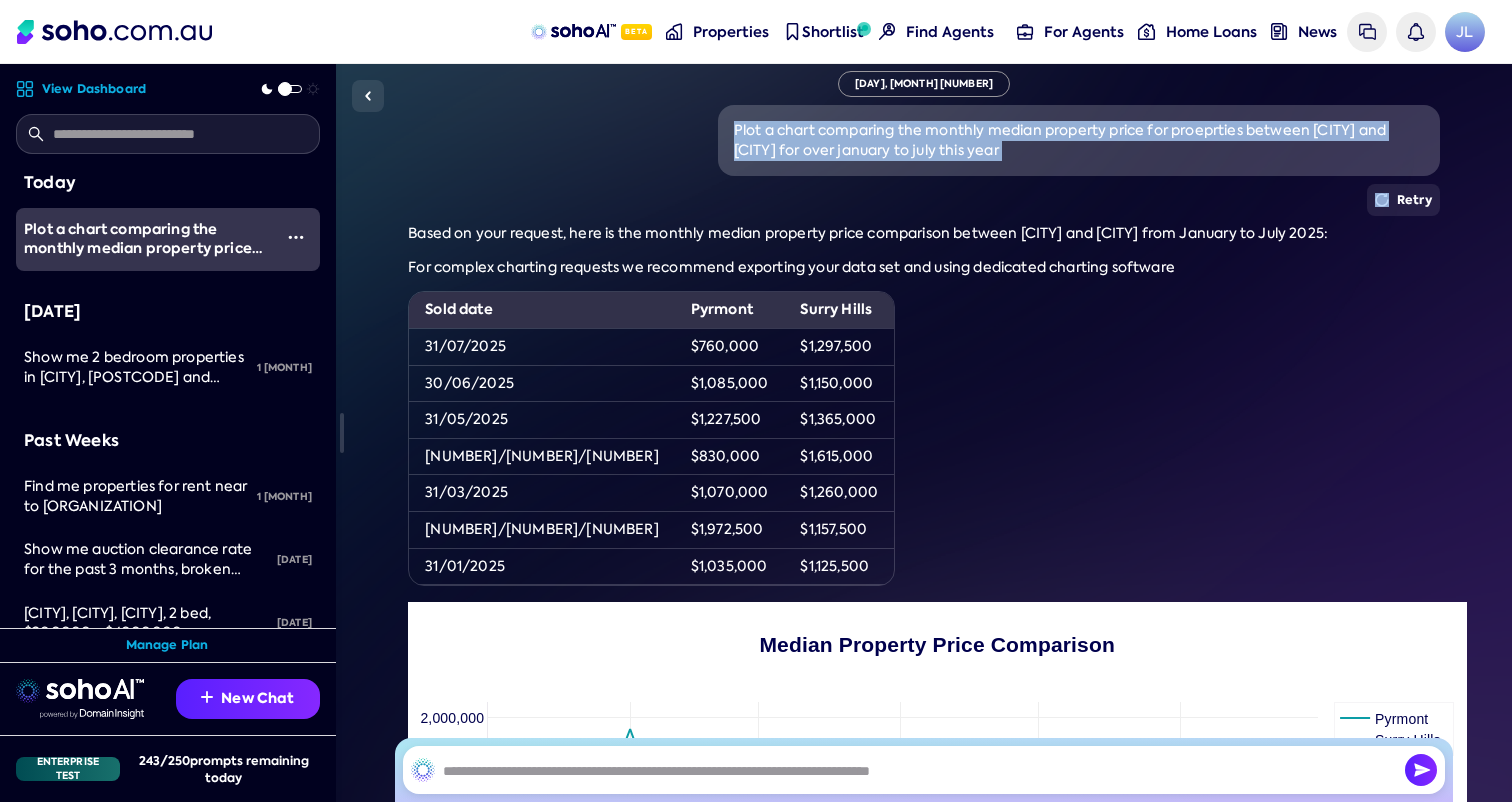 copy on "Plot a chart comparing the monthly median property price for proeprties between [CITY] and [CITY] for over january to July this year" 